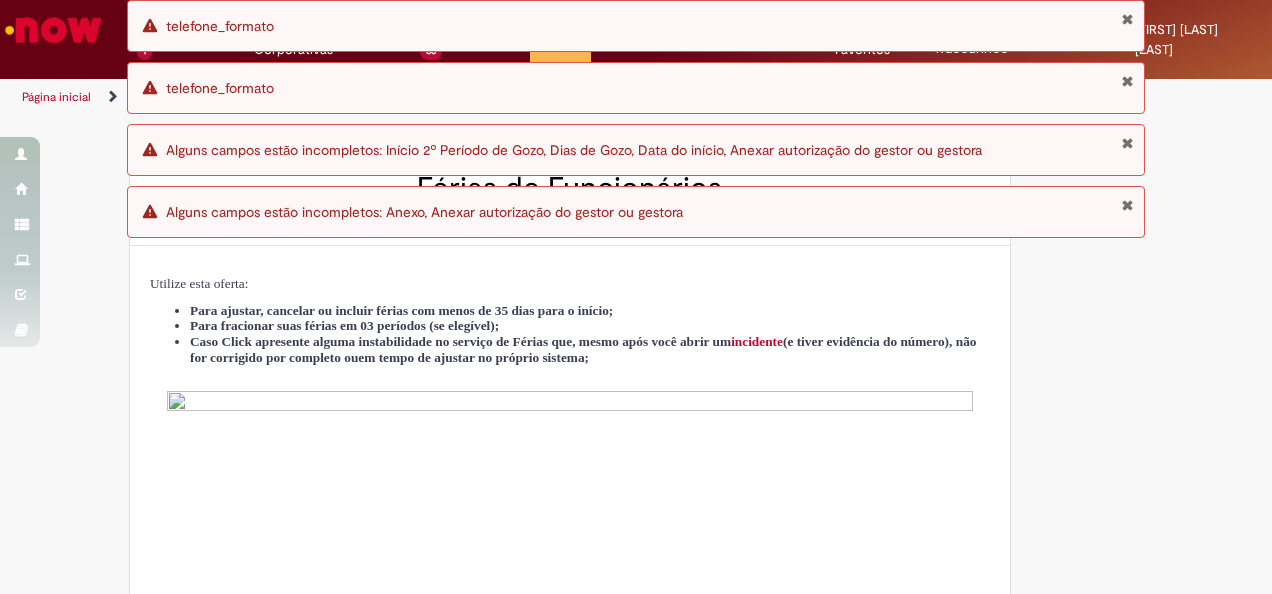 select on "********" 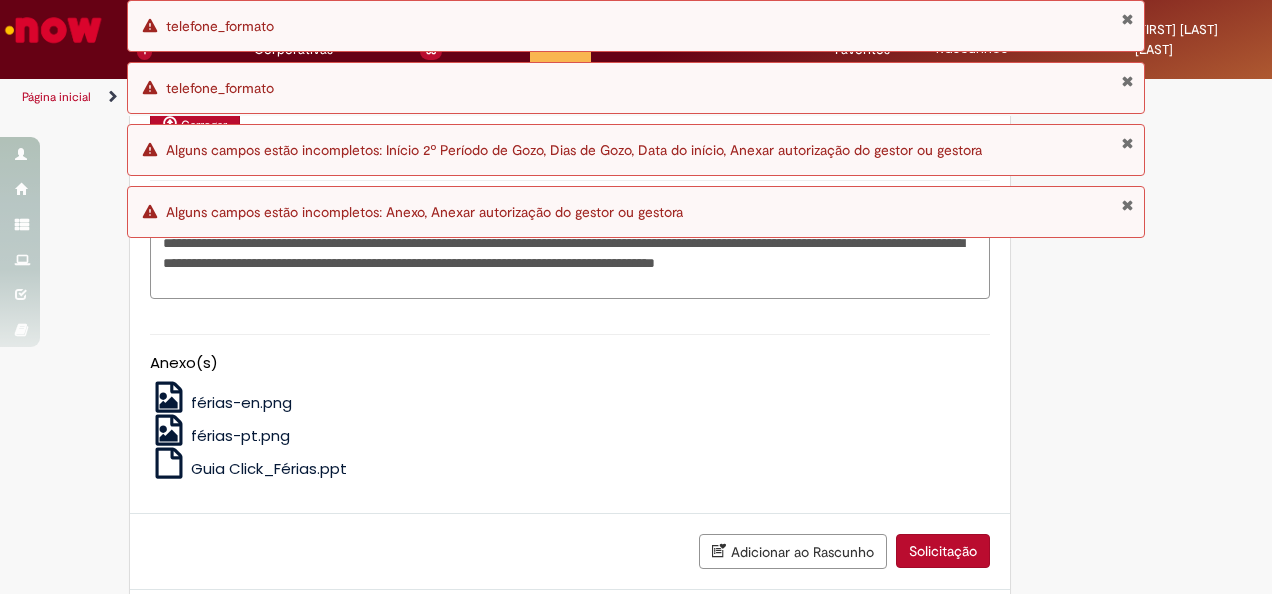 click at bounding box center [1127, 19] 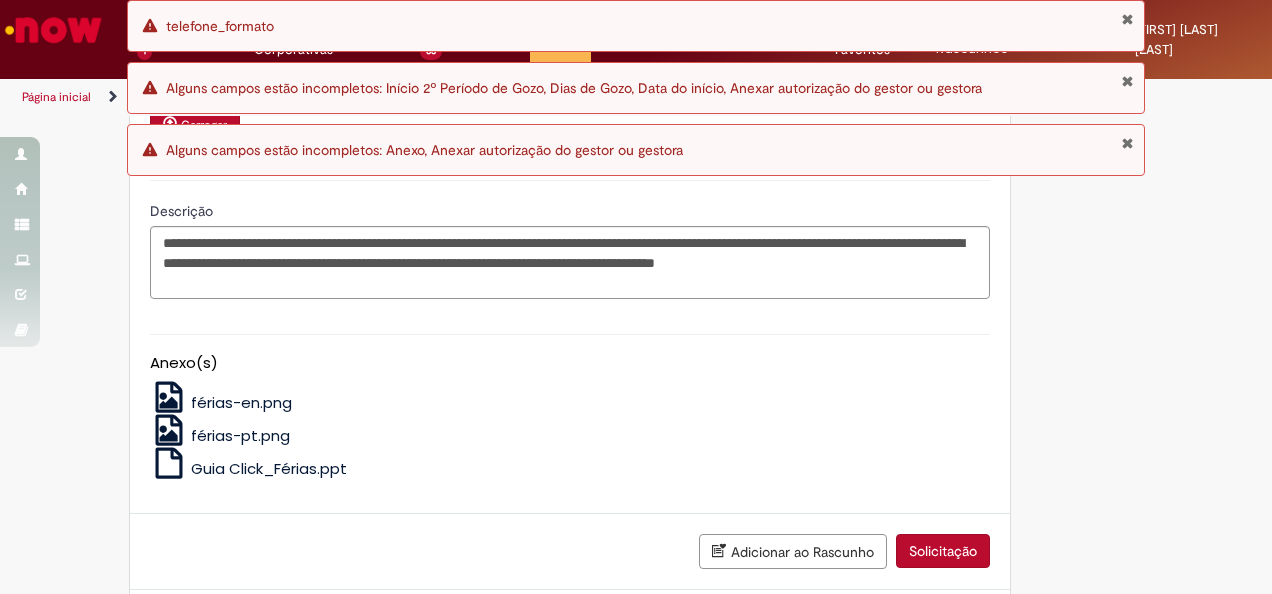 click on "Adicionar a Favoritos
Férias de Funcionários
Oferta destinada para esclarecimento de dúvidas e inclusões/exceções/cancelamentos de férias por exceções.
Utilize esta oferta:
Para ajustar, cancelar ou incluir férias com menos de 35 dias para o início;
Para fracionar suas férias em 03 períodos (se elegível);
Caso Click apresente alguma instabilidade no serviço de Férias que, mesmo após você abrir um  incidente  (e tiver evidência do número), não for corrigido por completo ou  em tempo de ajustar no próprio sistema;
> Para incluir, alterar ou cancelar Férias dentro do prazo de 35 dias de antecedência, é só acessar  Portal Click  > Você > Férias; > Para acessar a Diretriz de Férias, basta  clicar aqui
> Ficou com dúvidas sobre Férias via Termo? É só acessar a   FAQ – Fluxo de alteração de férias por exceção no Click Dúvidas Trabalhistas ." at bounding box center [636, -1034] 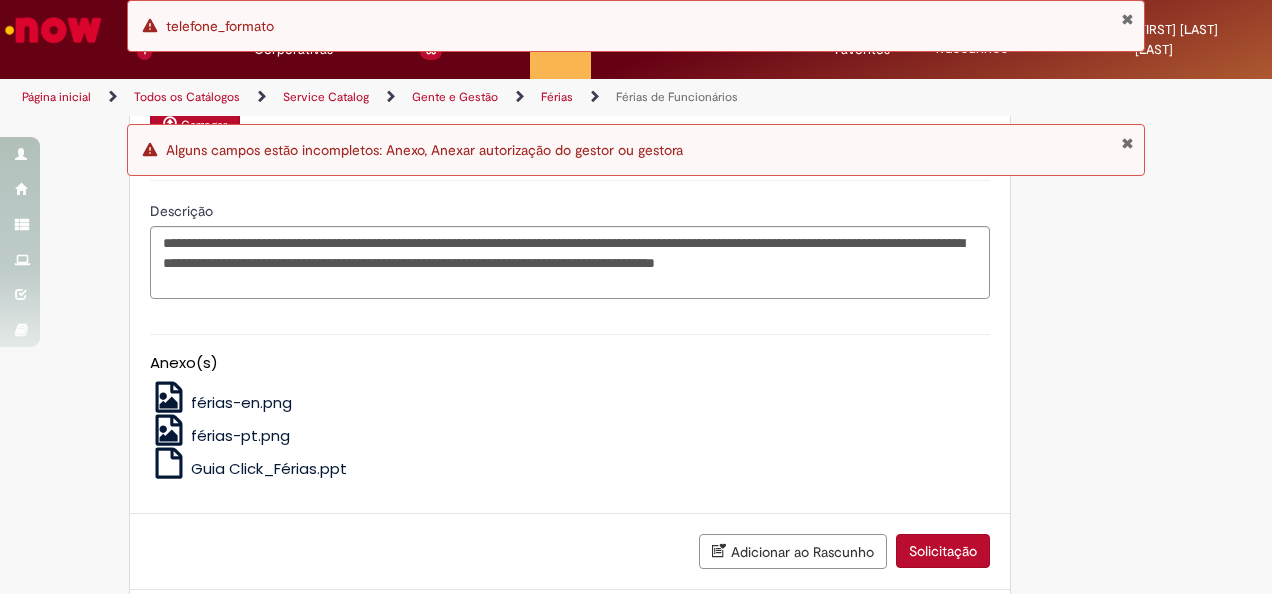 click at bounding box center [1127, 19] 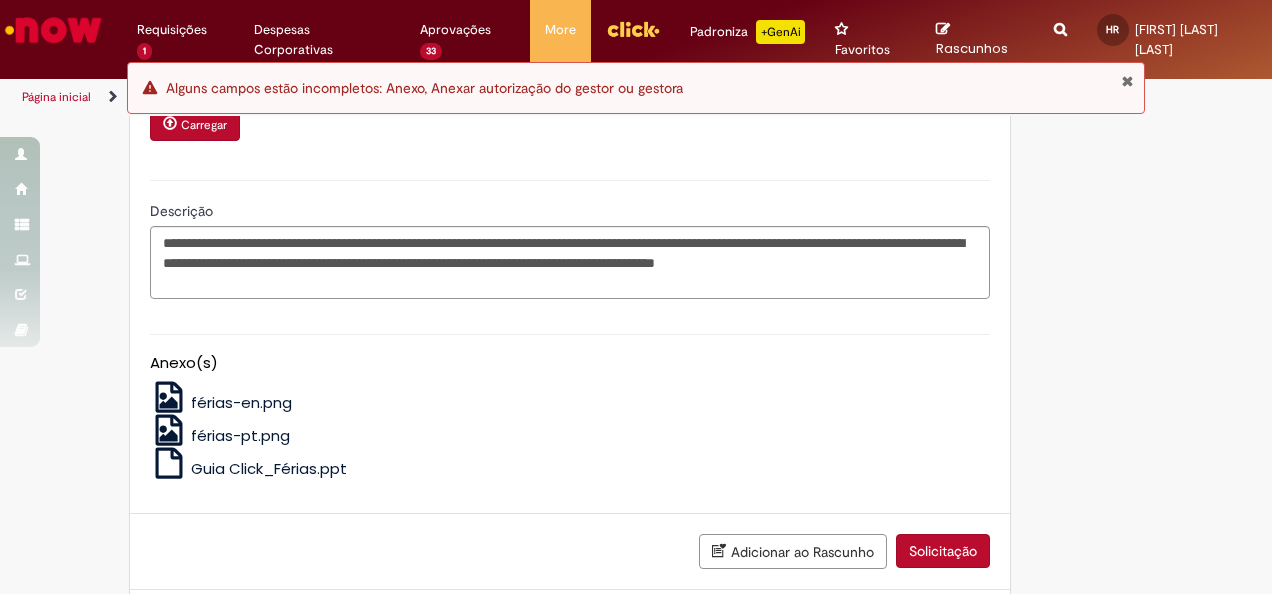 click at bounding box center [1127, 81] 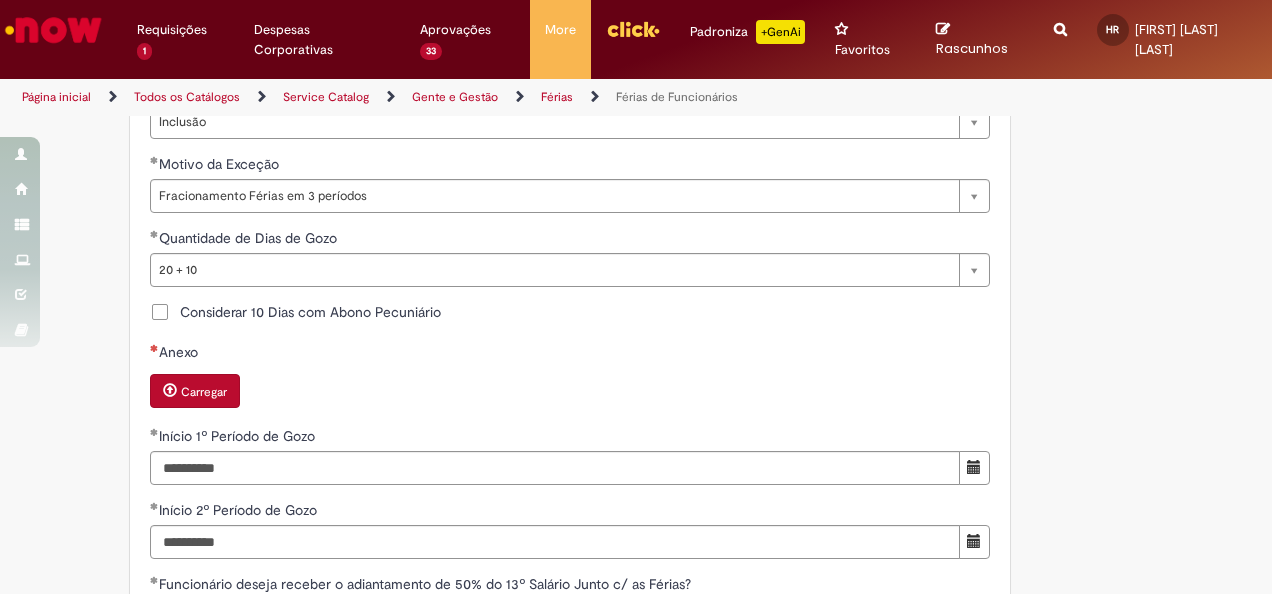scroll, scrollTop: 1679, scrollLeft: 0, axis: vertical 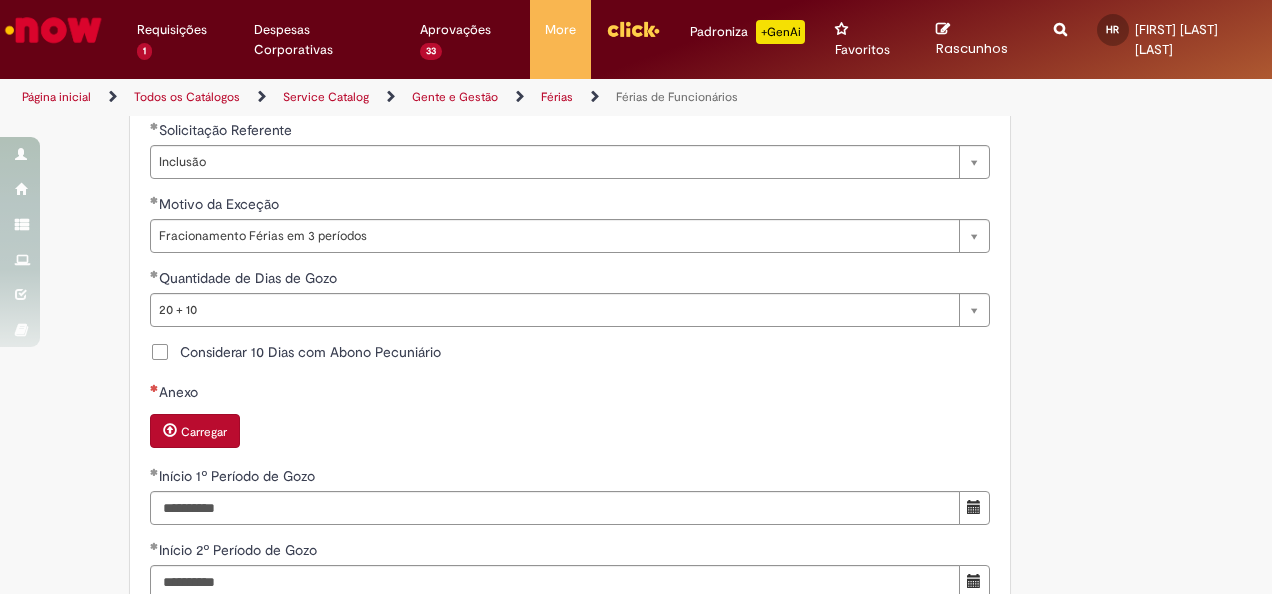 click on "Carregar" at bounding box center (204, 432) 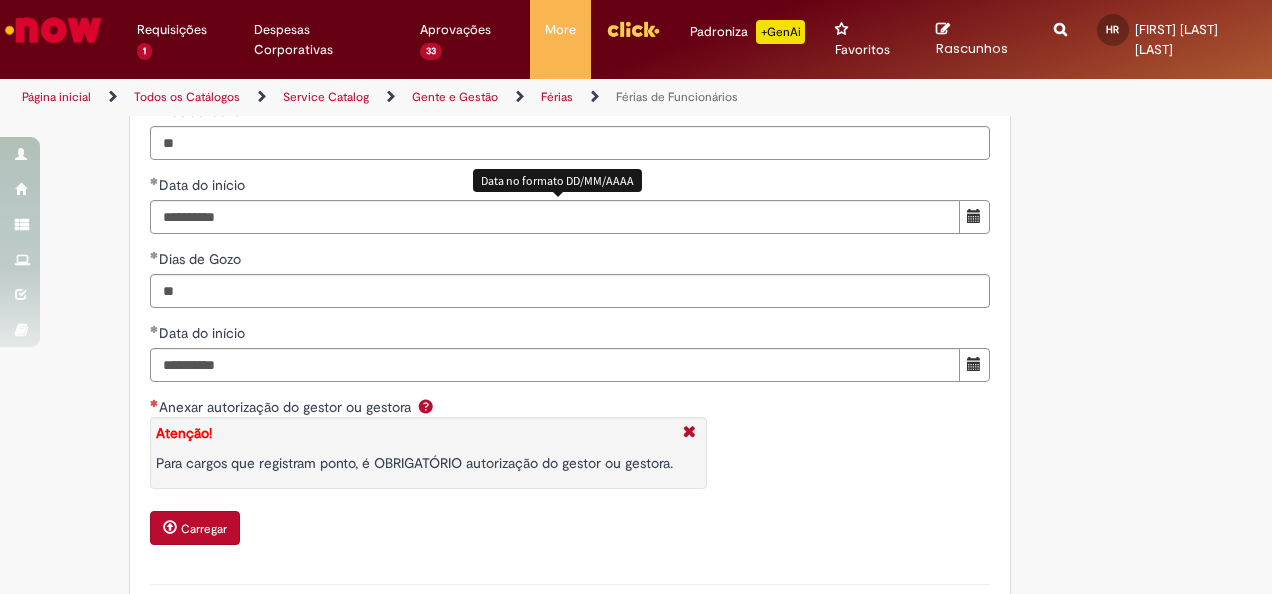 scroll, scrollTop: 2679, scrollLeft: 0, axis: vertical 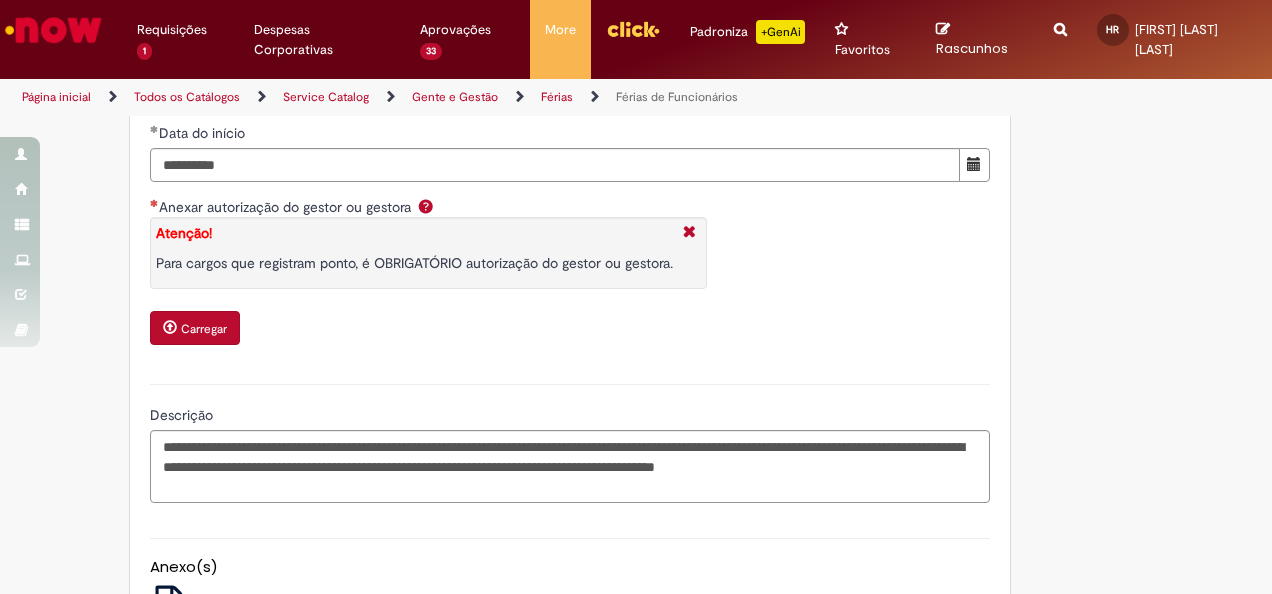 click on "Carregar" at bounding box center [195, 328] 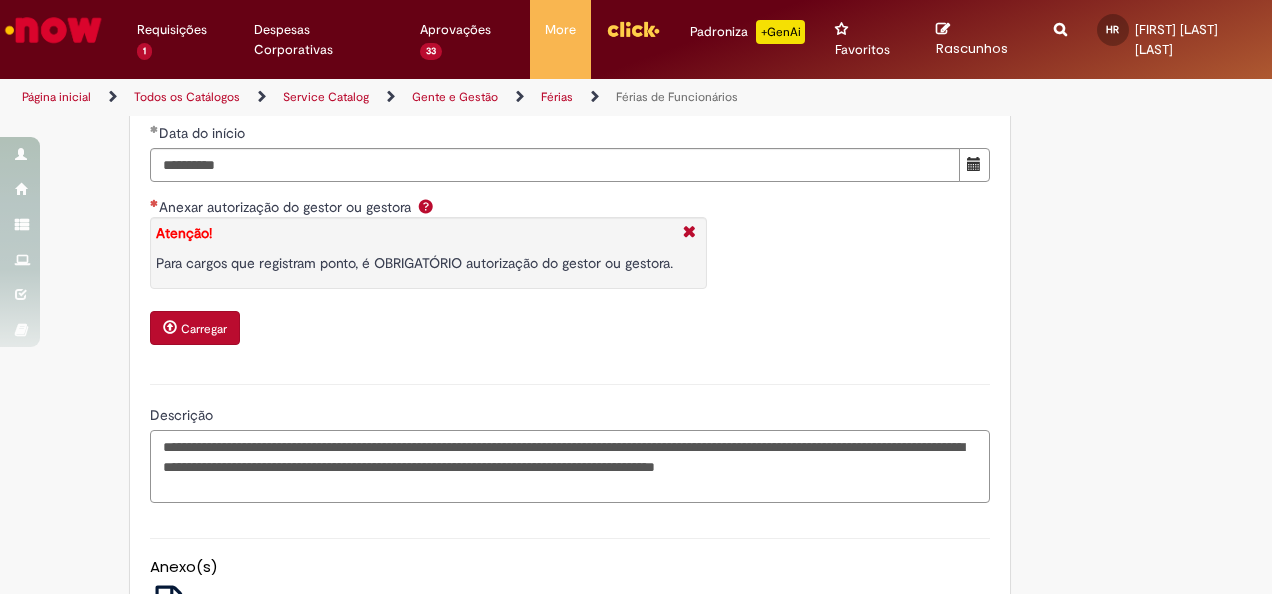 drag, startPoint x: 858, startPoint y: 466, endPoint x: 846, endPoint y: 466, distance: 12 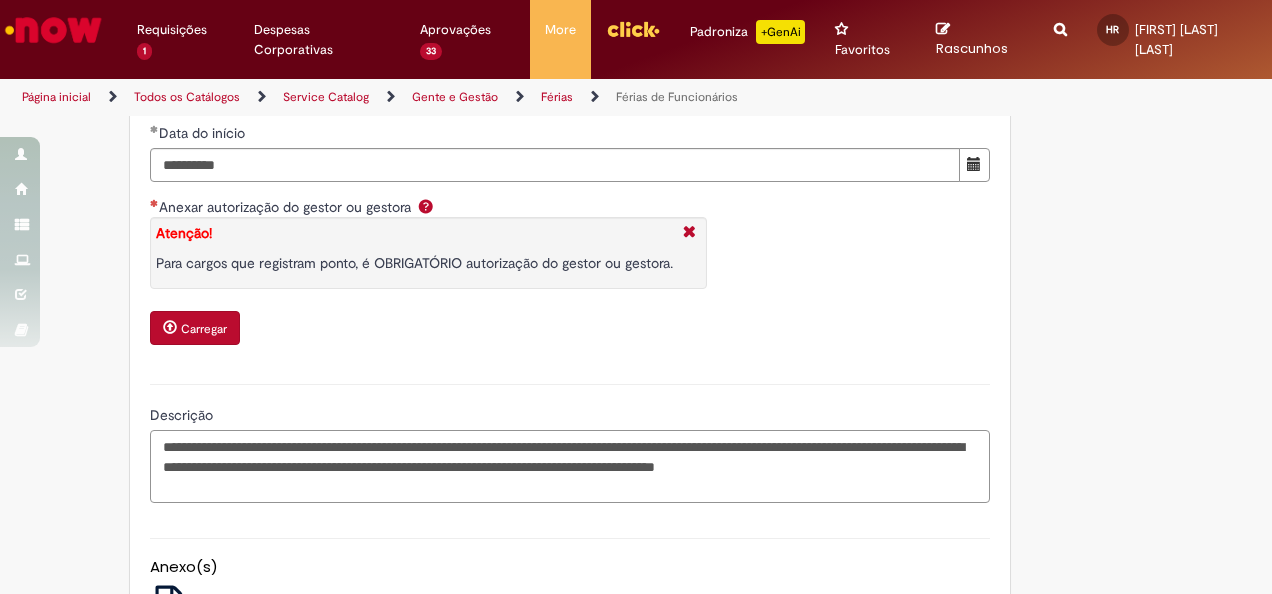 drag, startPoint x: 310, startPoint y: 472, endPoint x: 218, endPoint y: 462, distance: 92.541885 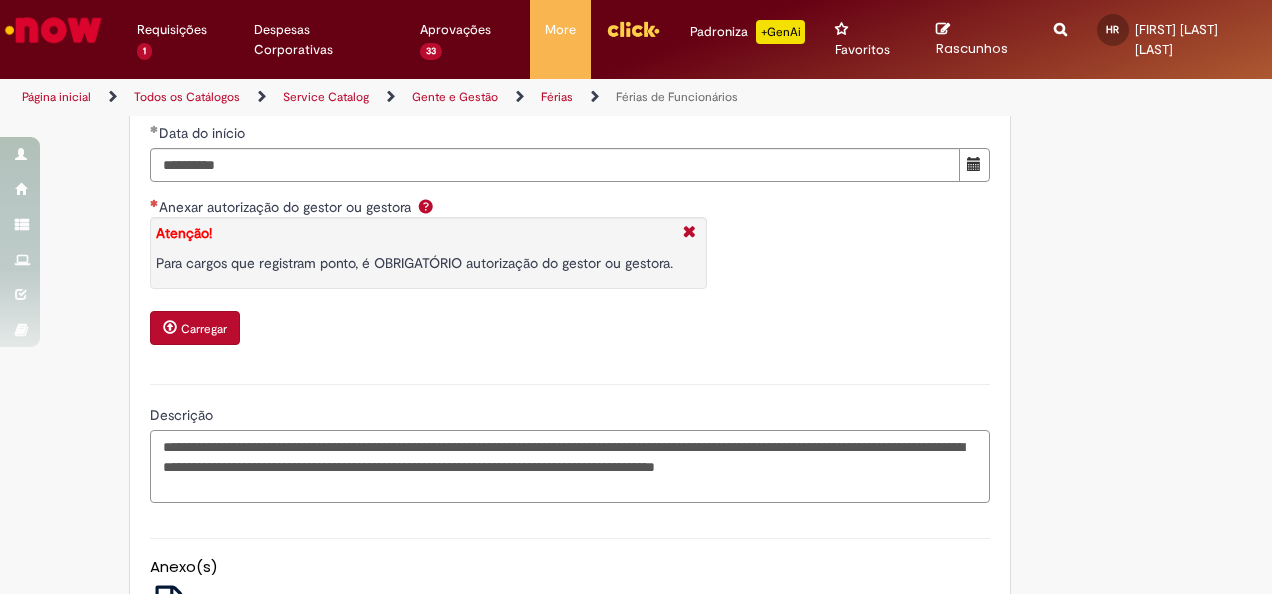click on "**********" at bounding box center [570, 466] 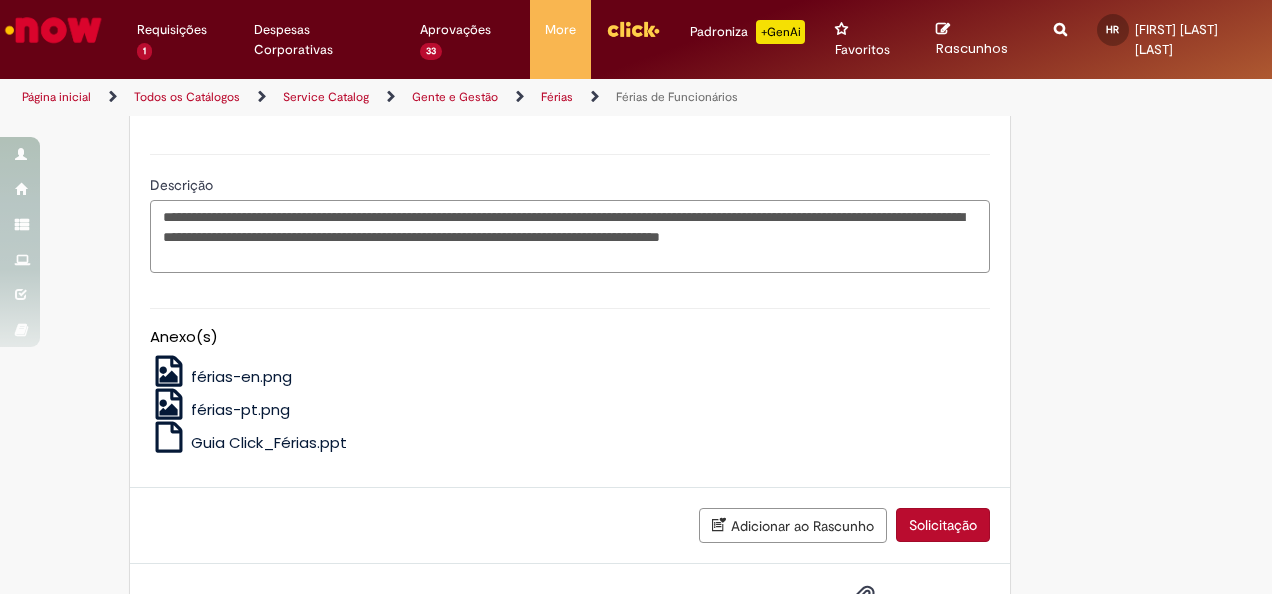 scroll, scrollTop: 3009, scrollLeft: 0, axis: vertical 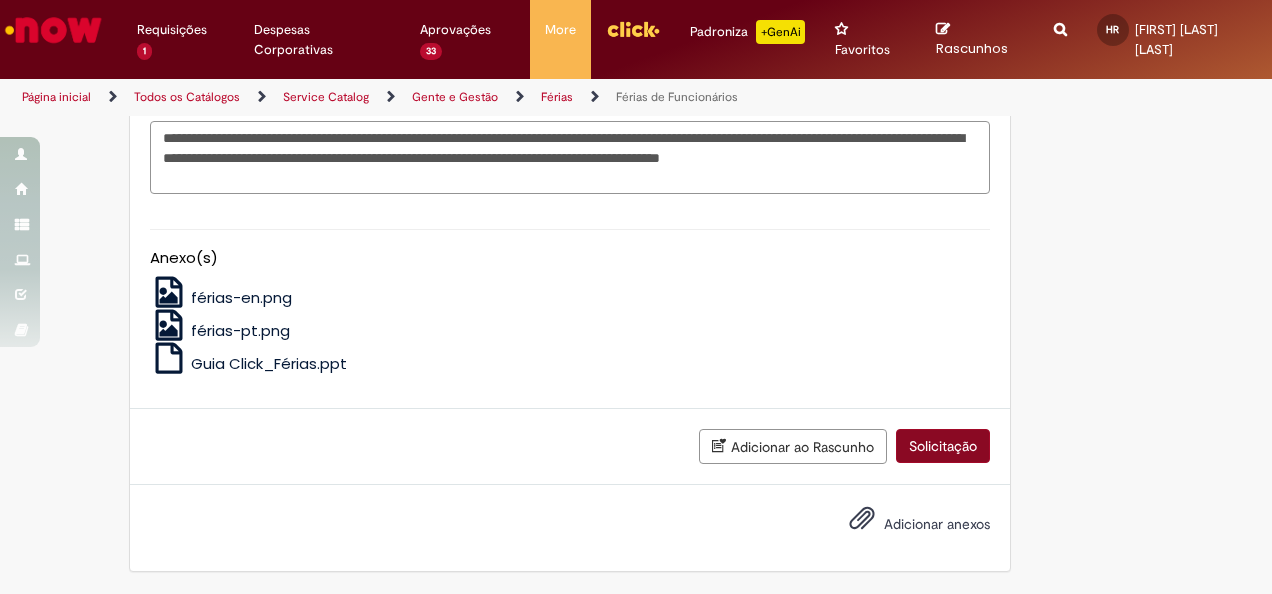 type on "**********" 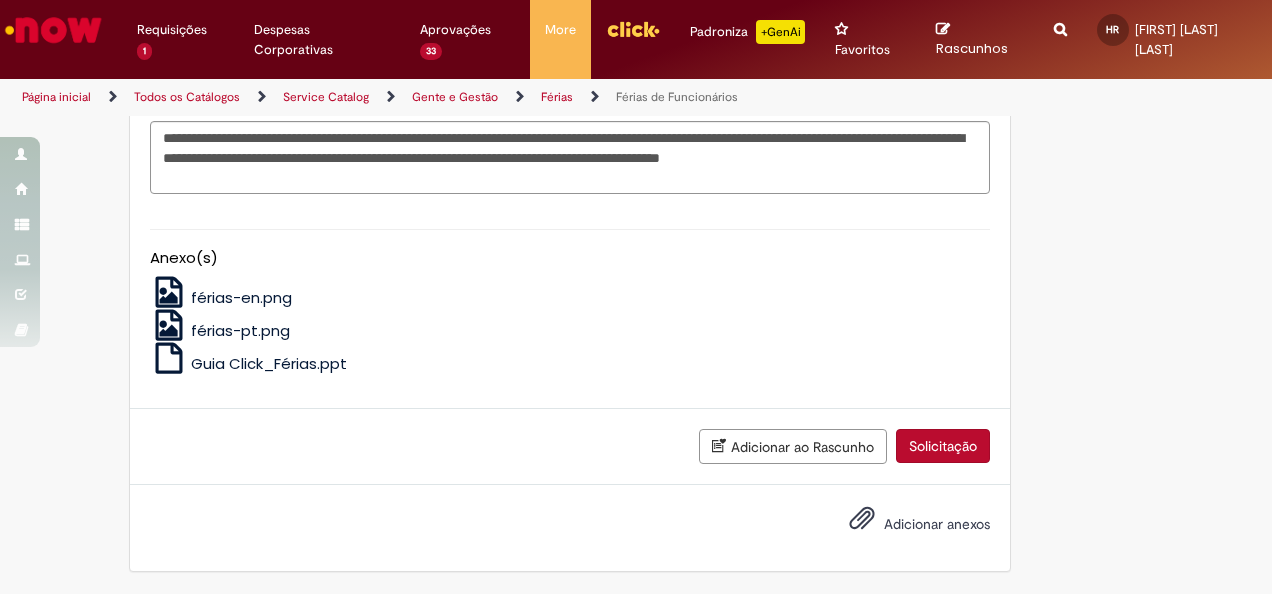 click on "Solicitação" at bounding box center (943, 446) 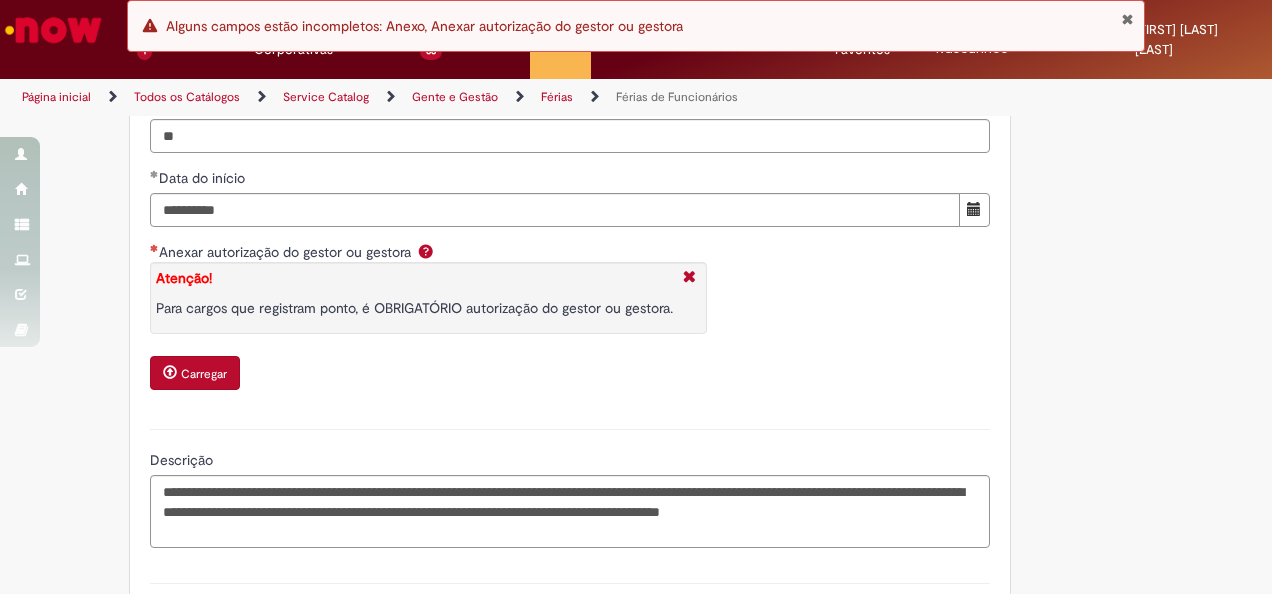 scroll, scrollTop: 2609, scrollLeft: 0, axis: vertical 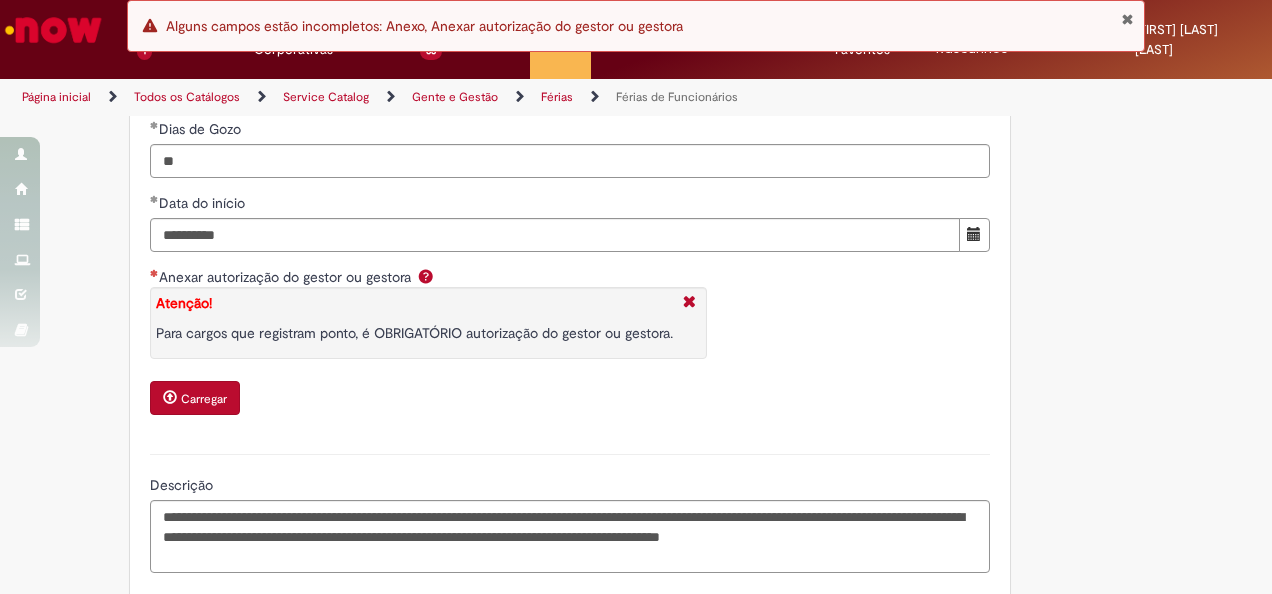 click at bounding box center (170, 397) 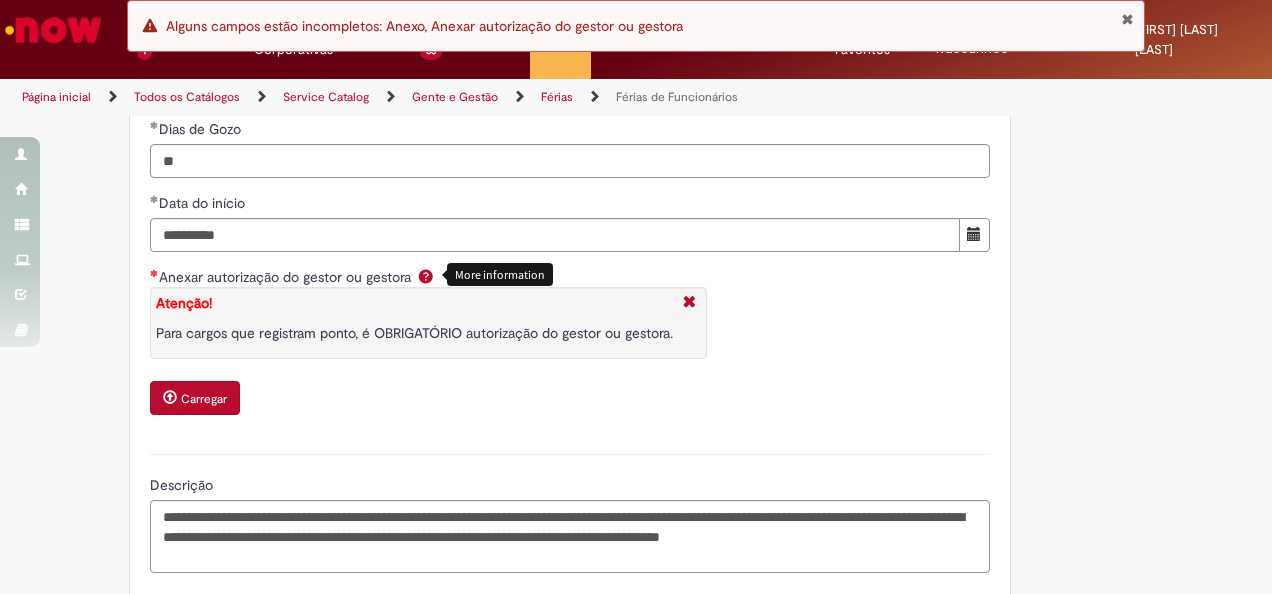 click at bounding box center [426, 276] 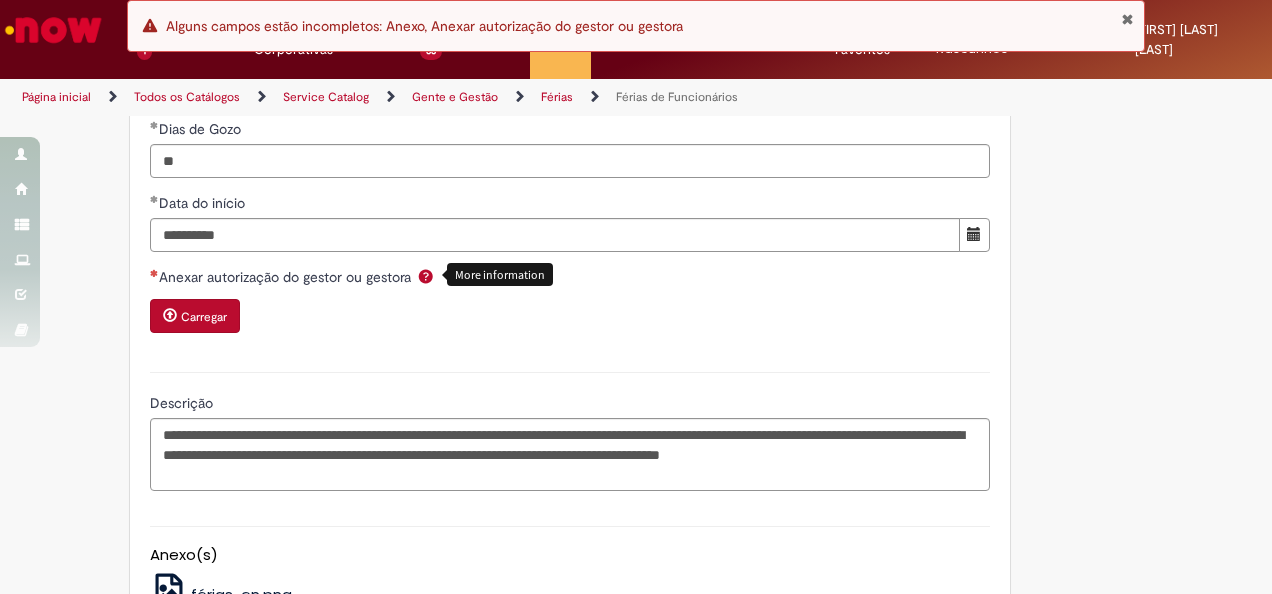 click at bounding box center [426, 276] 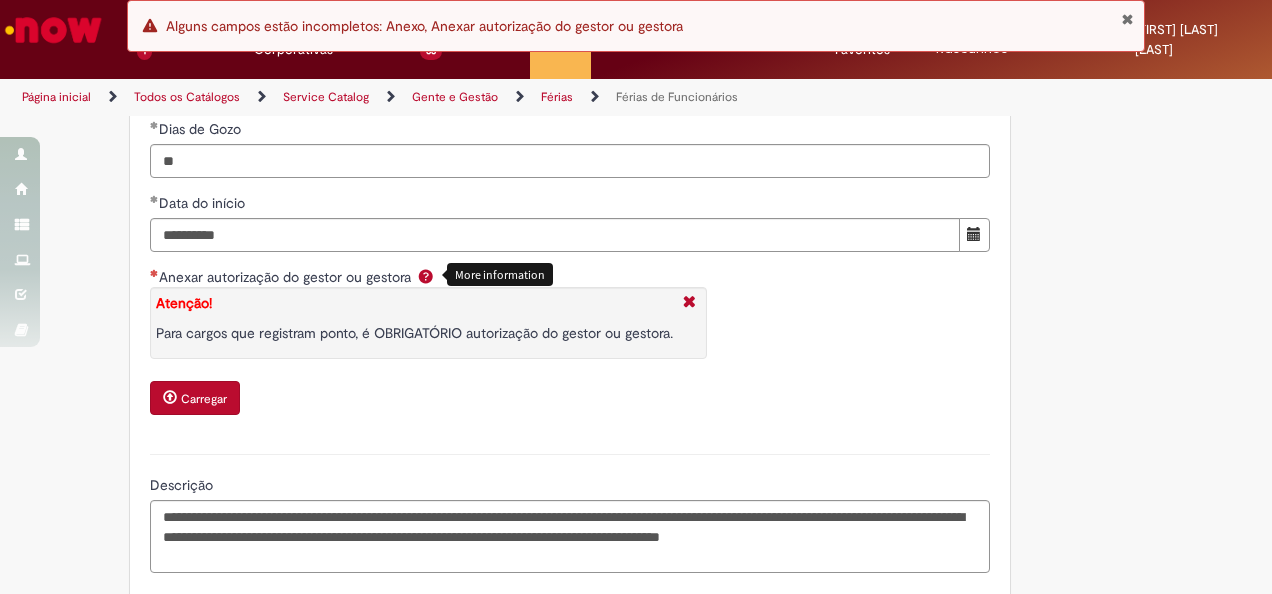 click on "Carregar" at bounding box center [204, 399] 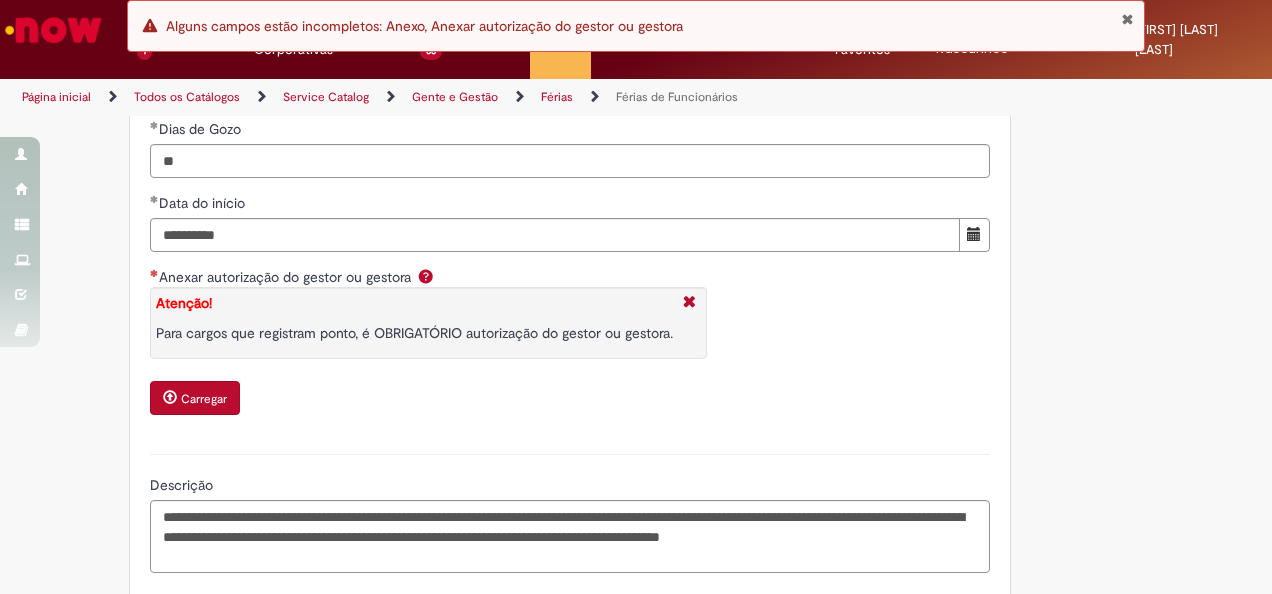 click on "Carregar" at bounding box center [204, 399] 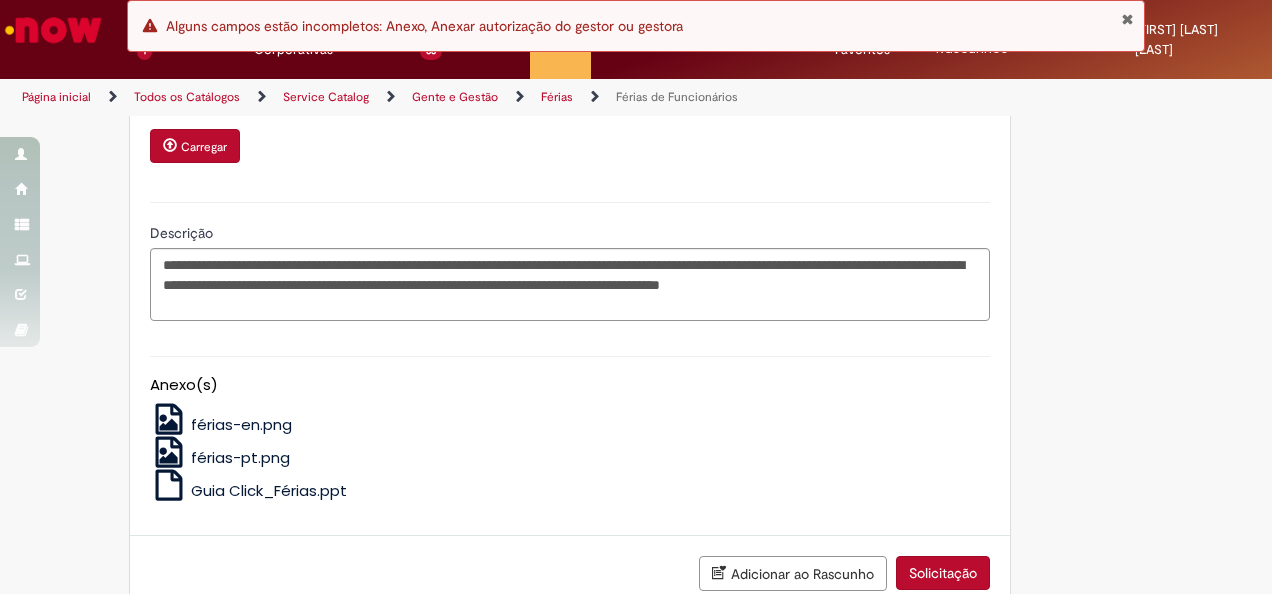 scroll, scrollTop: 2709, scrollLeft: 0, axis: vertical 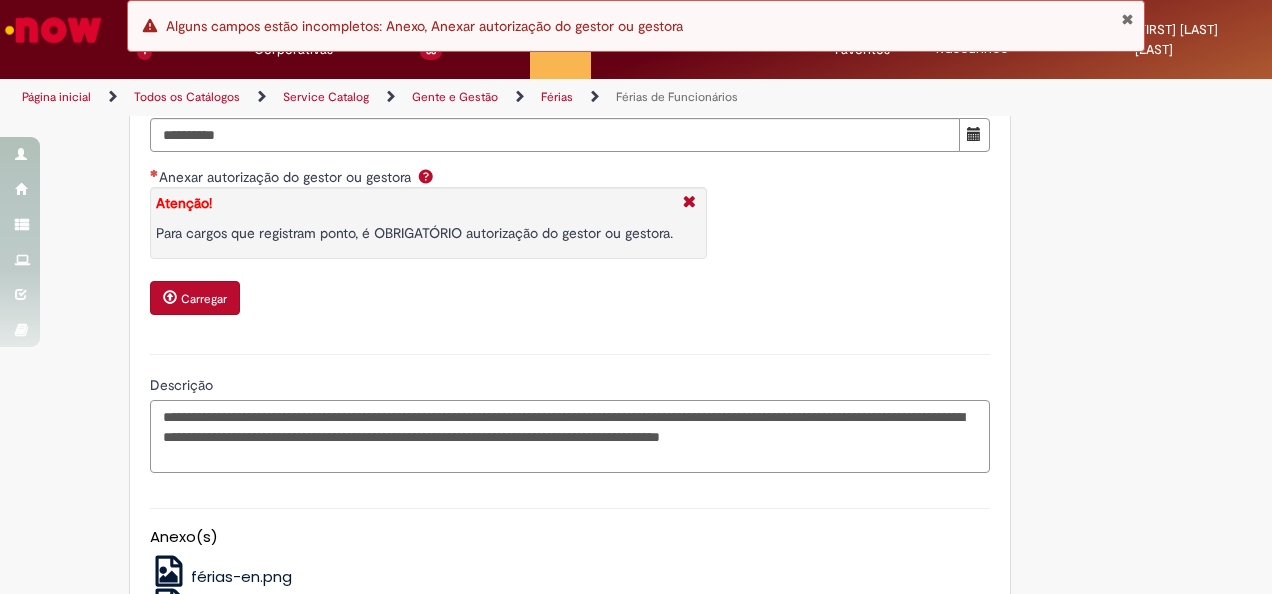 drag, startPoint x: 208, startPoint y: 488, endPoint x: 141, endPoint y: 426, distance: 91.28527 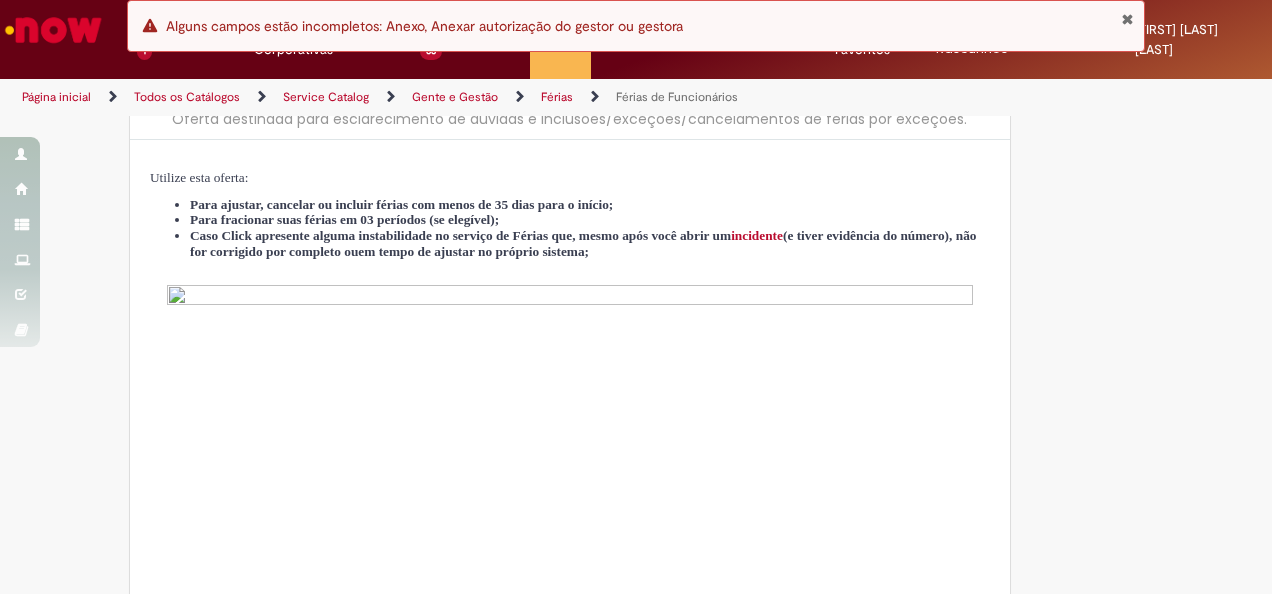 scroll, scrollTop: 0, scrollLeft: 0, axis: both 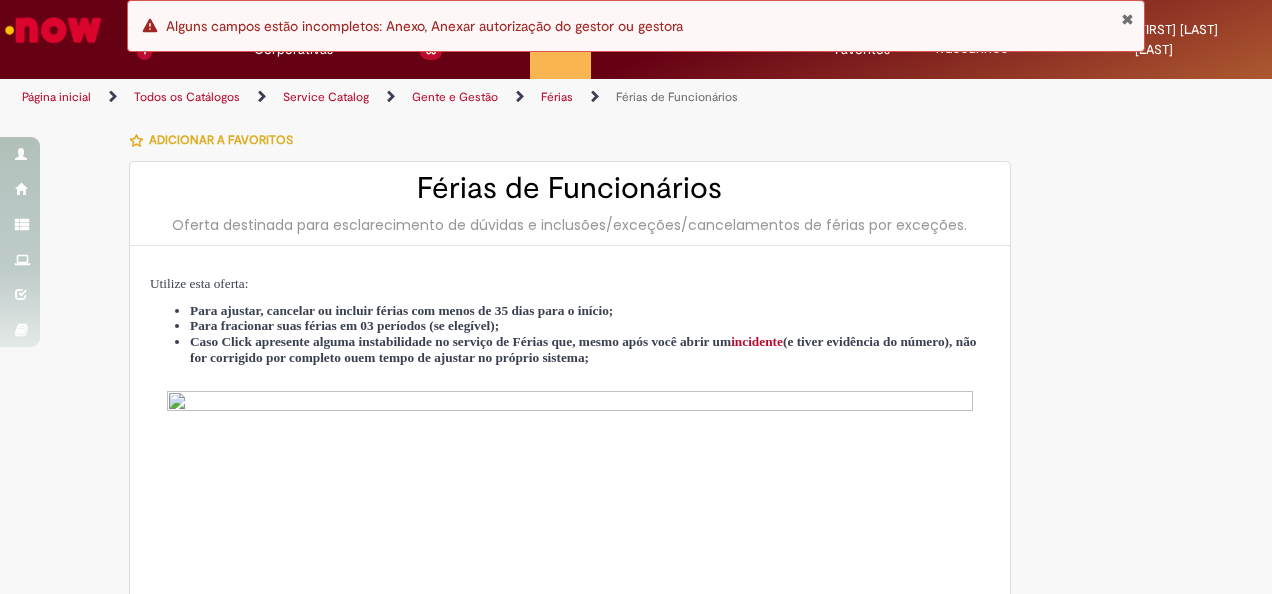 click on "Gente e Gestão" at bounding box center (455, 97) 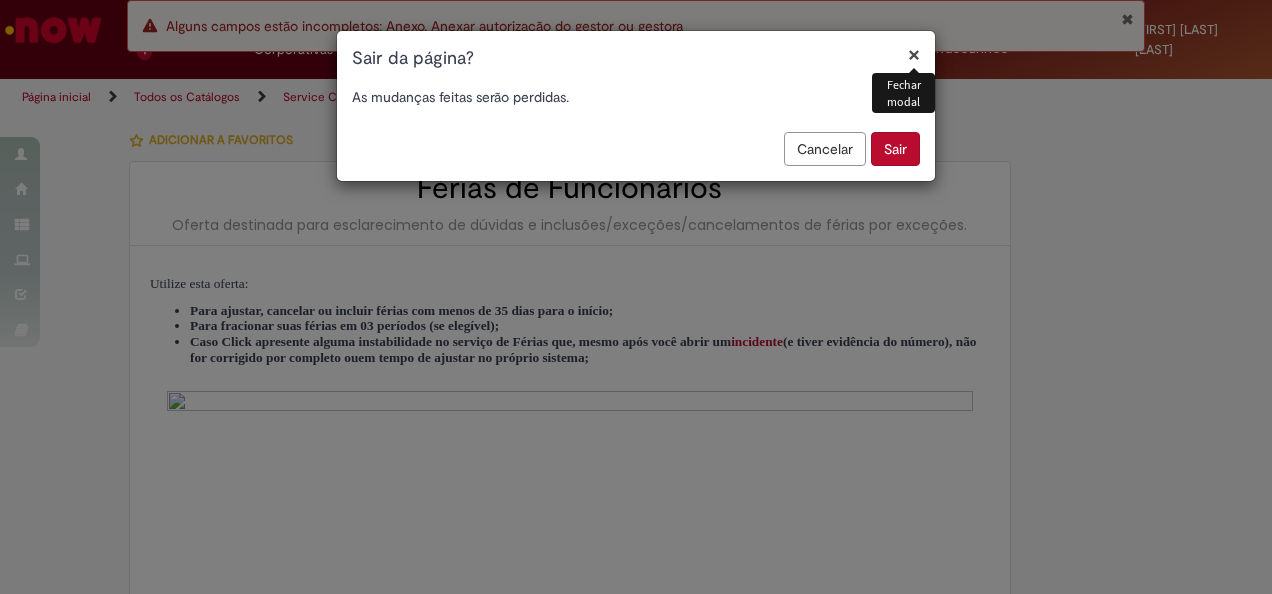 click on "Sair" at bounding box center [895, 149] 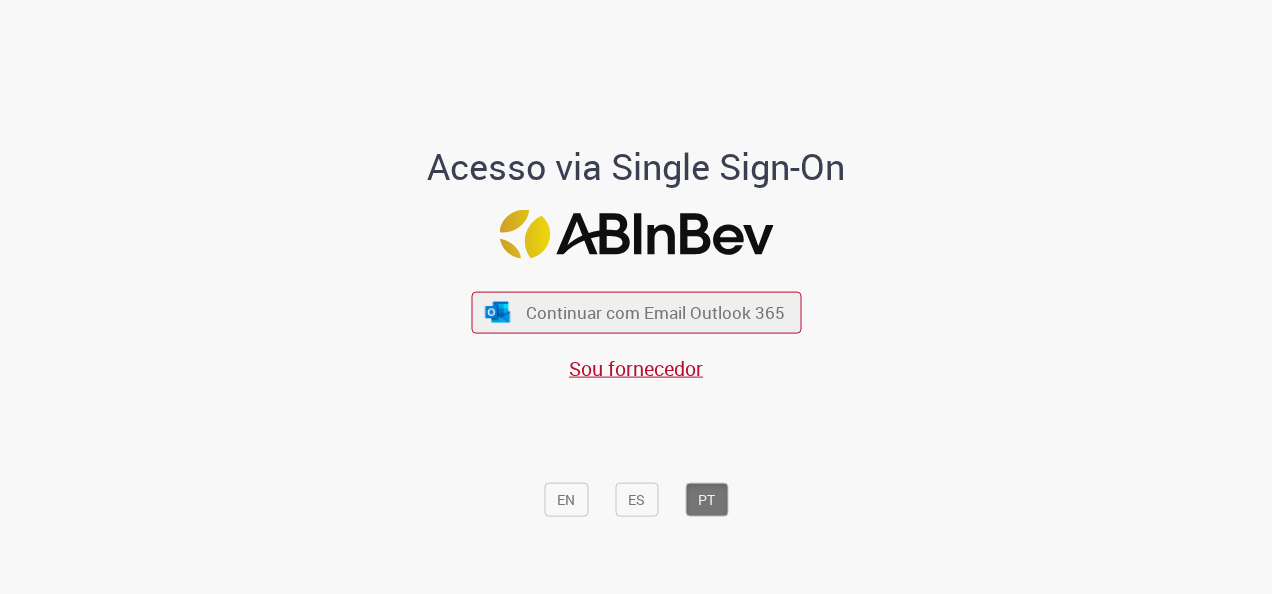 scroll, scrollTop: 0, scrollLeft: 0, axis: both 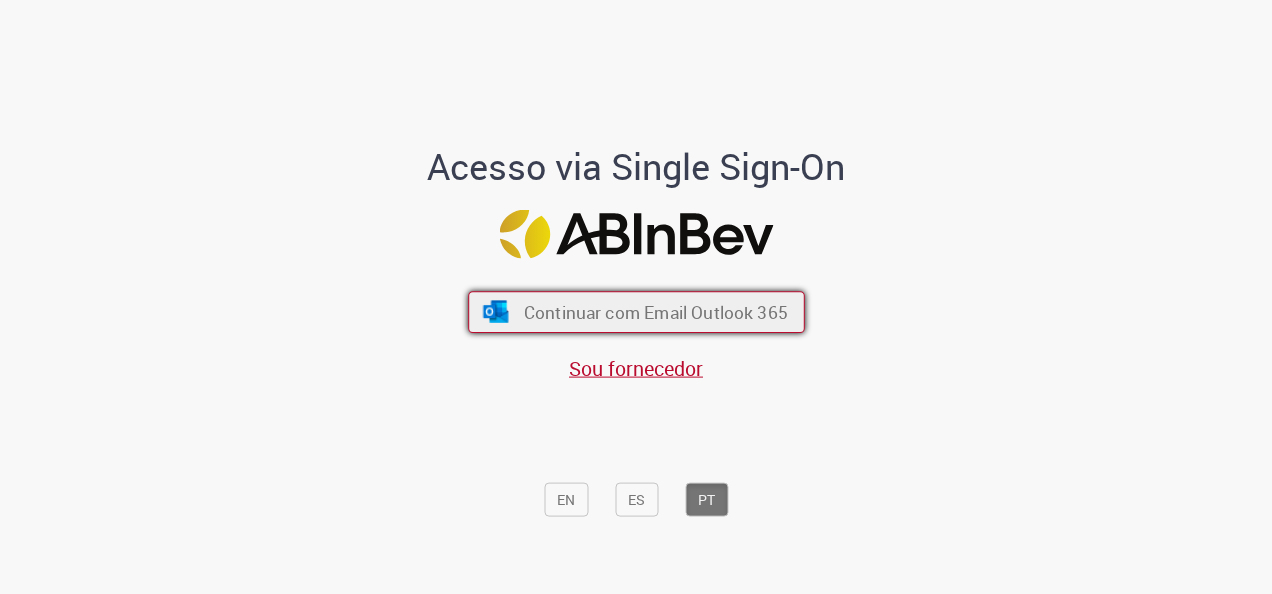 click on "Continuar com Email Outlook 365" at bounding box center [655, 312] 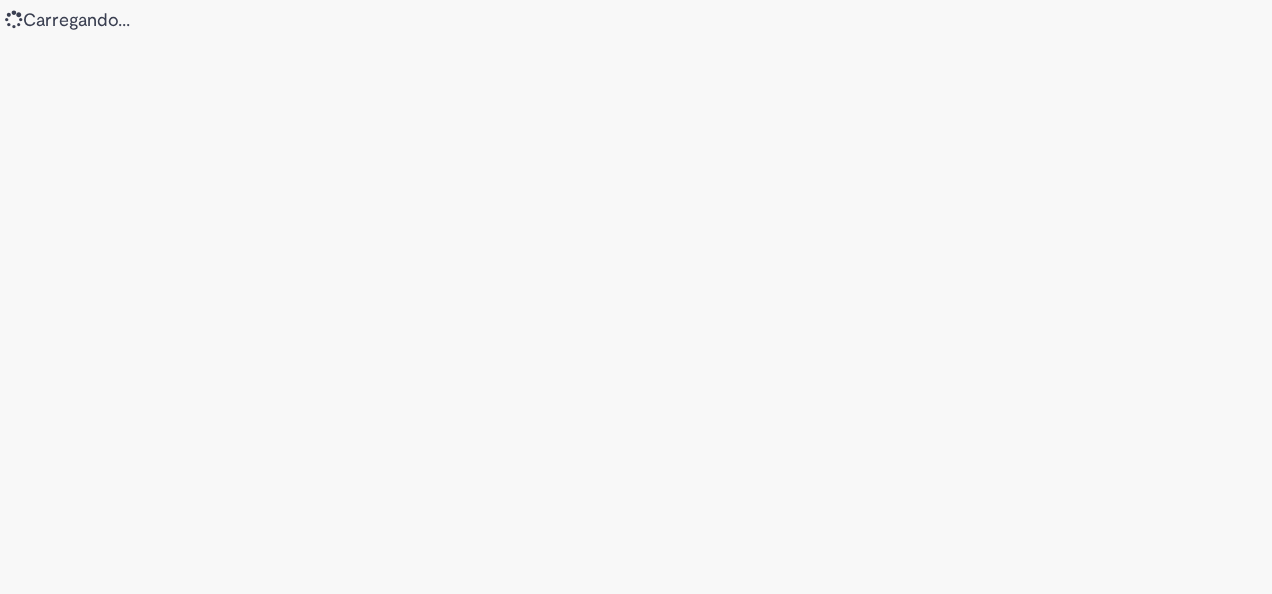scroll, scrollTop: 0, scrollLeft: 0, axis: both 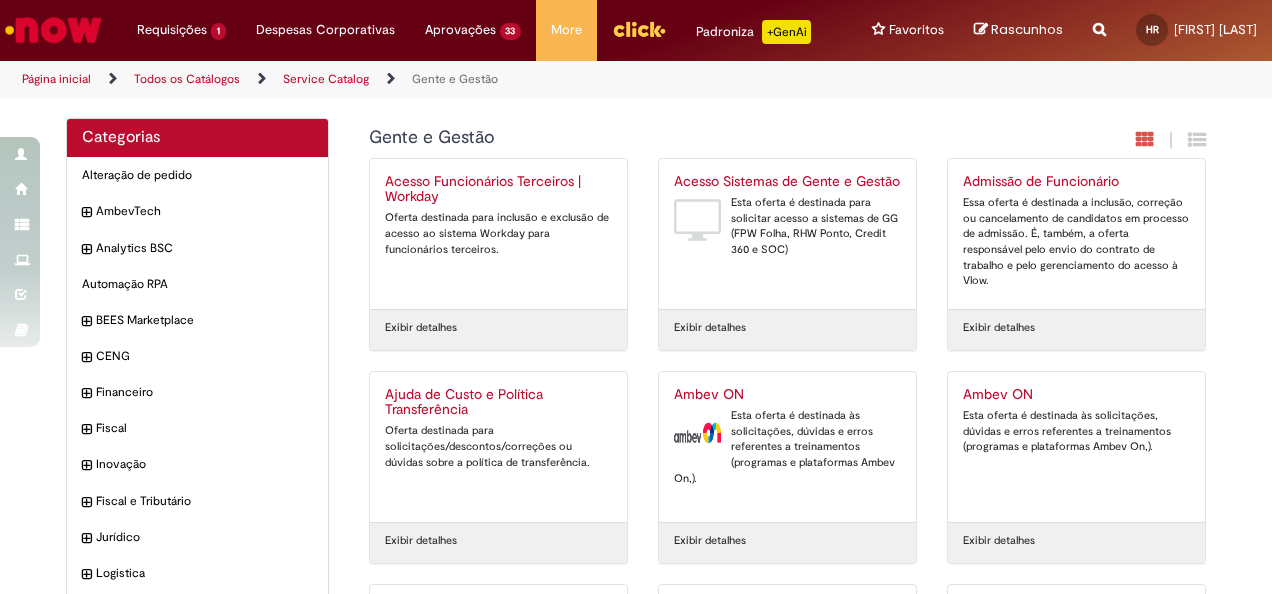 click on "Página inicial" at bounding box center [56, 79] 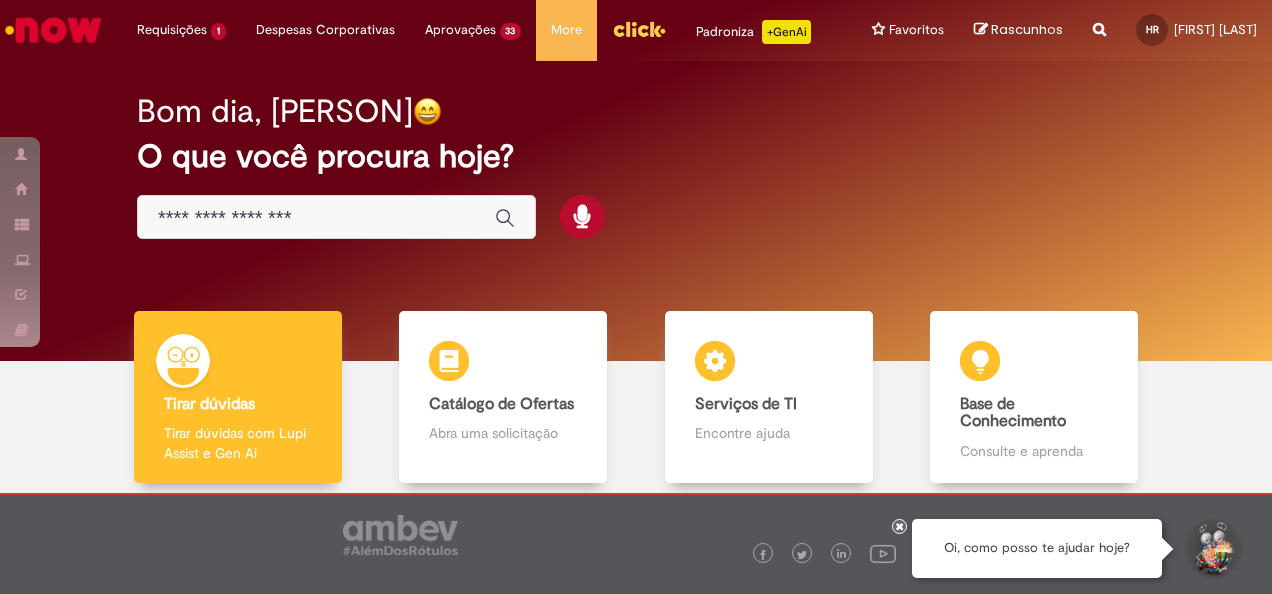 click at bounding box center (316, 218) 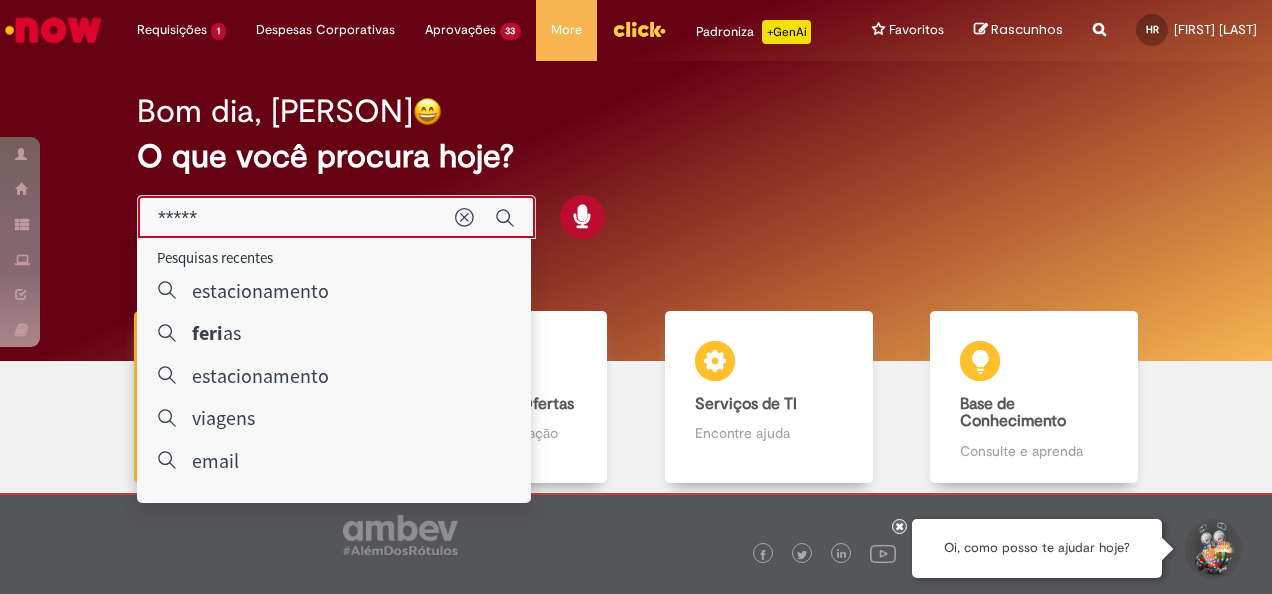 type on "******" 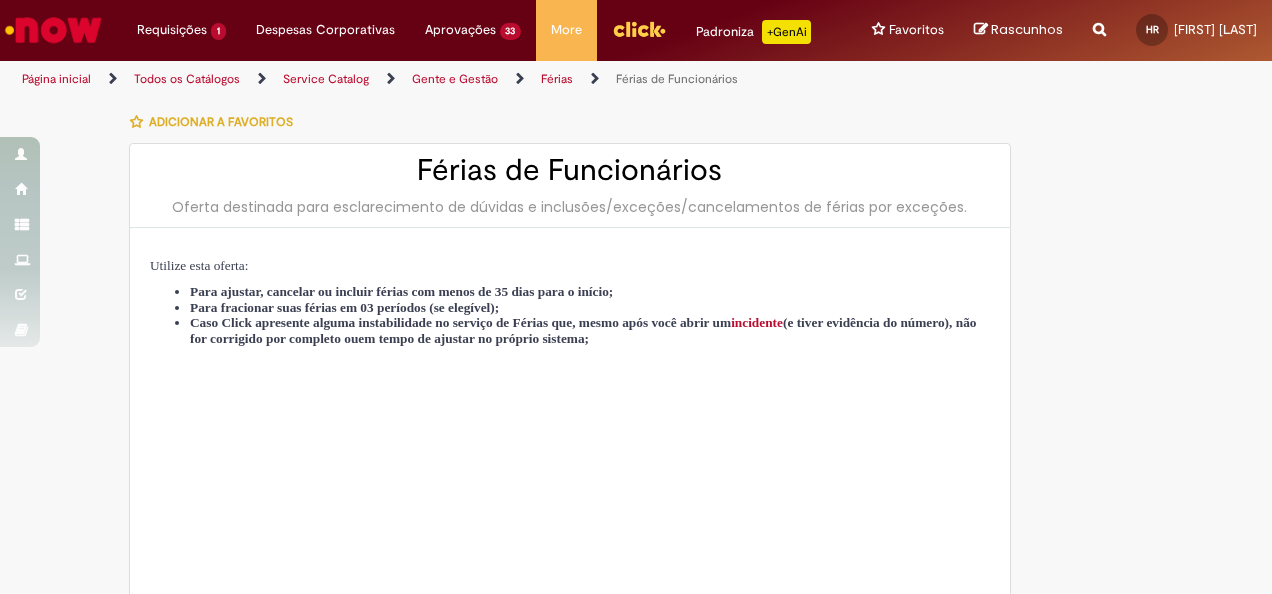 type on "********" 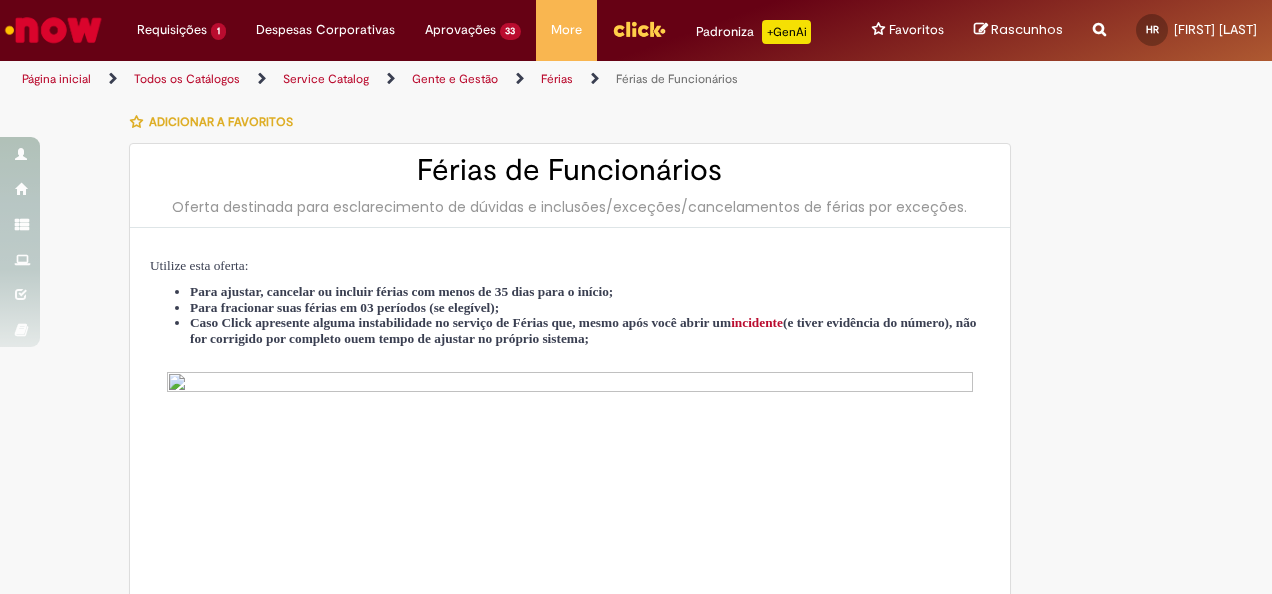 type on "**********" 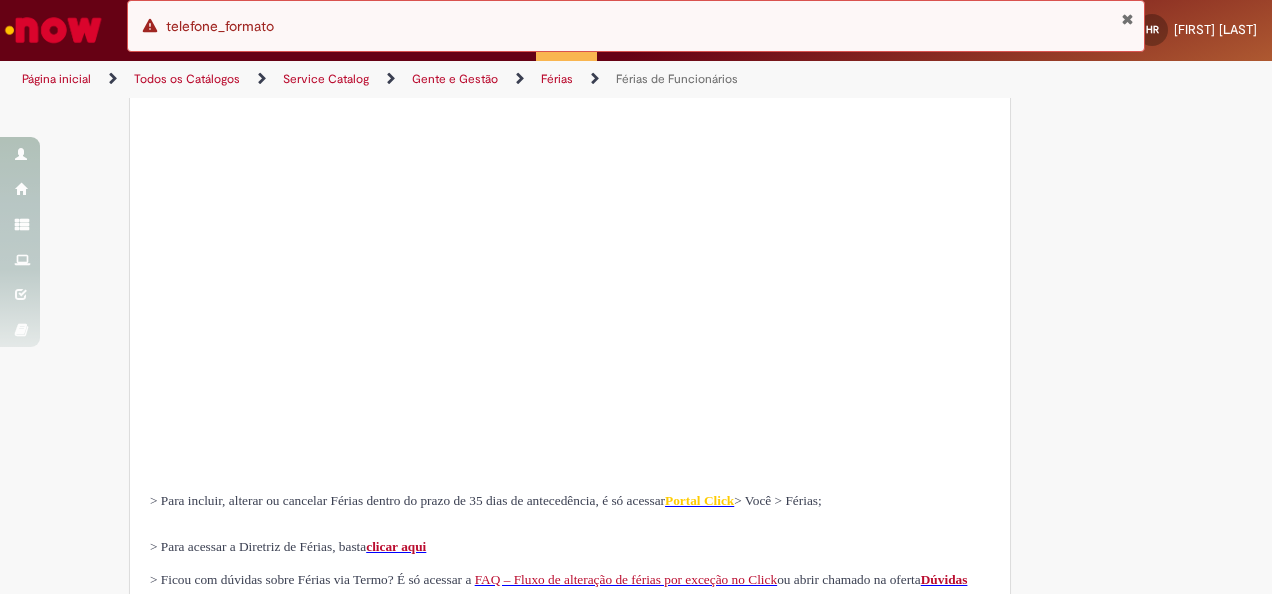 type on "**********" 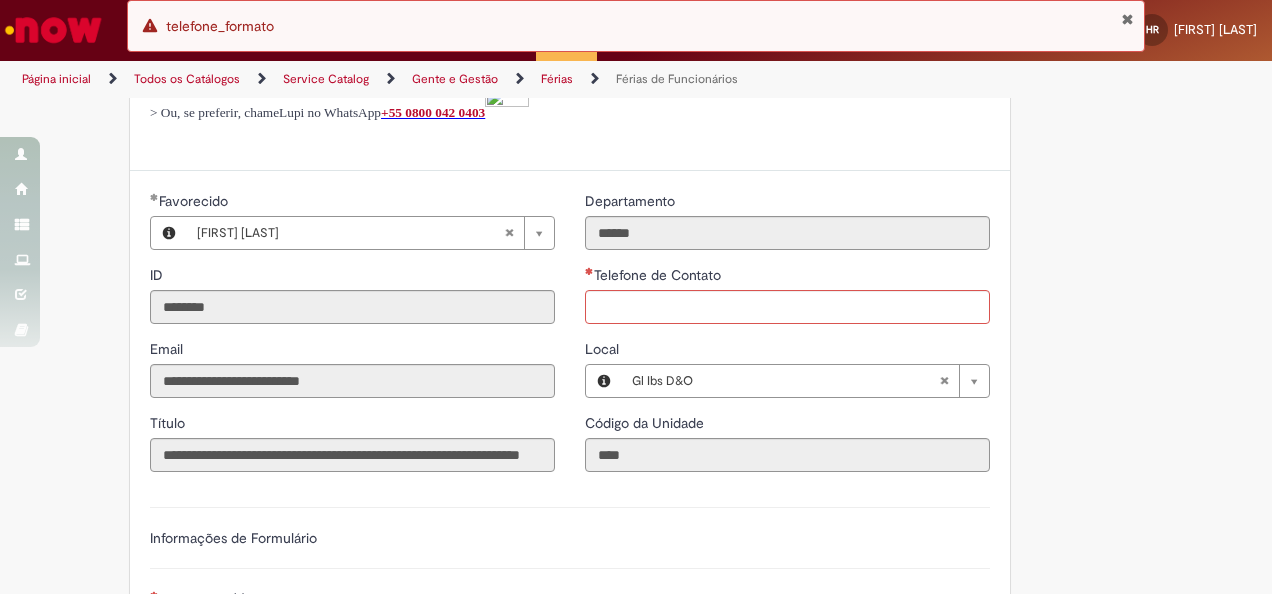 scroll, scrollTop: 1000, scrollLeft: 0, axis: vertical 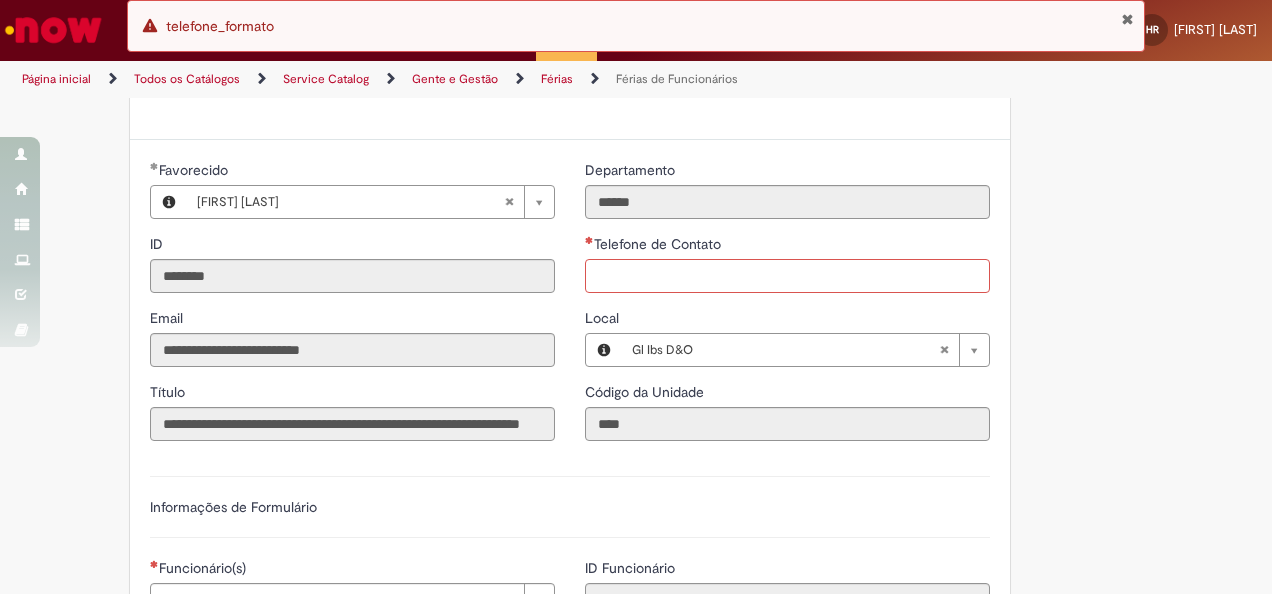 click on "Telefone de Contato" at bounding box center [787, 276] 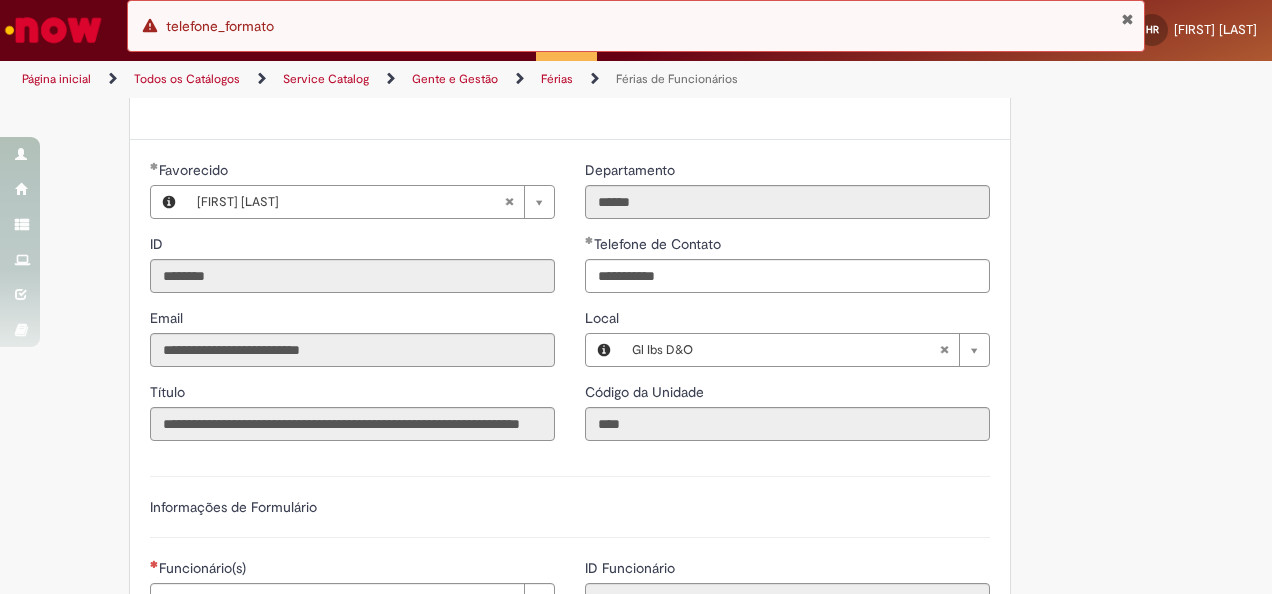 type on "**********" 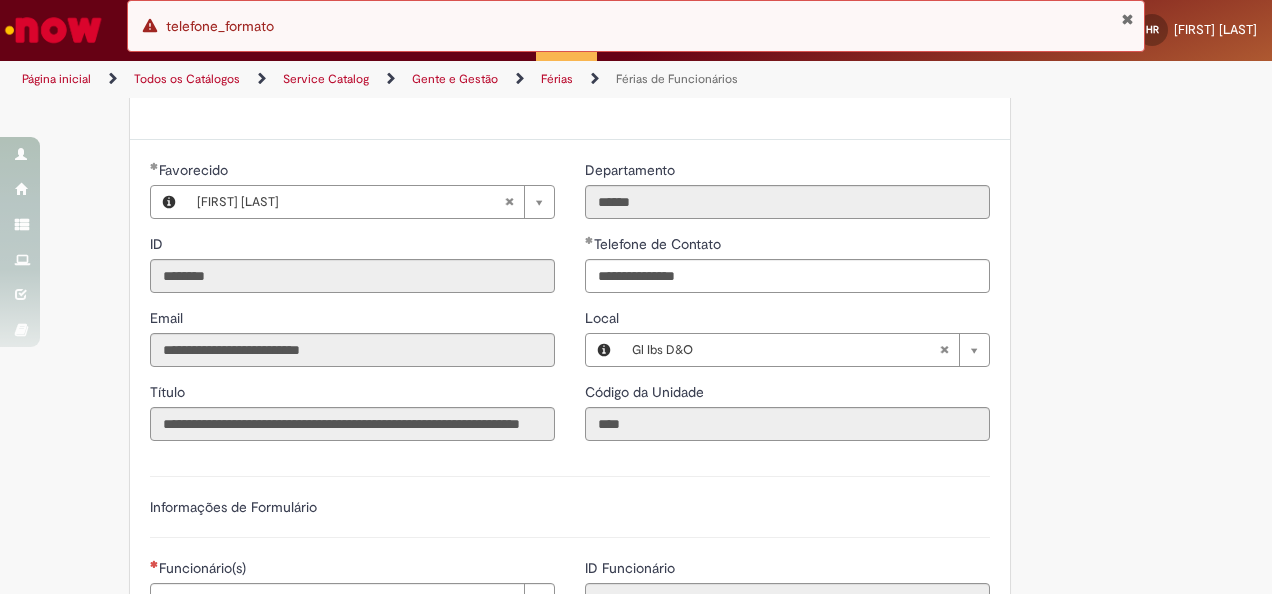 click on "Adicionar a Favoritos
Férias de Funcionários
Oferta destinada para esclarecimento de dúvidas e inclusões/exceções/cancelamentos de férias por exceções.
Utilize esta oferta:
Para ajustar, cancelar ou incluir férias com menos de 35 dias para o início;
Para fracionar suas férias em 03 períodos (se elegível);
Caso Click apresente alguma instabilidade no serviço de Férias que, mesmo após você abrir um  incidente  (e tiver evidência do número), não for corrigido por completo ou  em tempo de ajustar no próprio sistema;
> Para incluir, alterar ou cancelar Férias dentro do prazo de 35 dias de antecedência, é só acessar  Portal Click  > Você > Férias; > Para acessar a Diretriz de Férias, basta  clicar aqui
> Ficou com dúvidas sobre Férias via Termo? É só acessar a   FAQ – Fluxo de alteração de férias por exceção no Click Dúvidas Trabalhistas ." at bounding box center (636, 236) 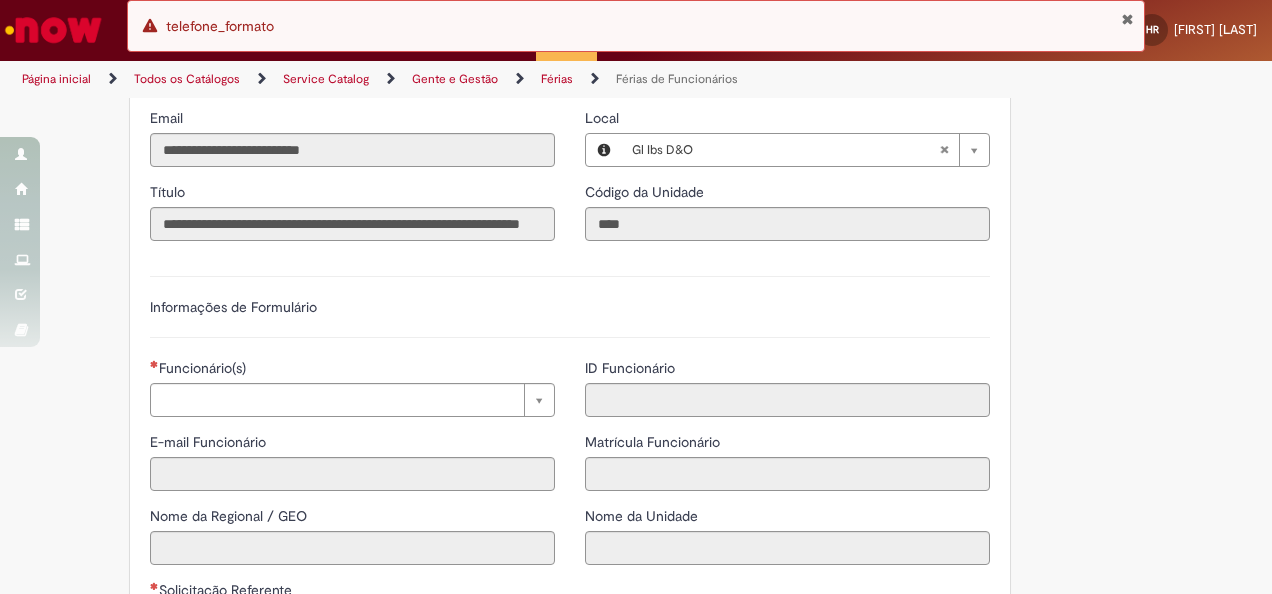 scroll, scrollTop: 1300, scrollLeft: 0, axis: vertical 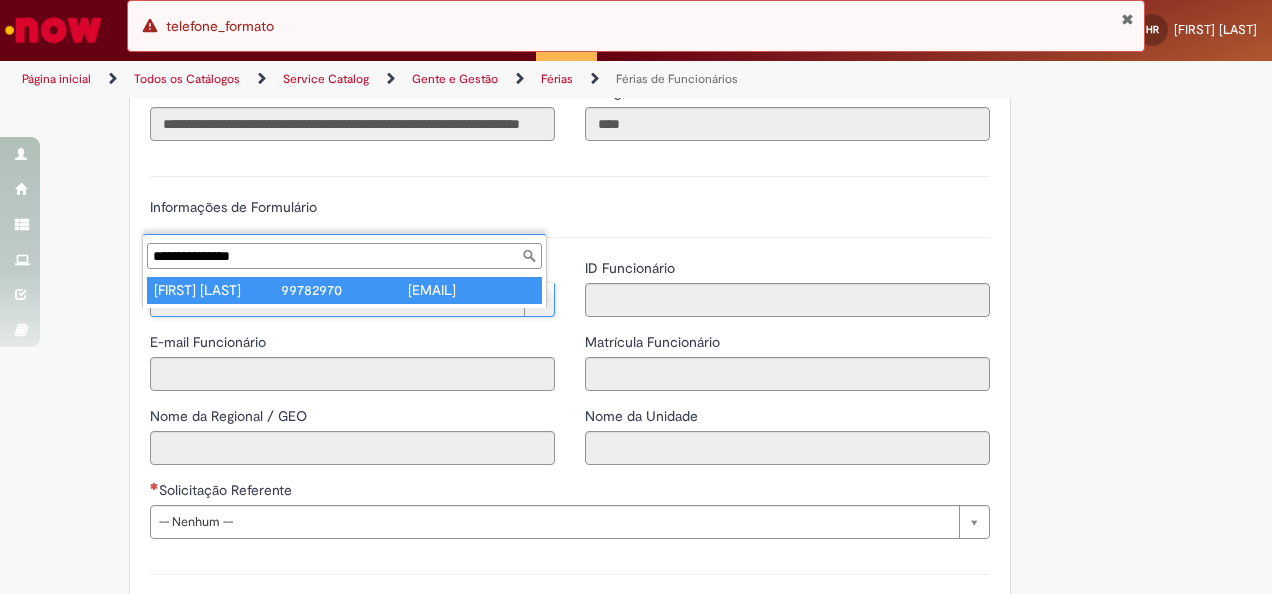 type on "**********" 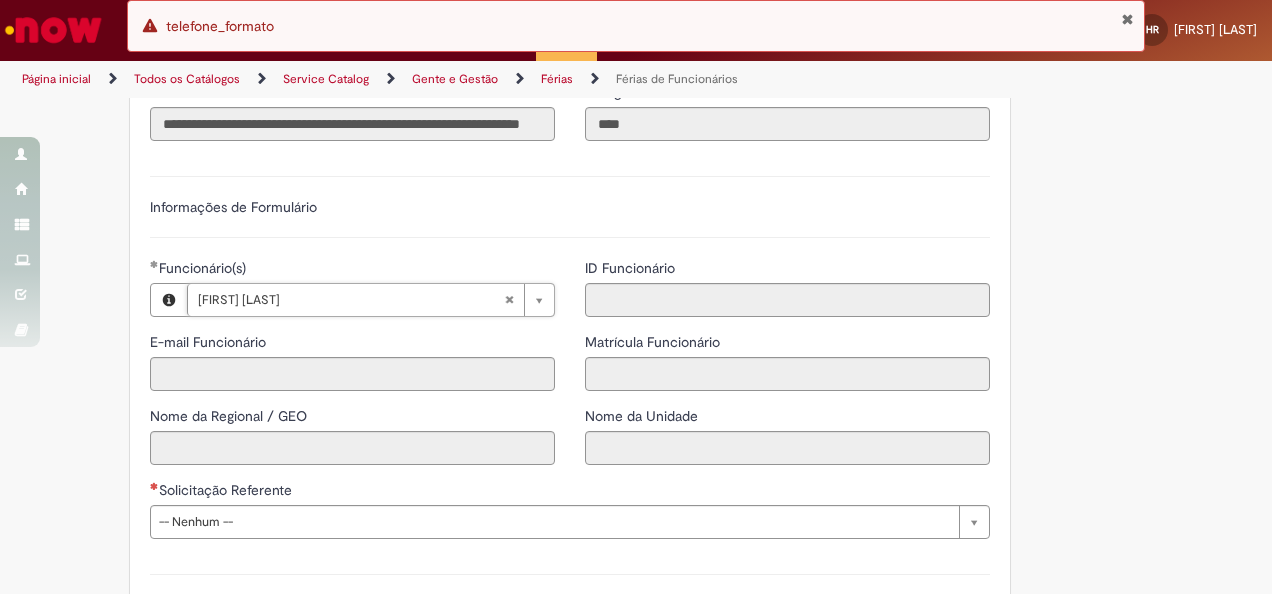 type on "**********" 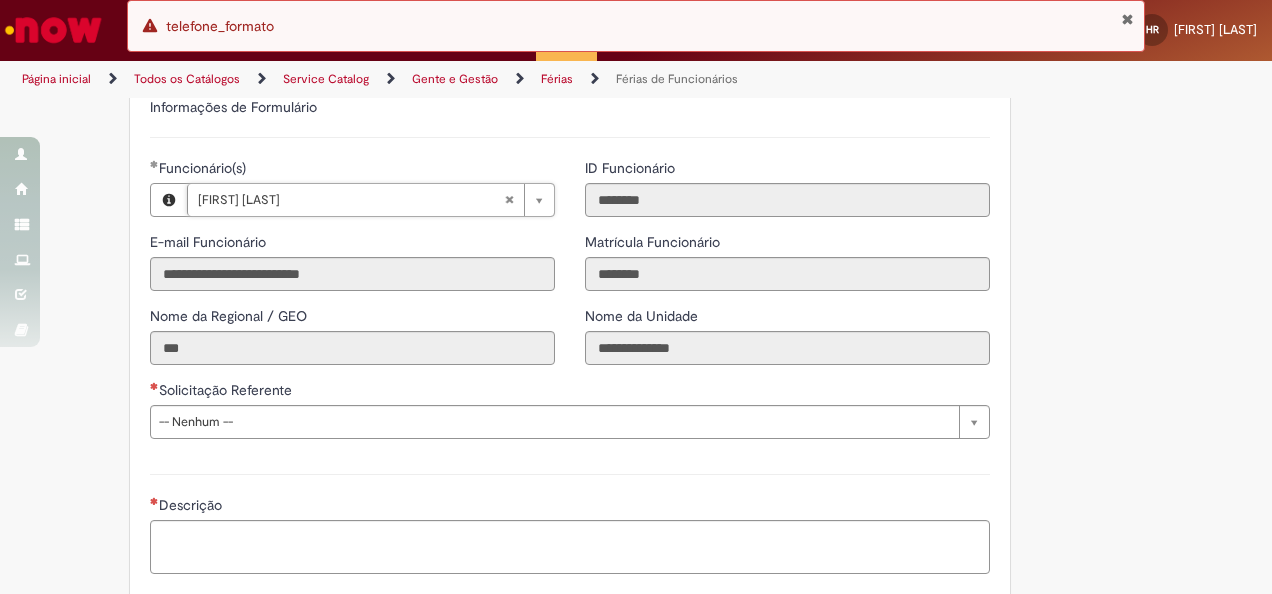 scroll, scrollTop: 1500, scrollLeft: 0, axis: vertical 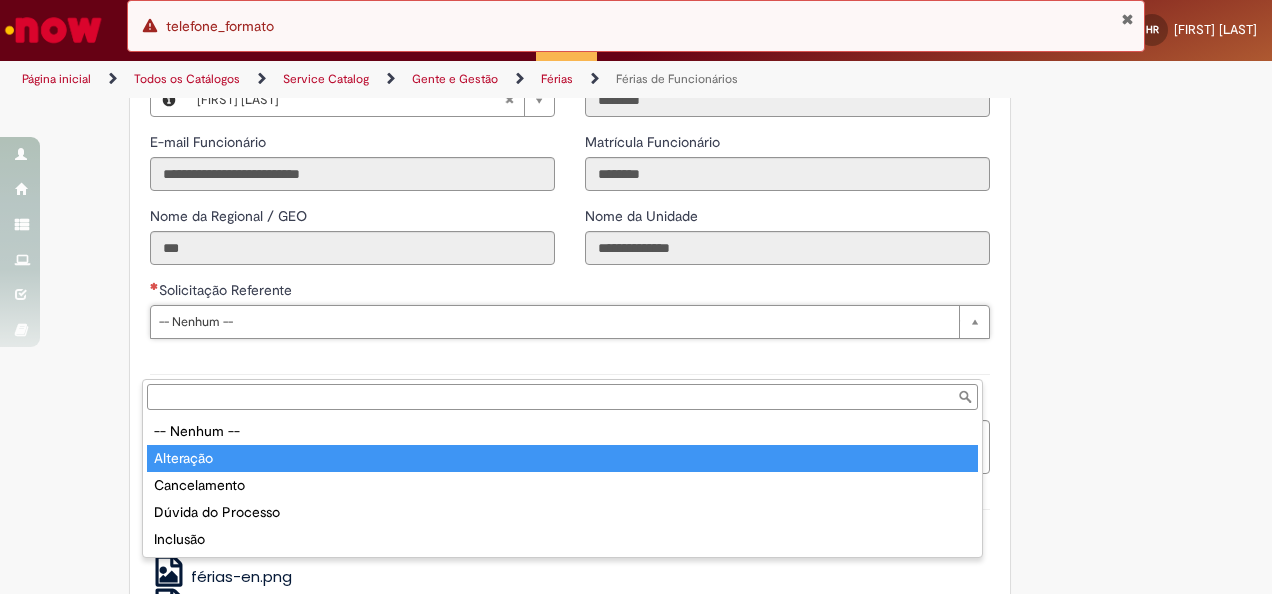 type on "*********" 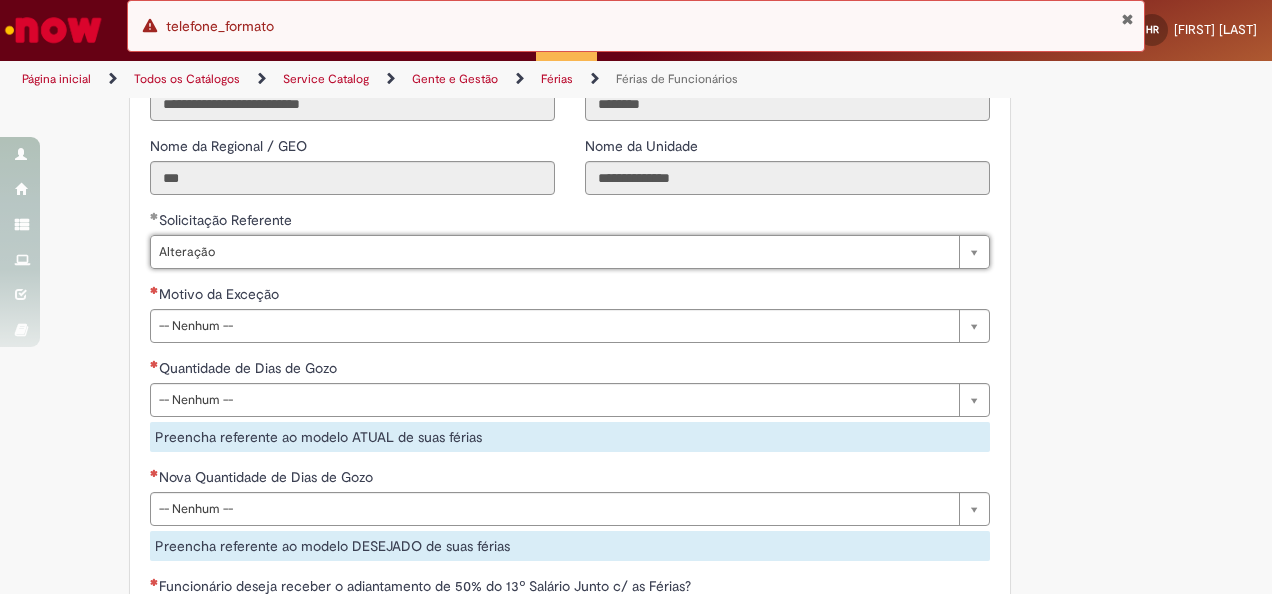 scroll, scrollTop: 1600, scrollLeft: 0, axis: vertical 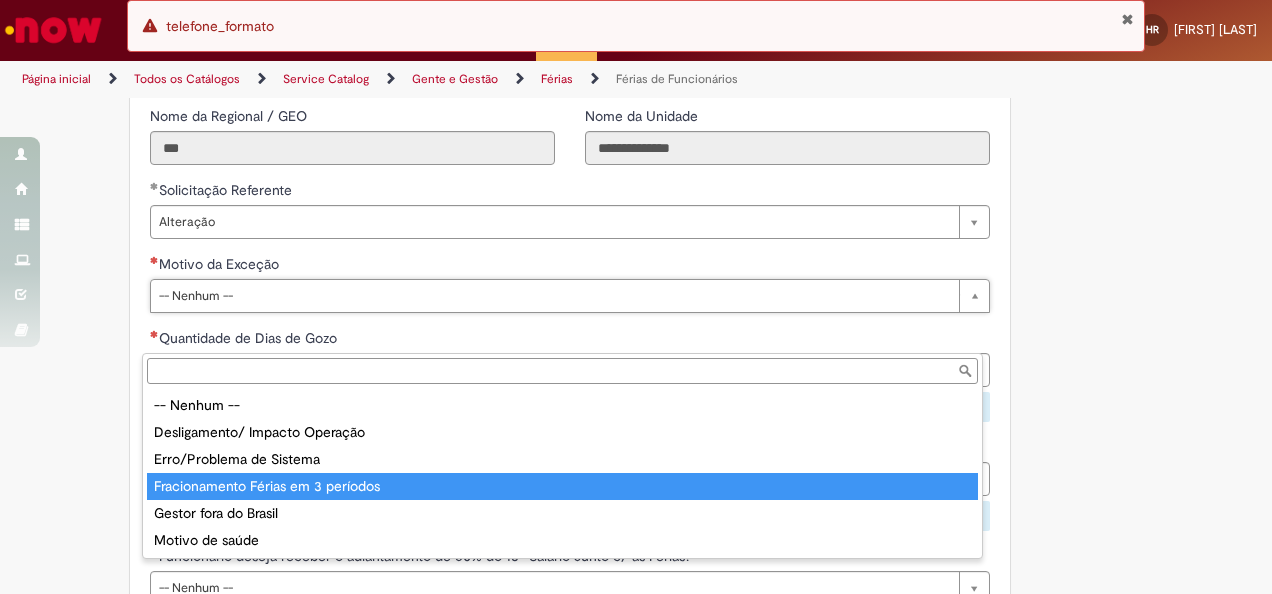 type on "**********" 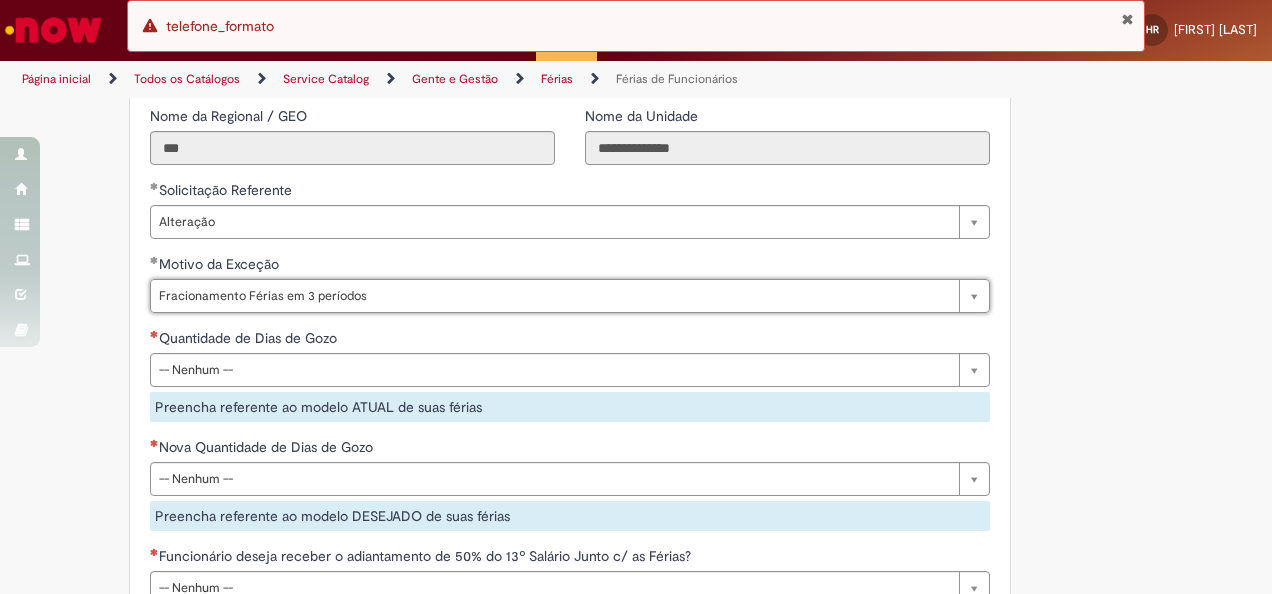 scroll, scrollTop: 1700, scrollLeft: 0, axis: vertical 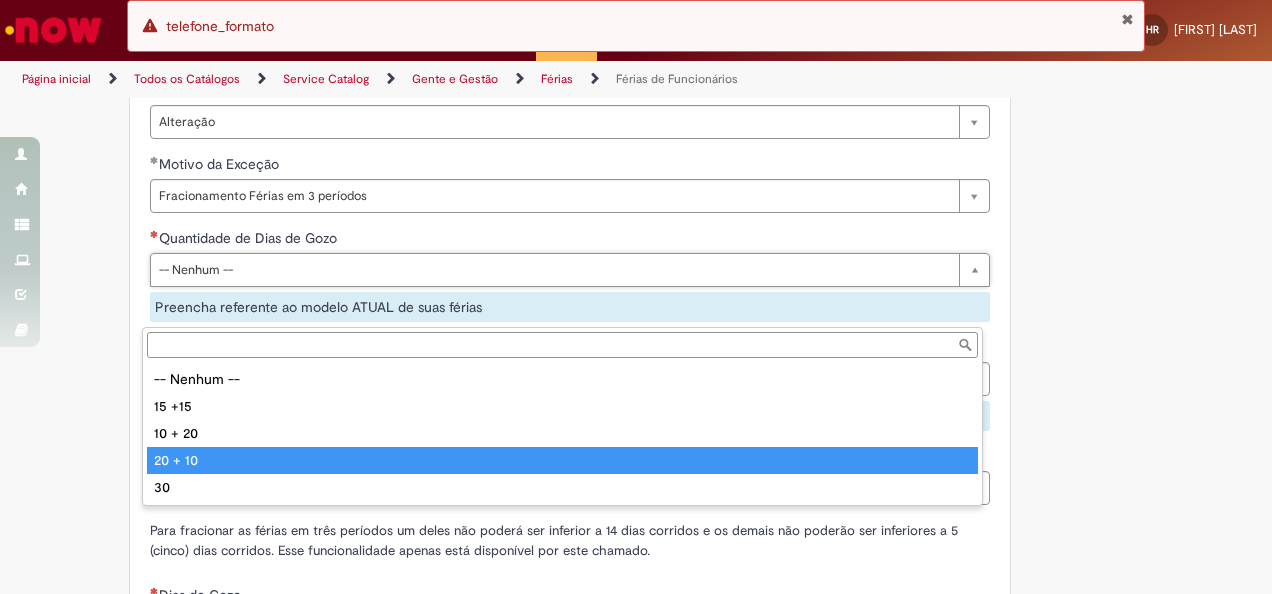 type on "*******" 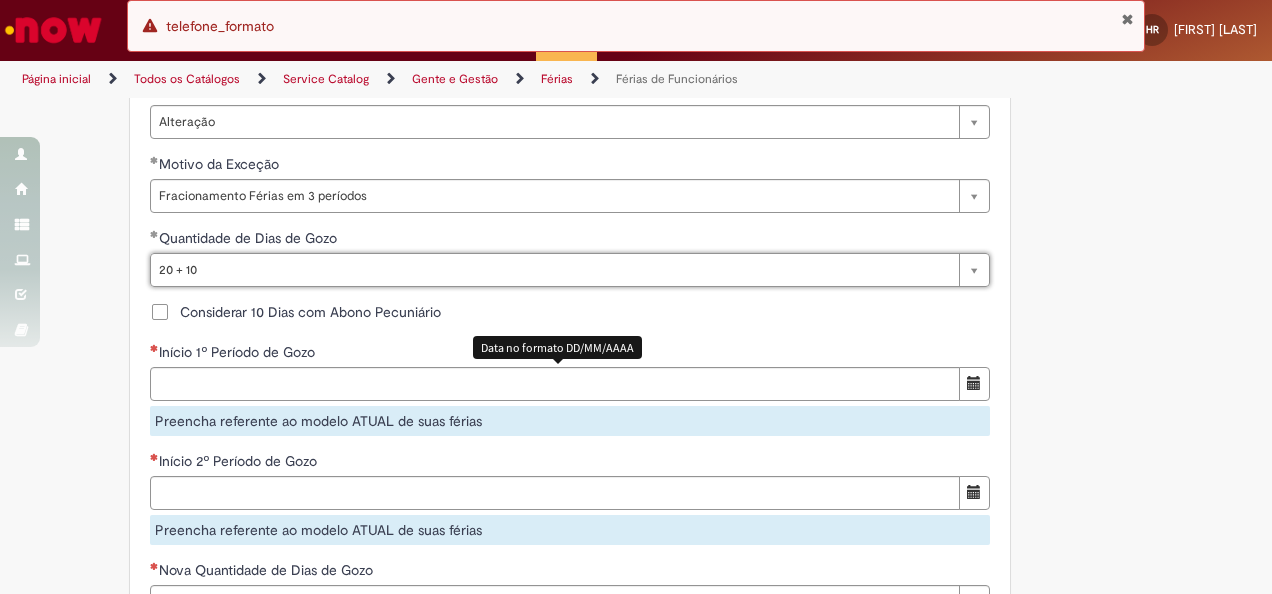 scroll, scrollTop: 1800, scrollLeft: 0, axis: vertical 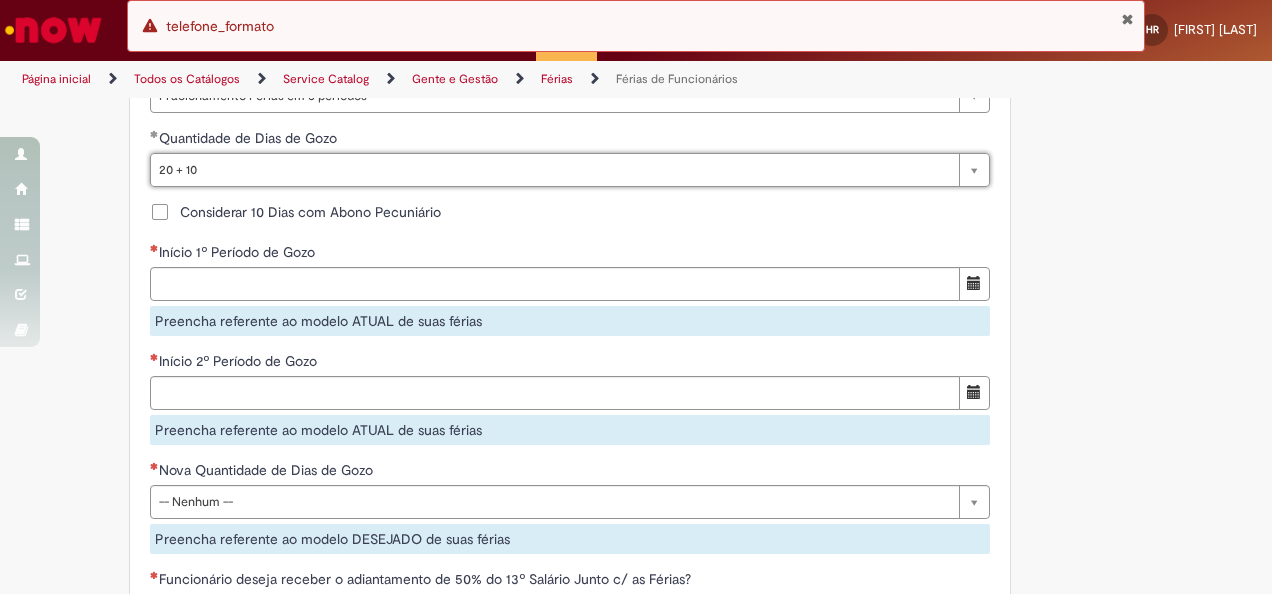 click on "Considerar 10 Dias com Abono Pecuniário" at bounding box center [310, 212] 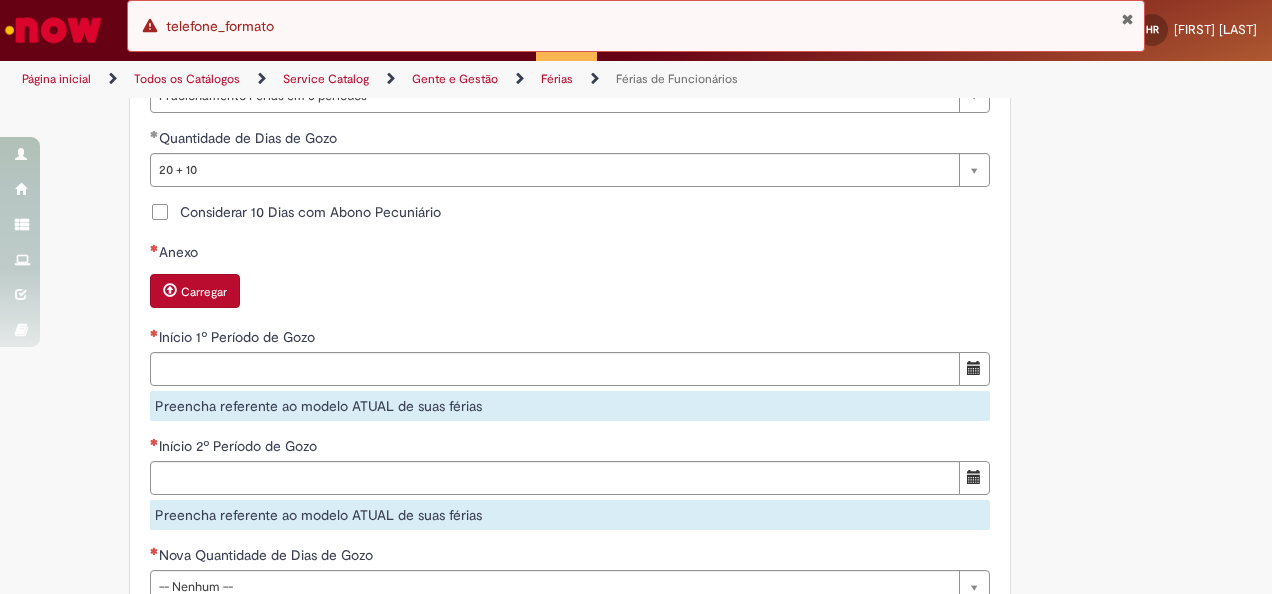 click on "Carregar" at bounding box center (195, 291) 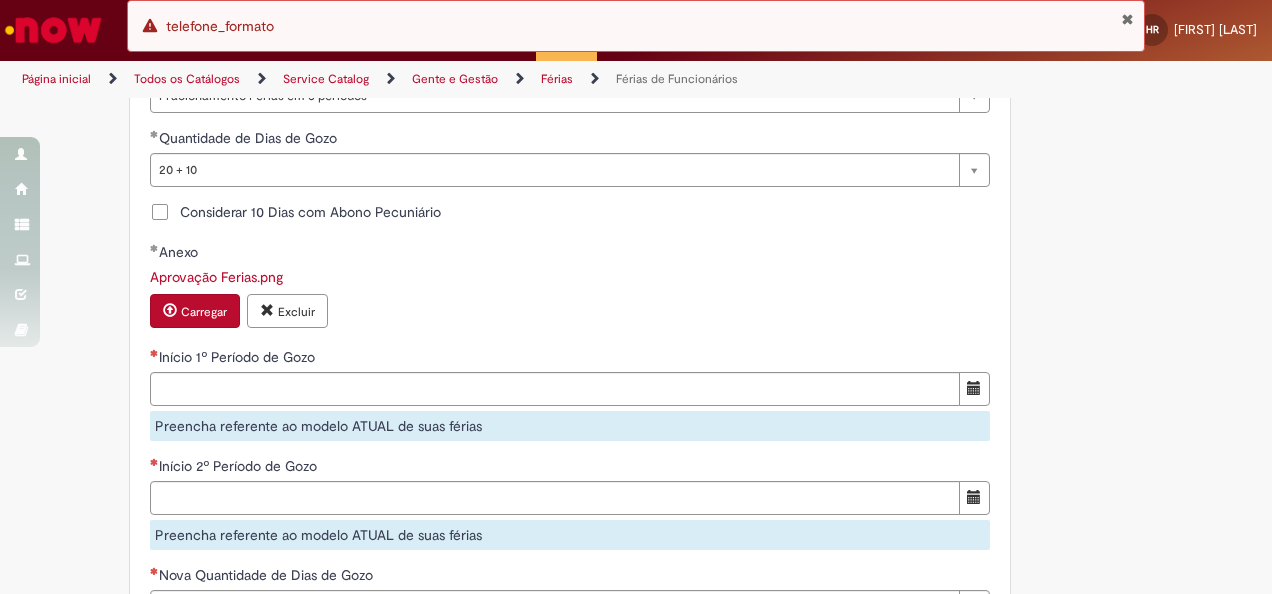 scroll, scrollTop: 2000, scrollLeft: 0, axis: vertical 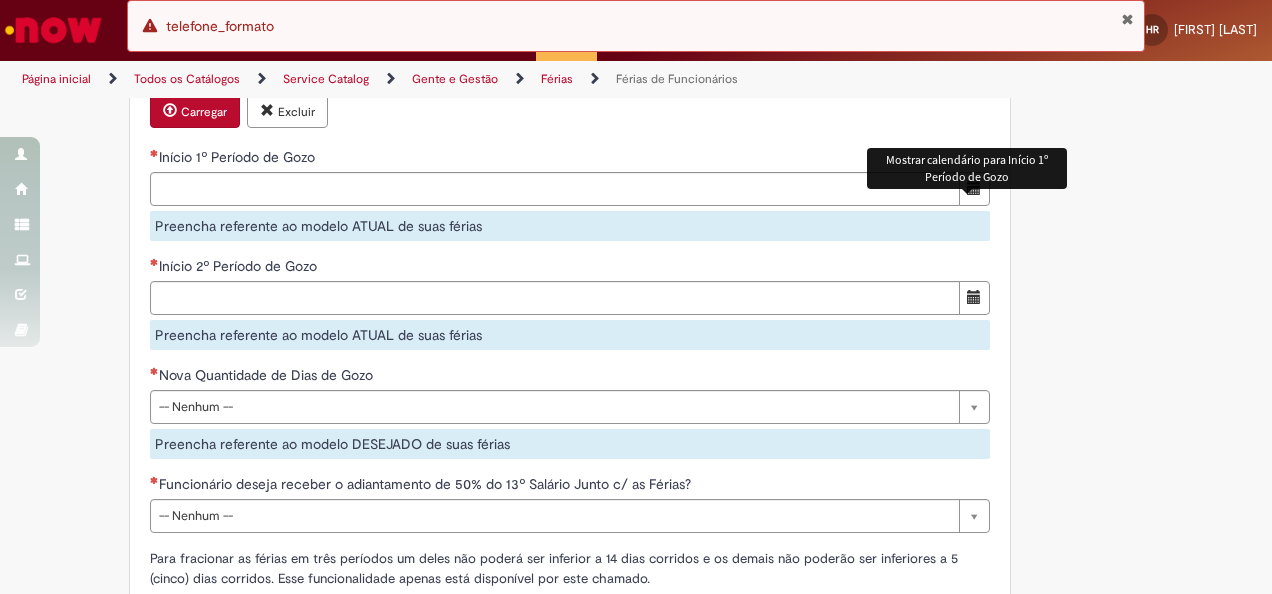 click at bounding box center (974, 188) 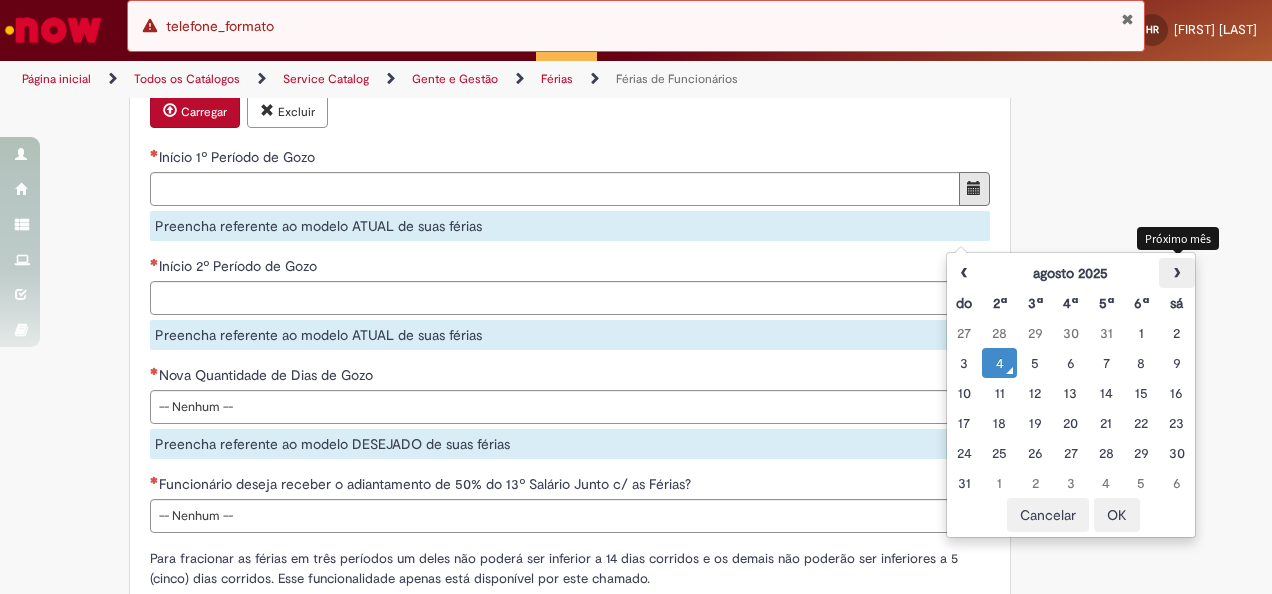 click on "›" at bounding box center [1176, 273] 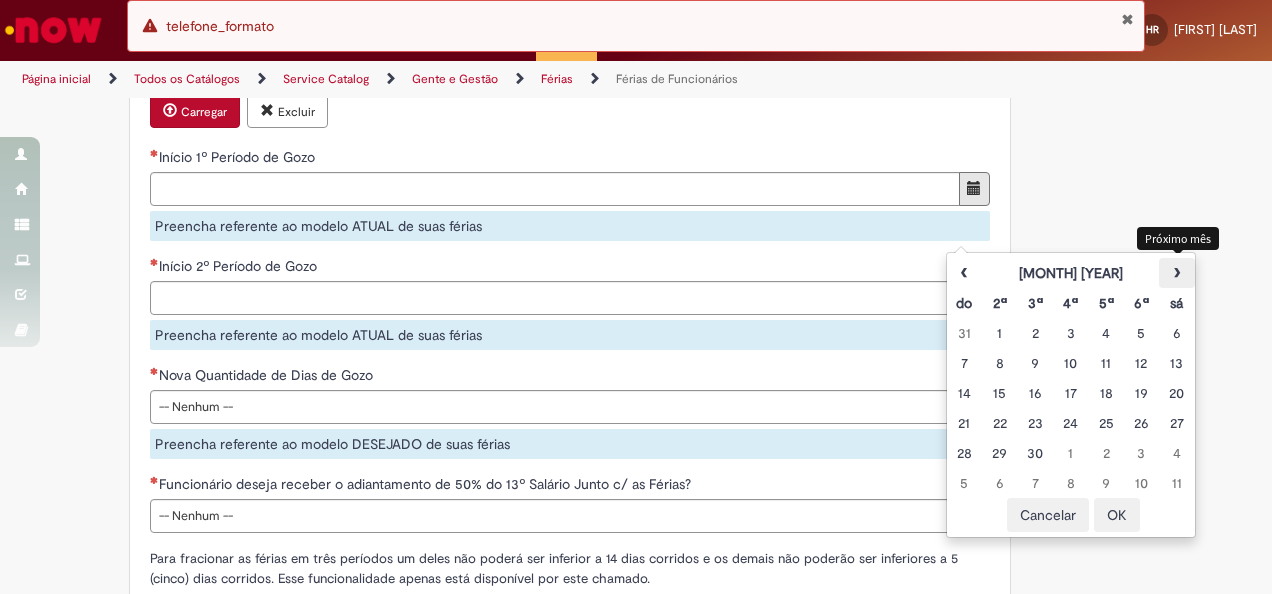 click on "›" at bounding box center [1176, 273] 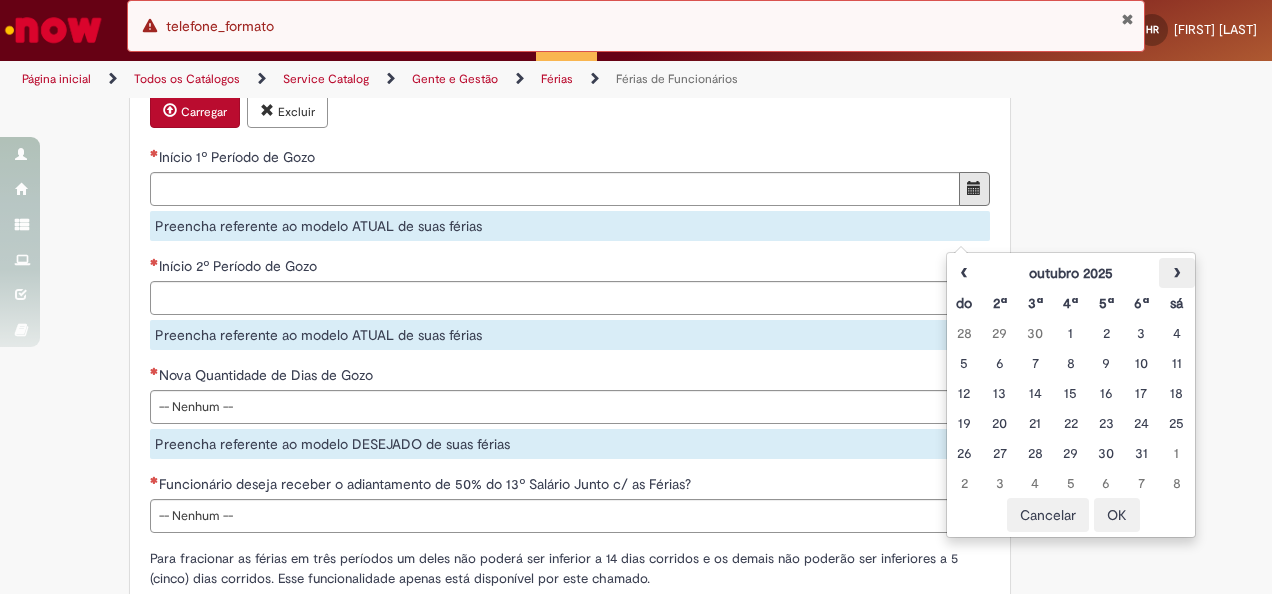 click on "›" at bounding box center (1176, 273) 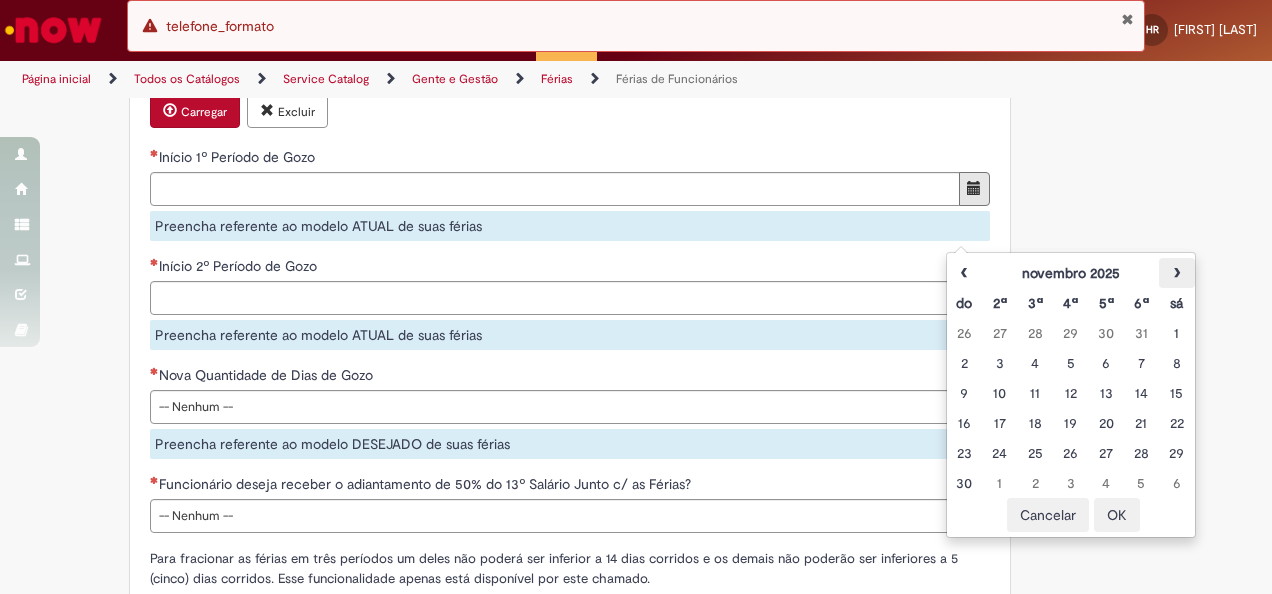 click on "›" at bounding box center (1176, 273) 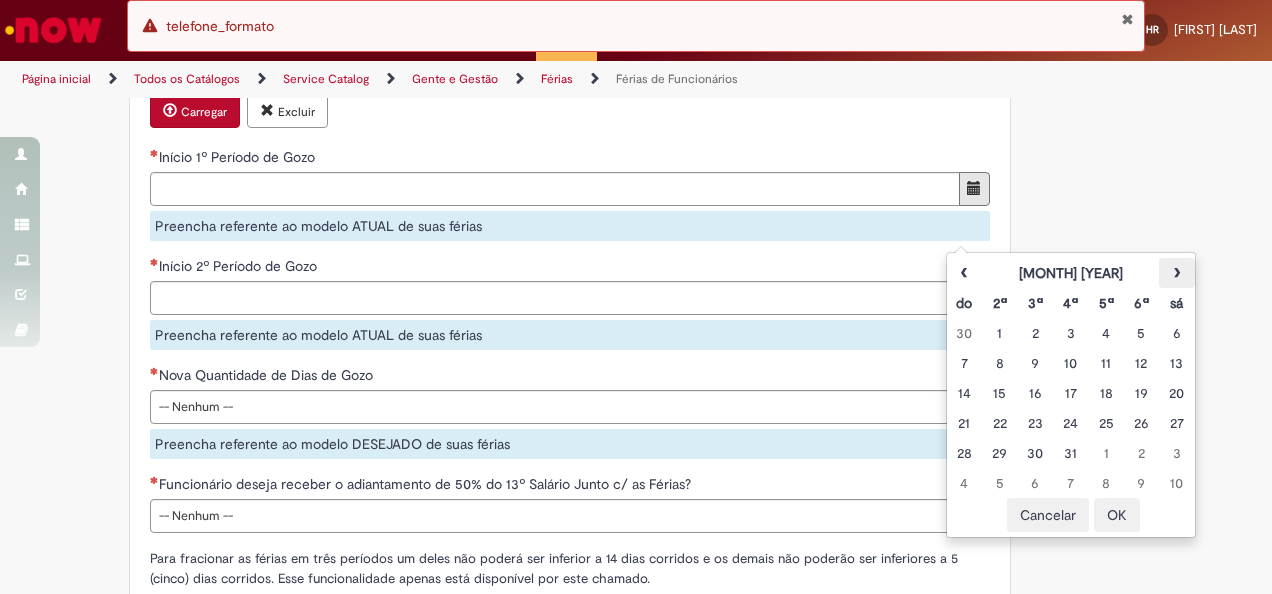 click on "›" at bounding box center [1176, 273] 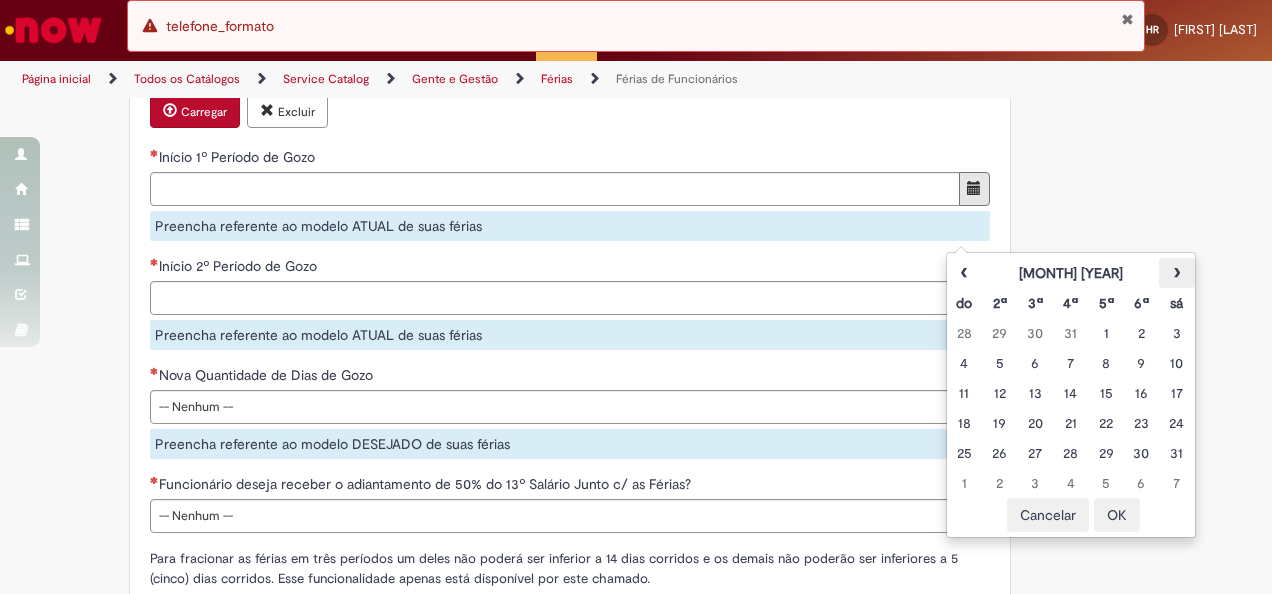 click on "›" at bounding box center (1176, 273) 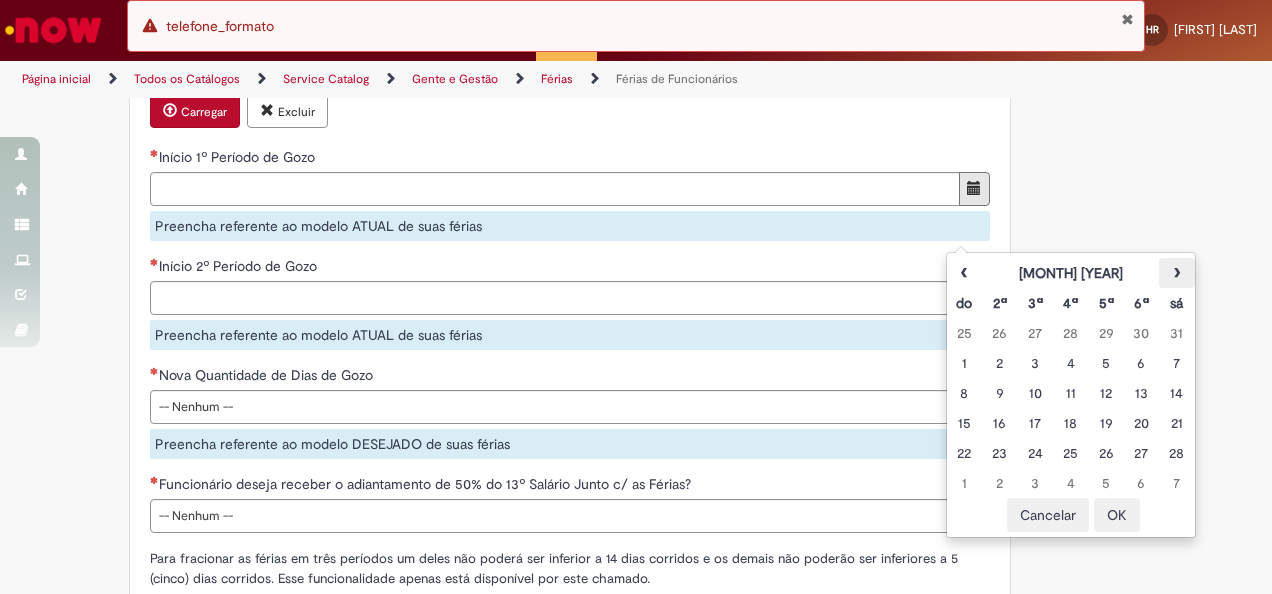 click on "›" at bounding box center (1176, 273) 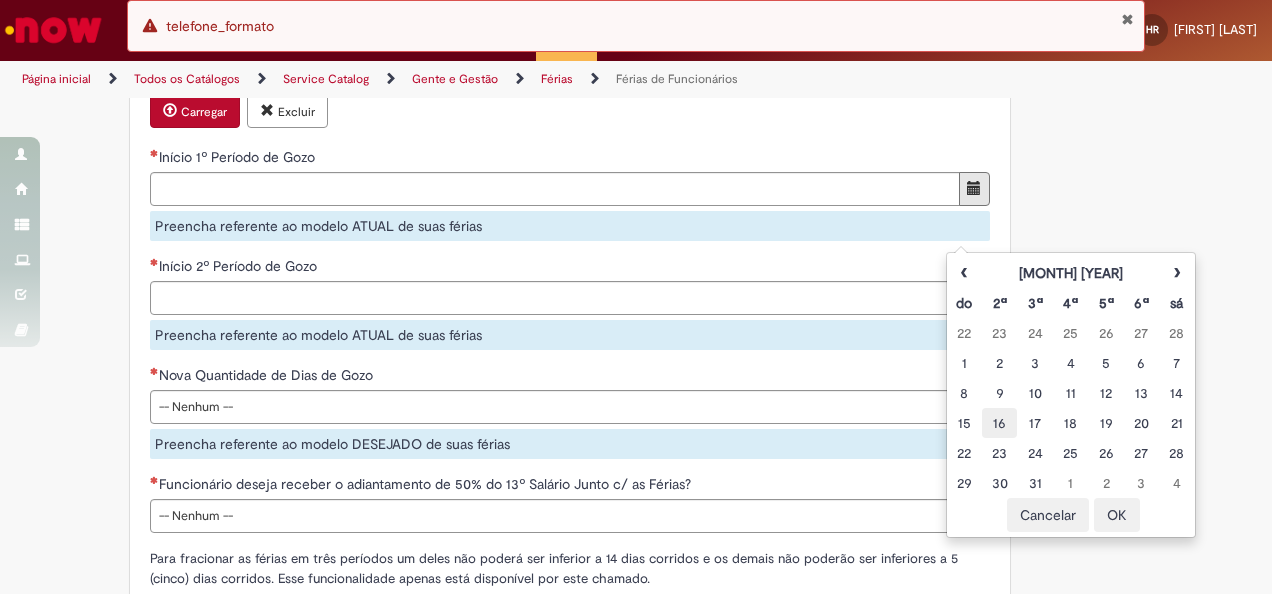 click on "16" at bounding box center (999, 423) 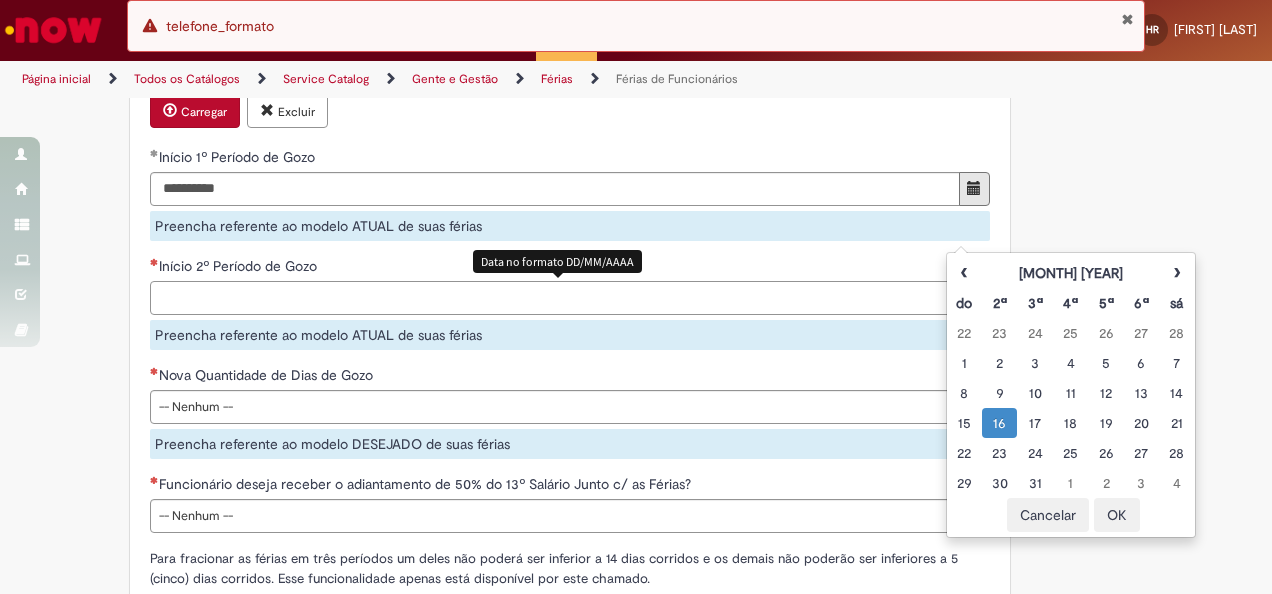click on "Início 2º Período de Gozo  Data no formato DD/MM/AAAA Preencha referente ao modelo ATUAL de suas férias" at bounding box center (570, 303) 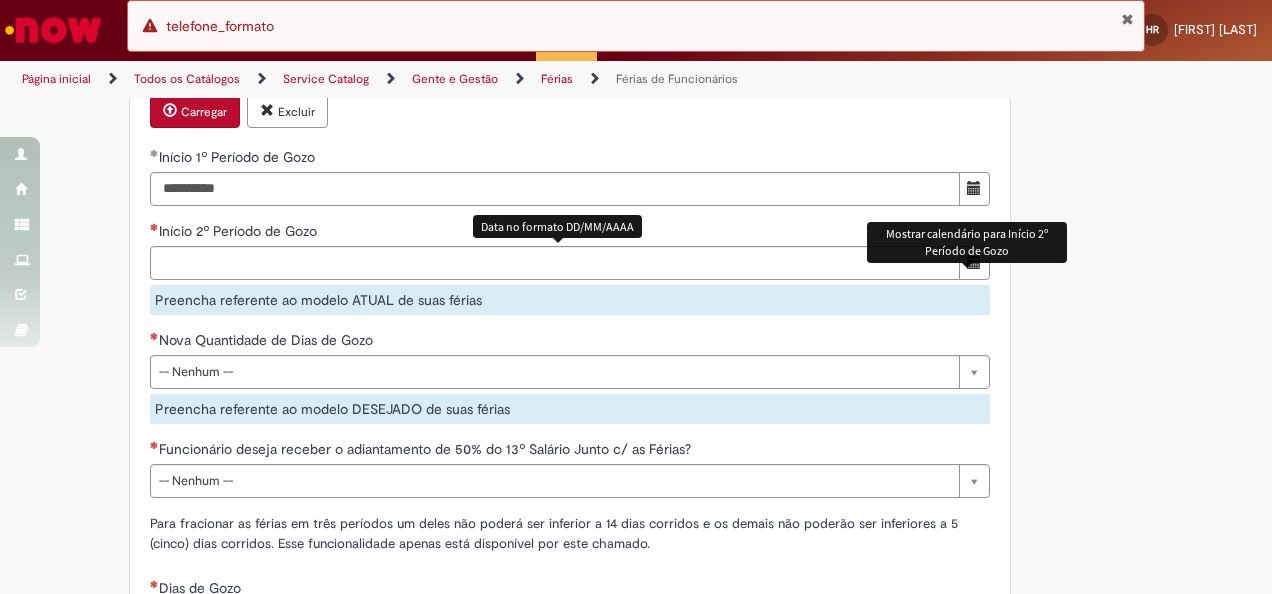 click at bounding box center [974, 262] 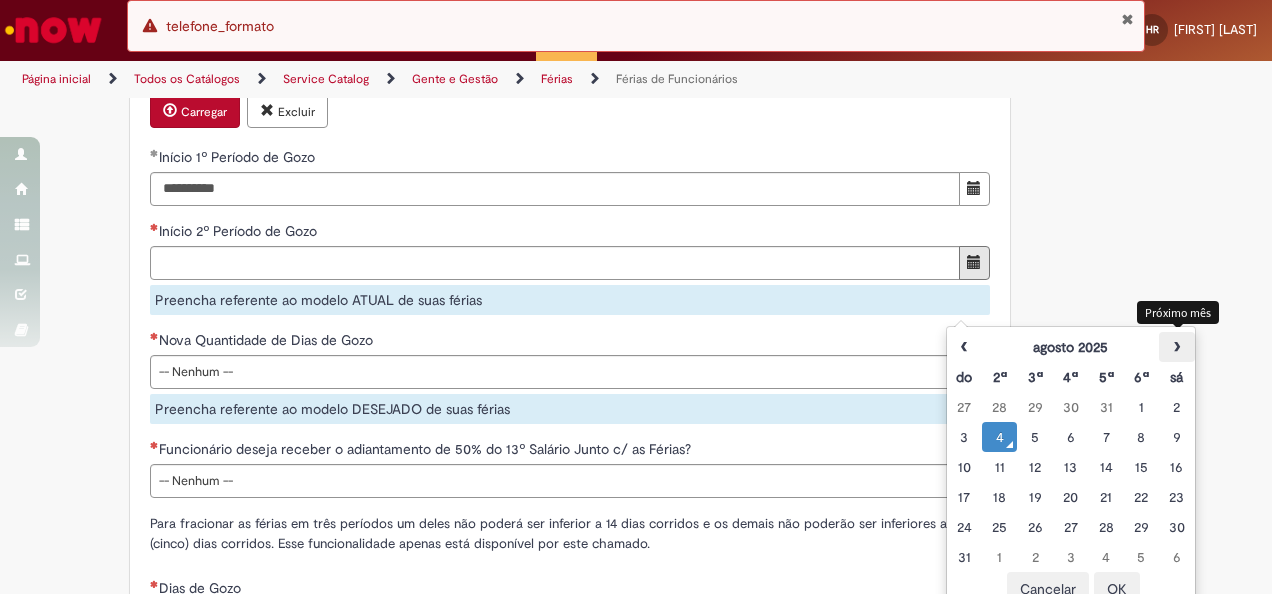 click on "›" at bounding box center [1176, 347] 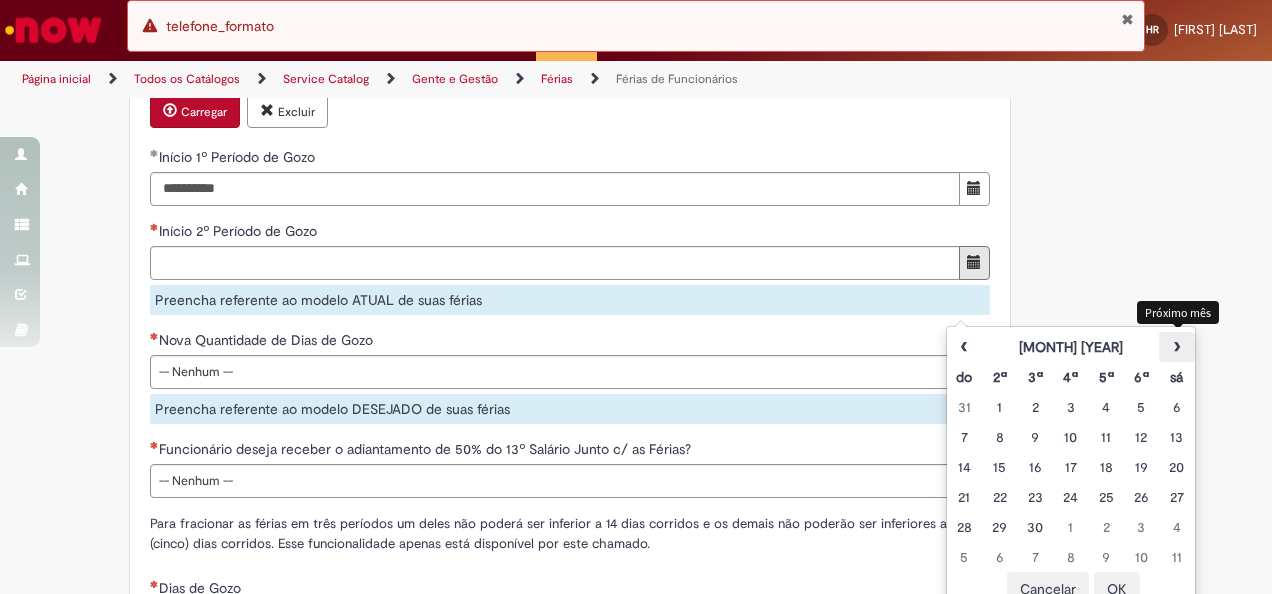 click on "›" at bounding box center [1176, 347] 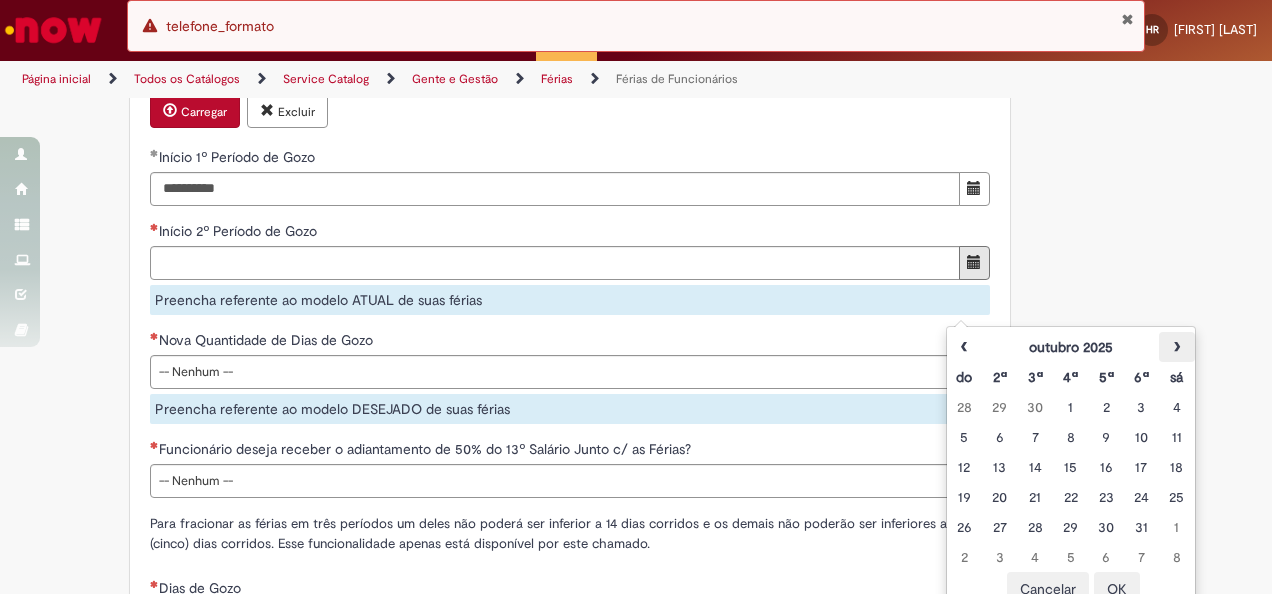 click on "›" at bounding box center [1176, 347] 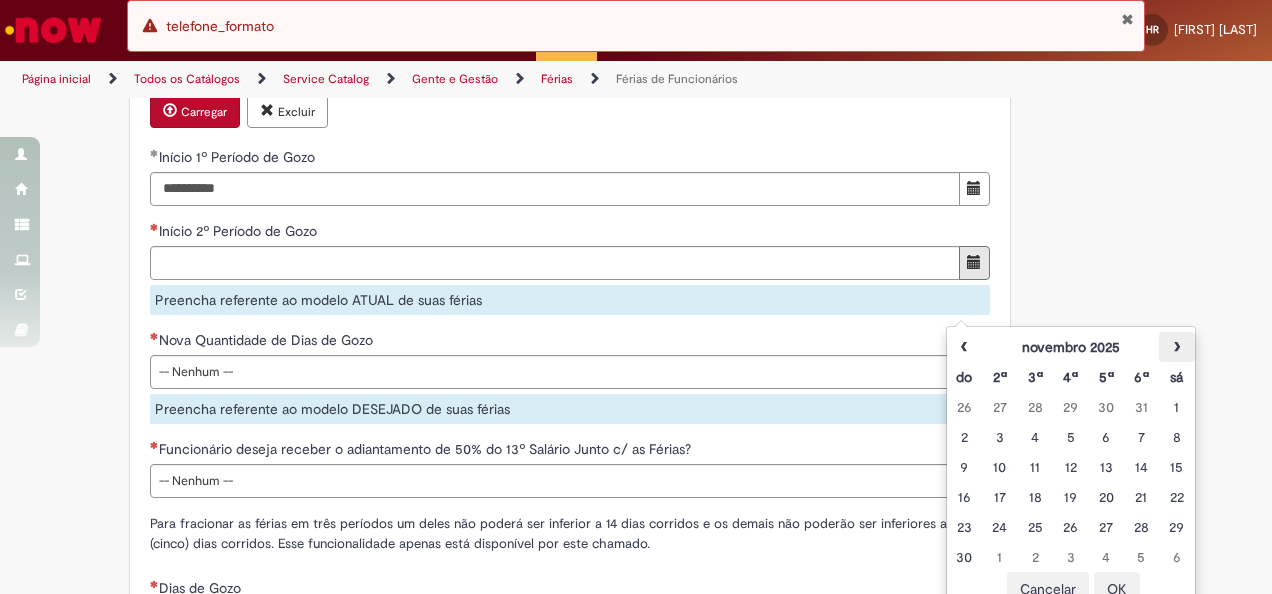 click on "›" at bounding box center [1176, 347] 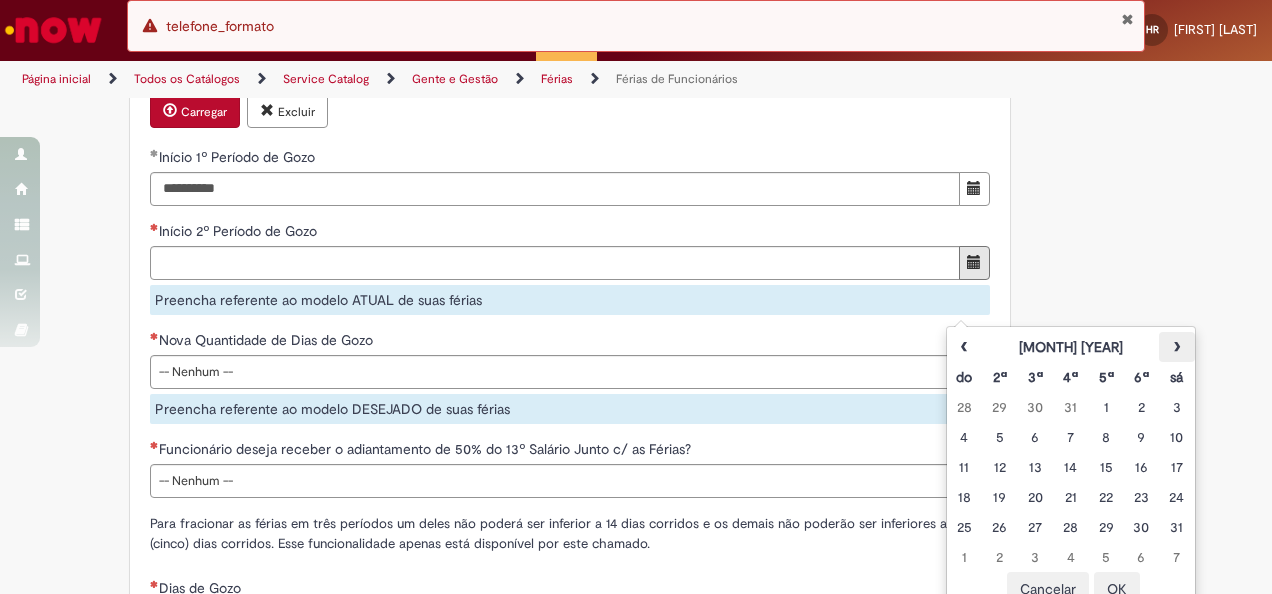 click on "›" at bounding box center (1176, 347) 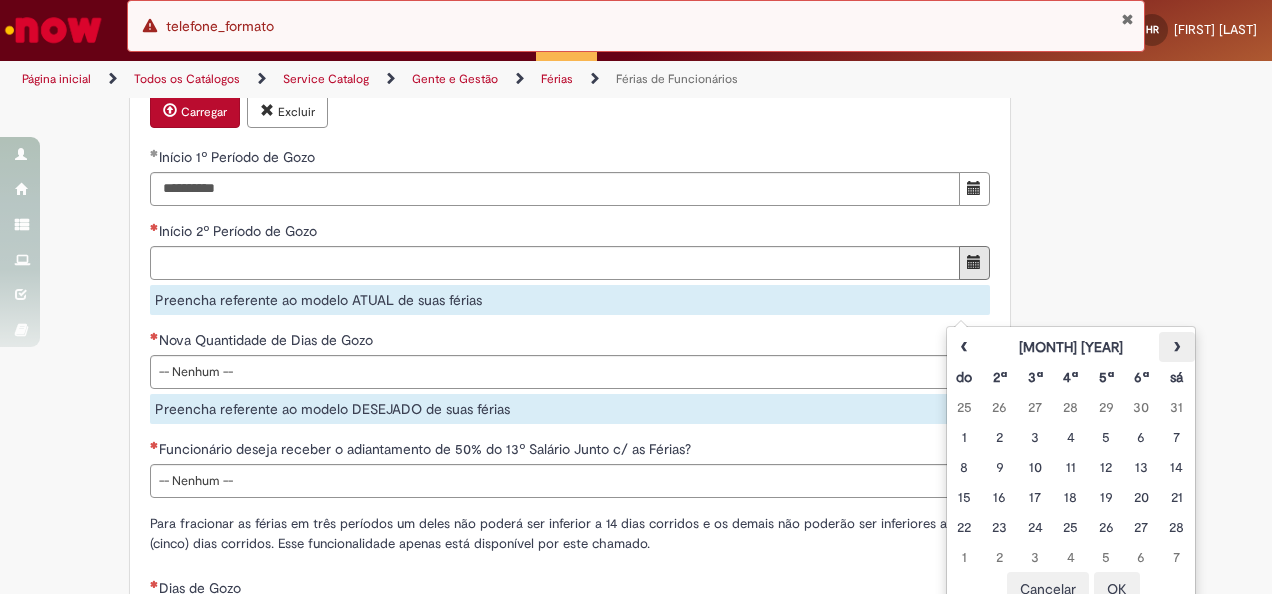 click on "›" at bounding box center (1176, 347) 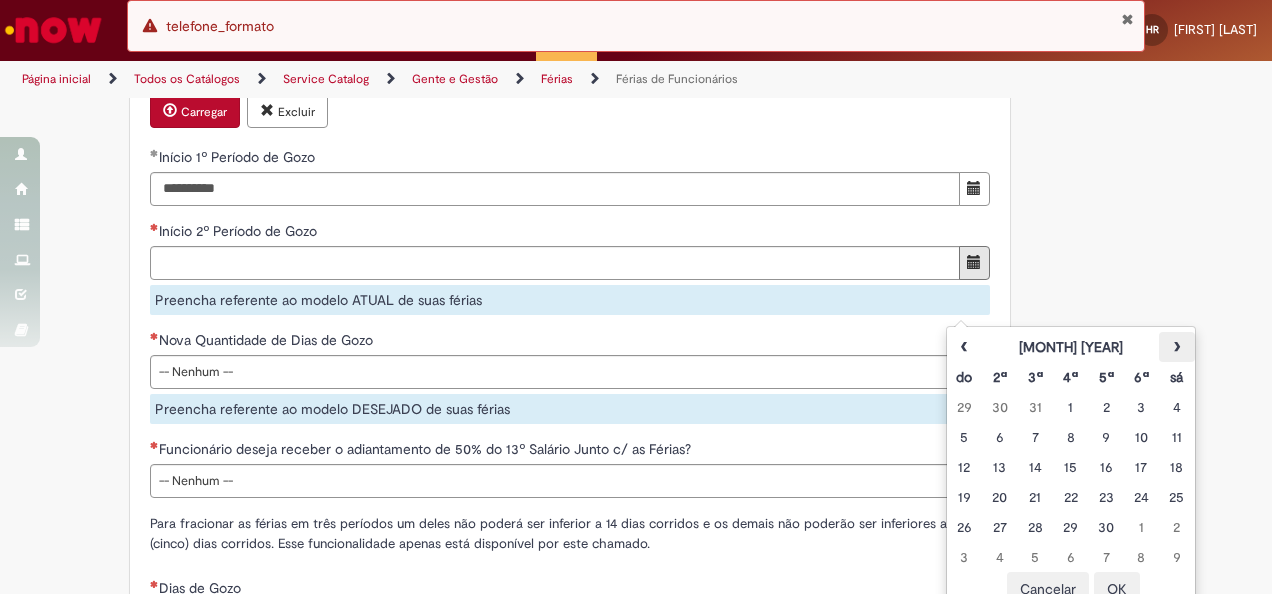 click on "›" at bounding box center (1176, 347) 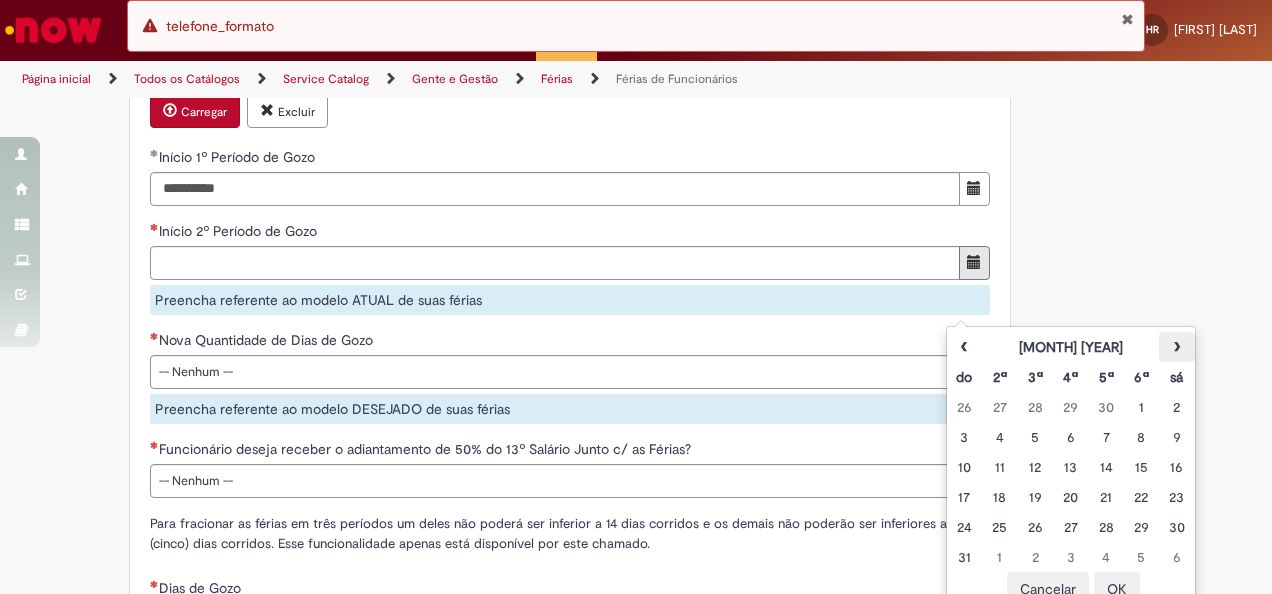 click on "›" at bounding box center [1176, 347] 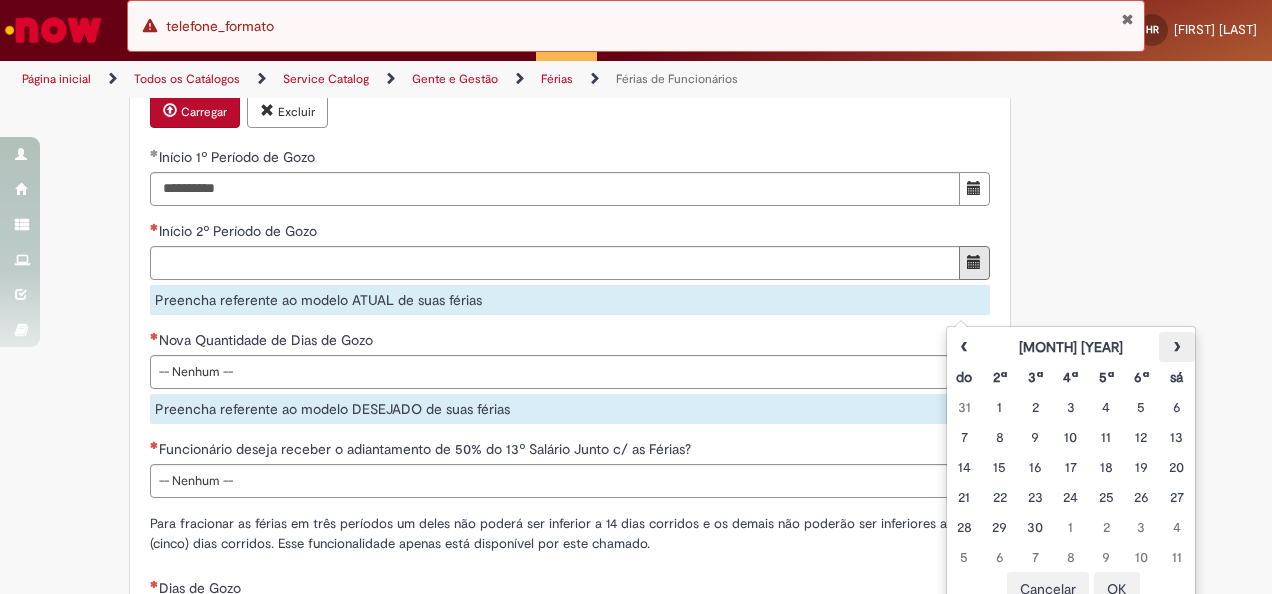 click on "›" at bounding box center [1176, 347] 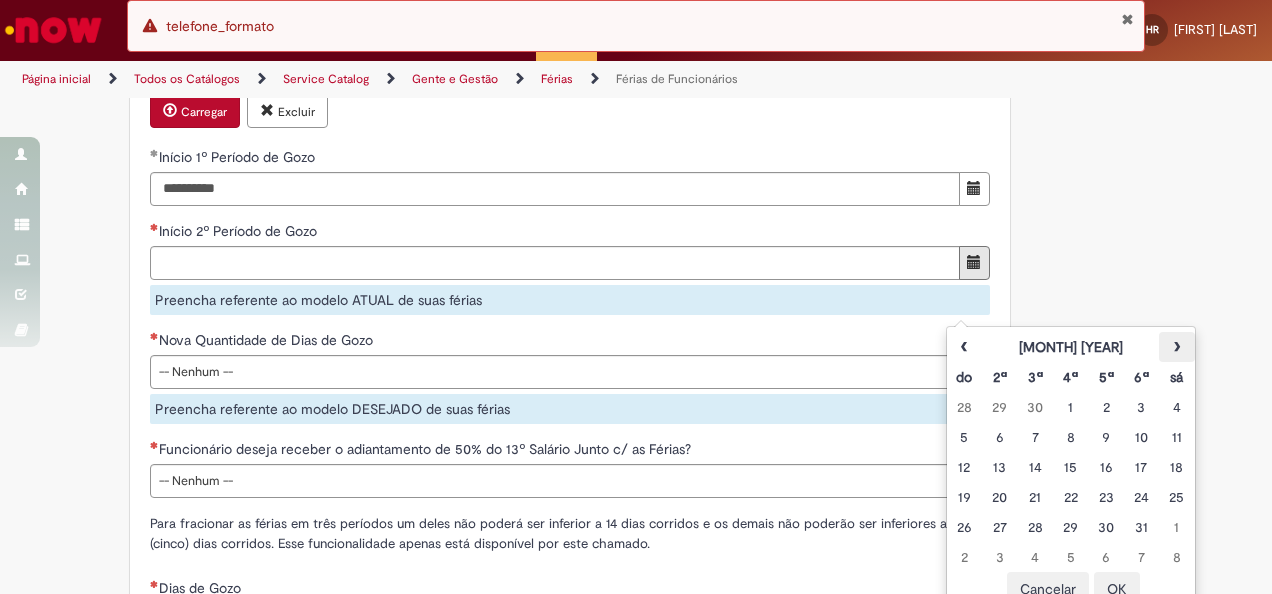 click on "›" at bounding box center [1176, 347] 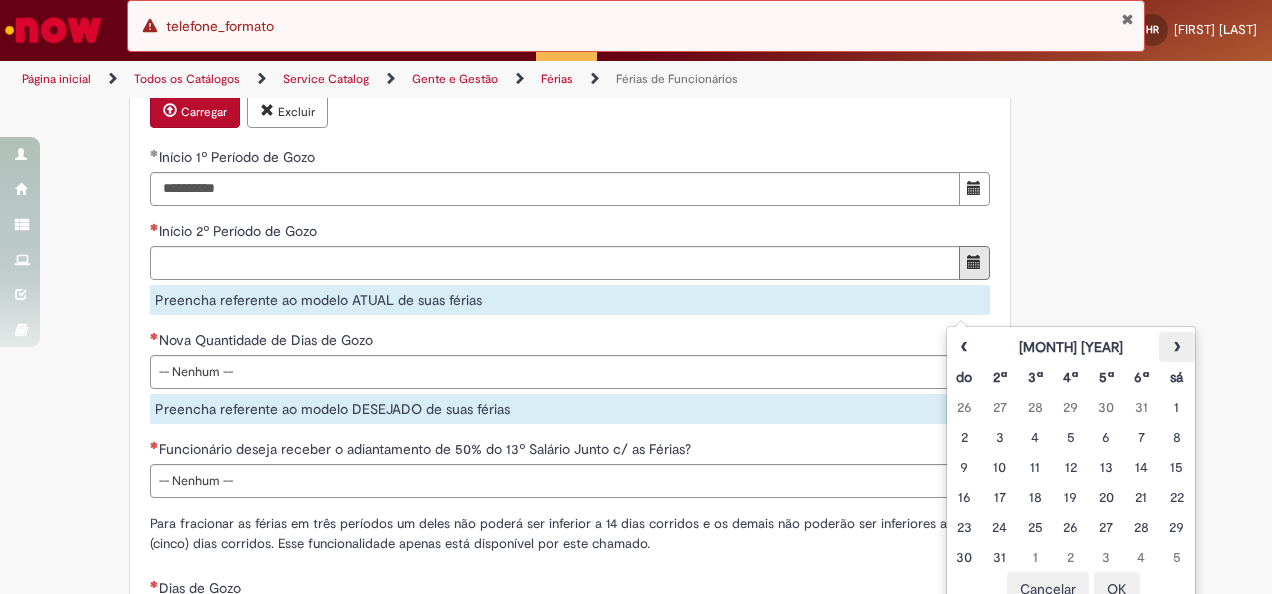 click on "›" at bounding box center [1176, 347] 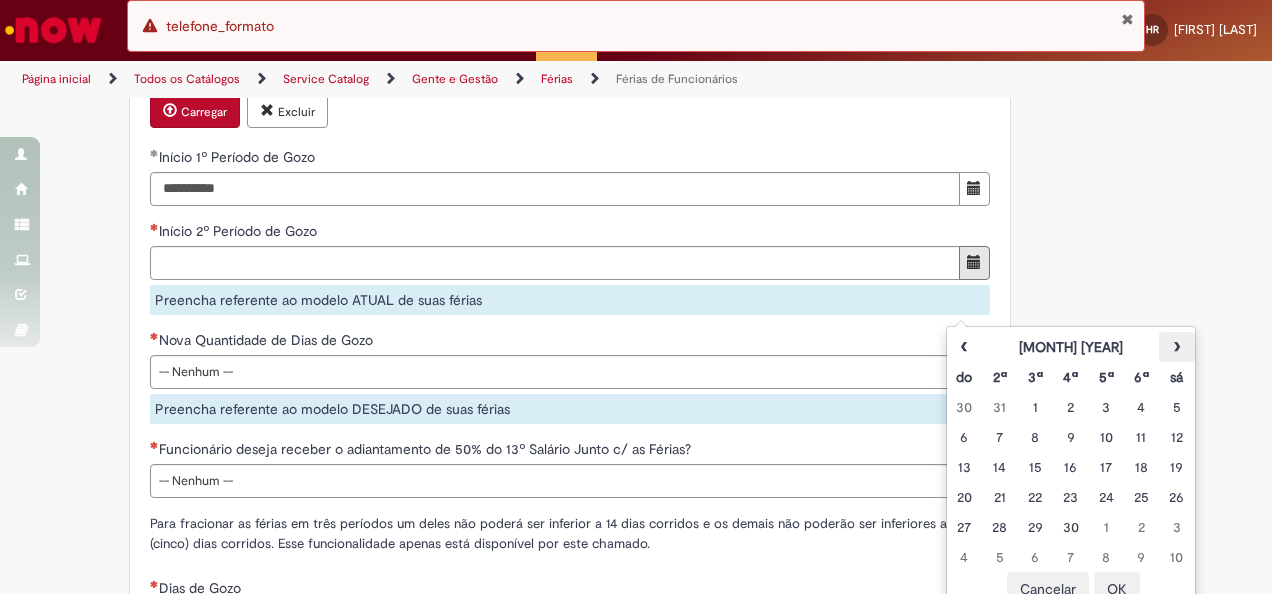 click on "›" at bounding box center (1176, 347) 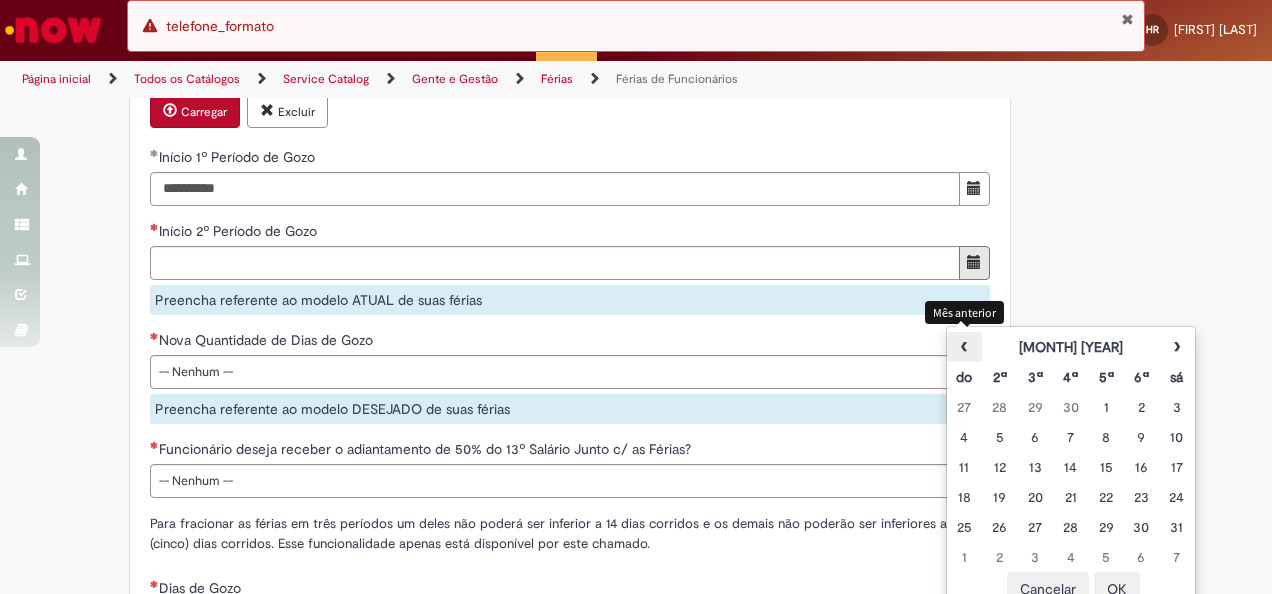 click on "‹" at bounding box center (964, 347) 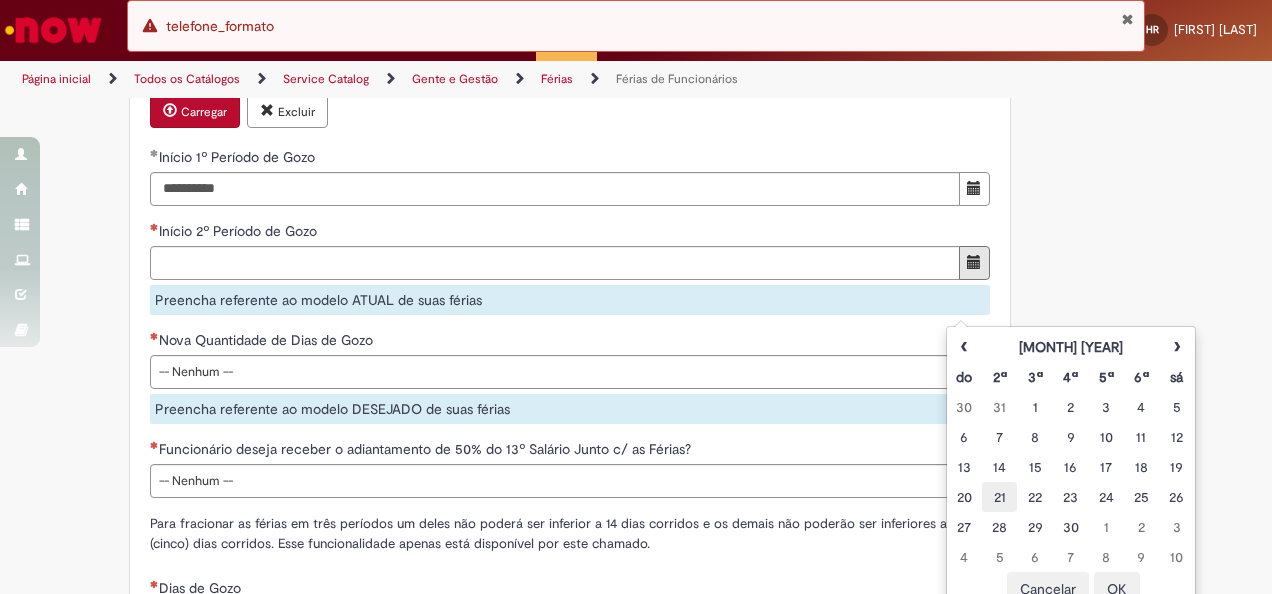 click on "21" at bounding box center [999, 497] 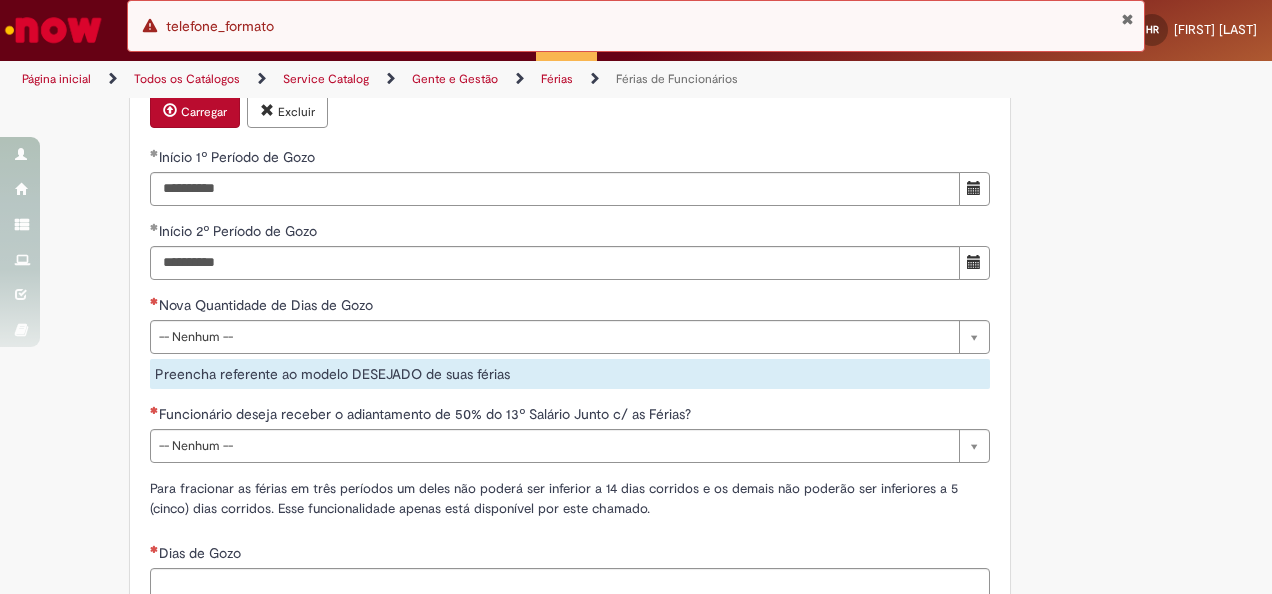 click on "**********" at bounding box center (570, 466) 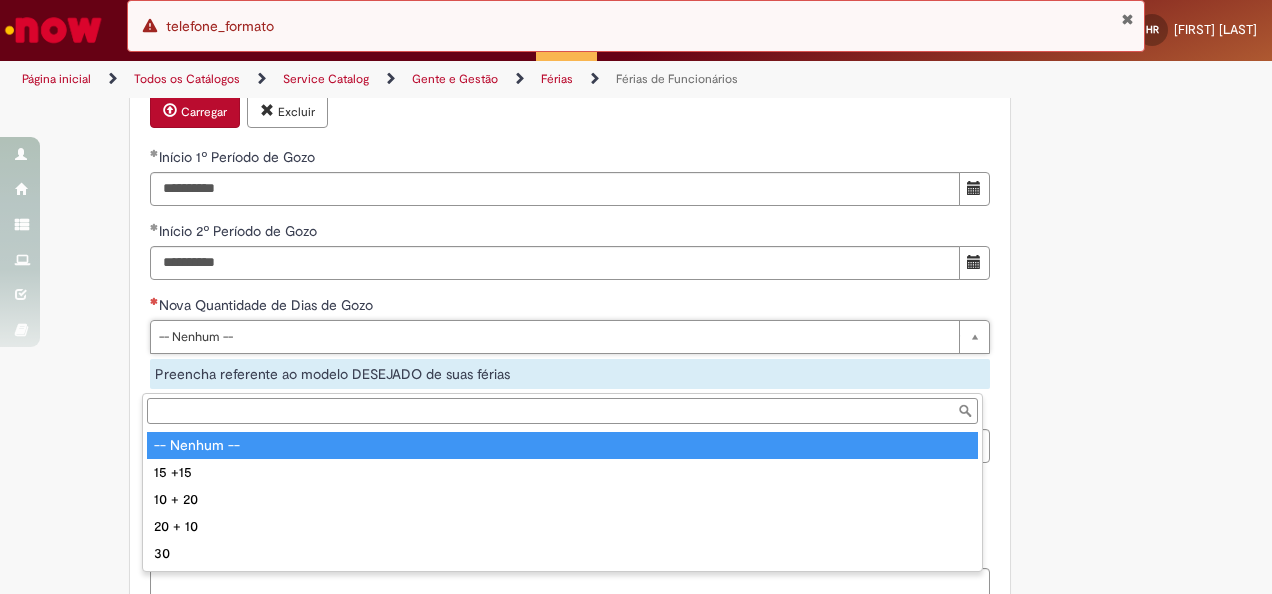 drag, startPoint x: 334, startPoint y: 397, endPoint x: 245, endPoint y: 387, distance: 89.560036 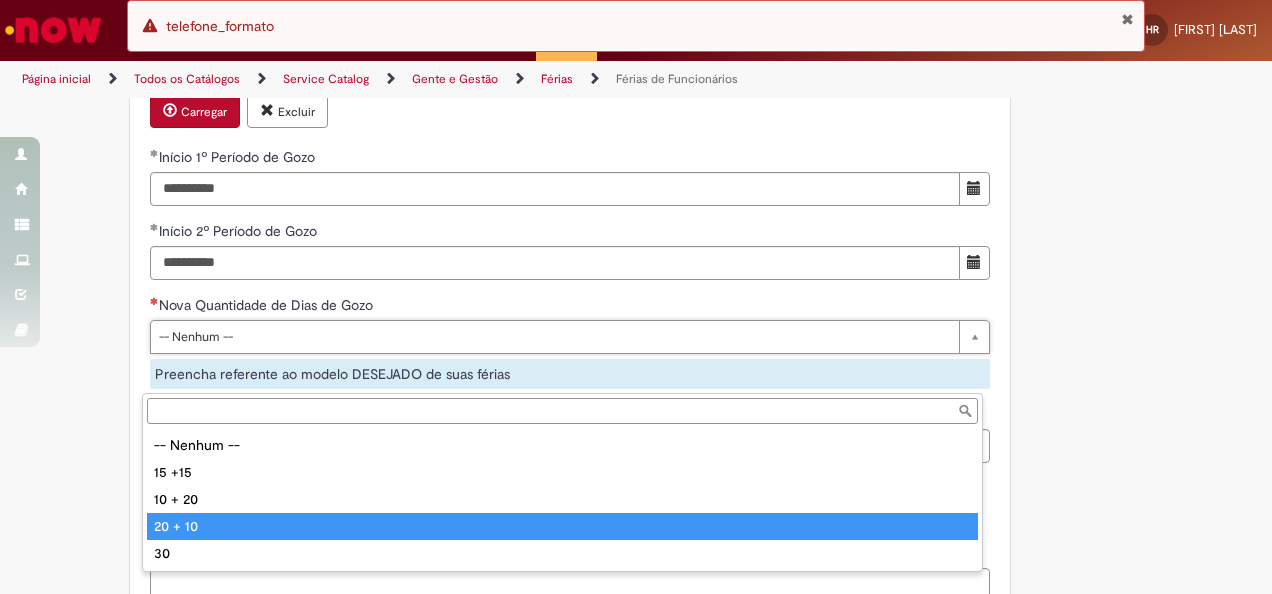 type on "*******" 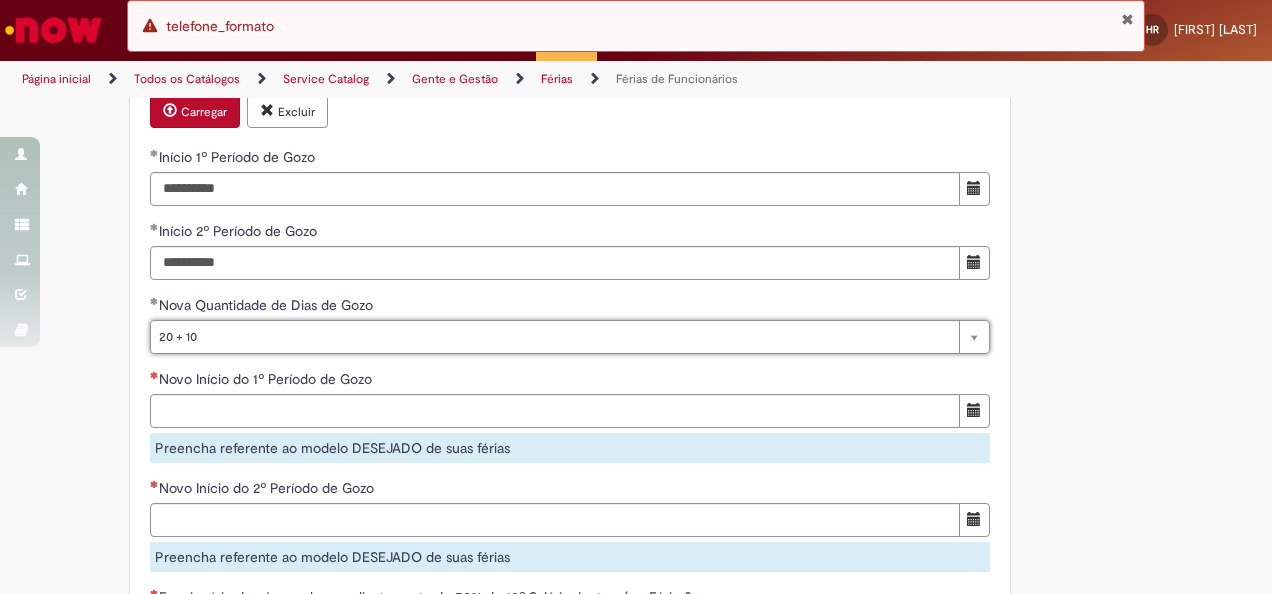 scroll, scrollTop: 2100, scrollLeft: 0, axis: vertical 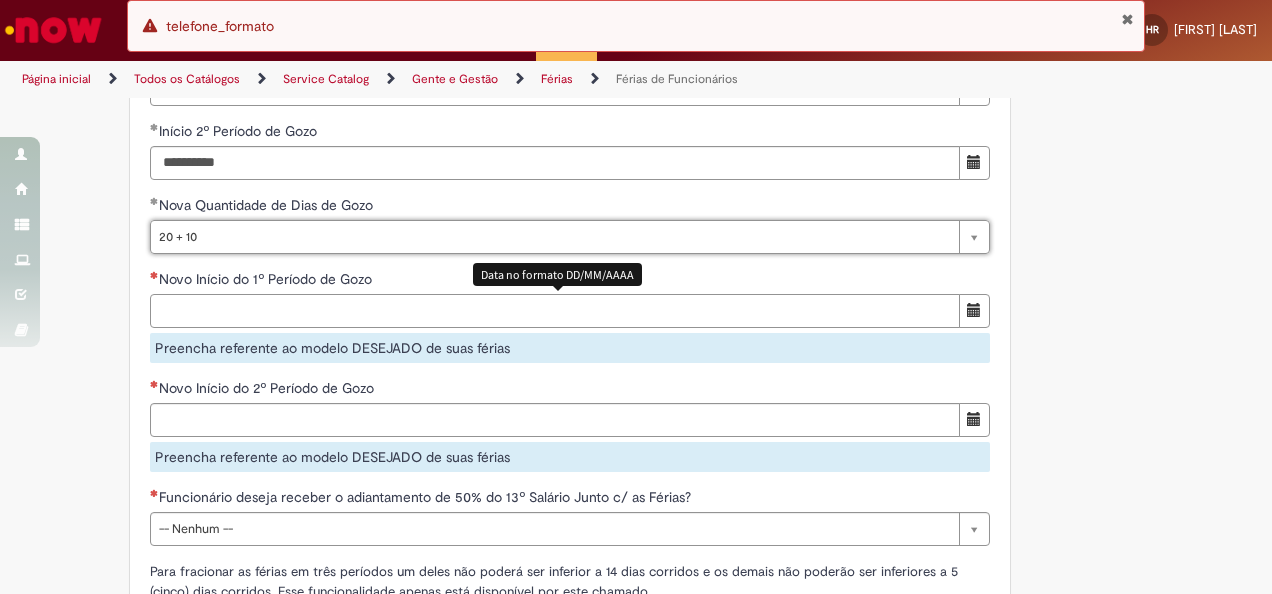 click on "Novo Início do 1º Período de Gozo" at bounding box center (555, 311) 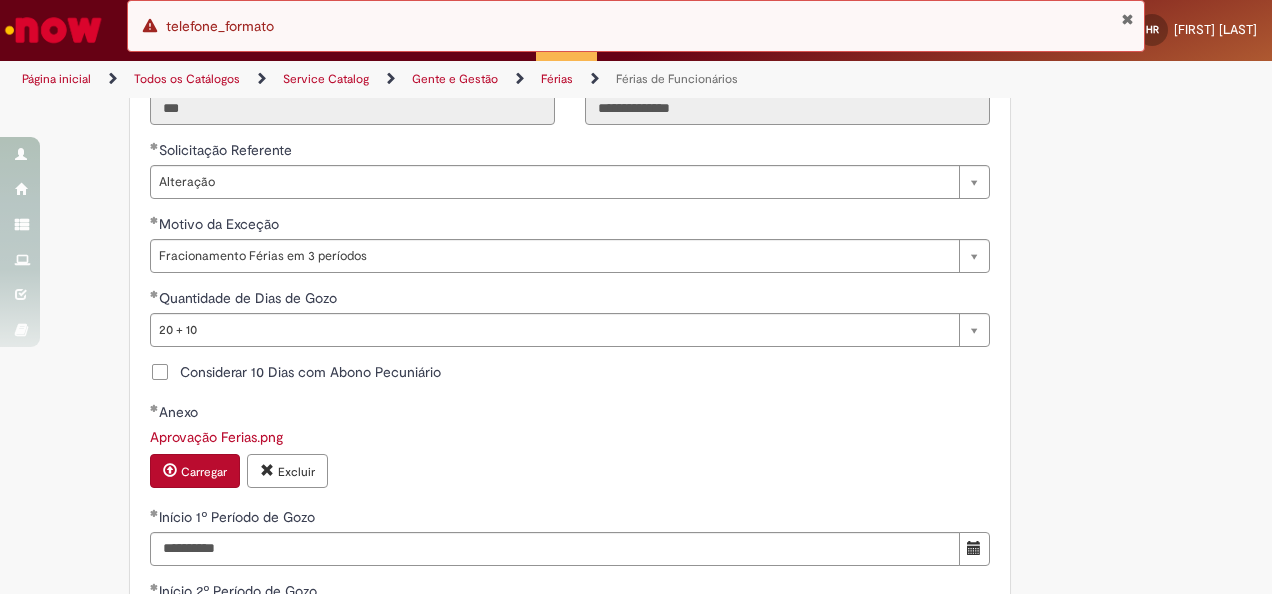 scroll, scrollTop: 1600, scrollLeft: 0, axis: vertical 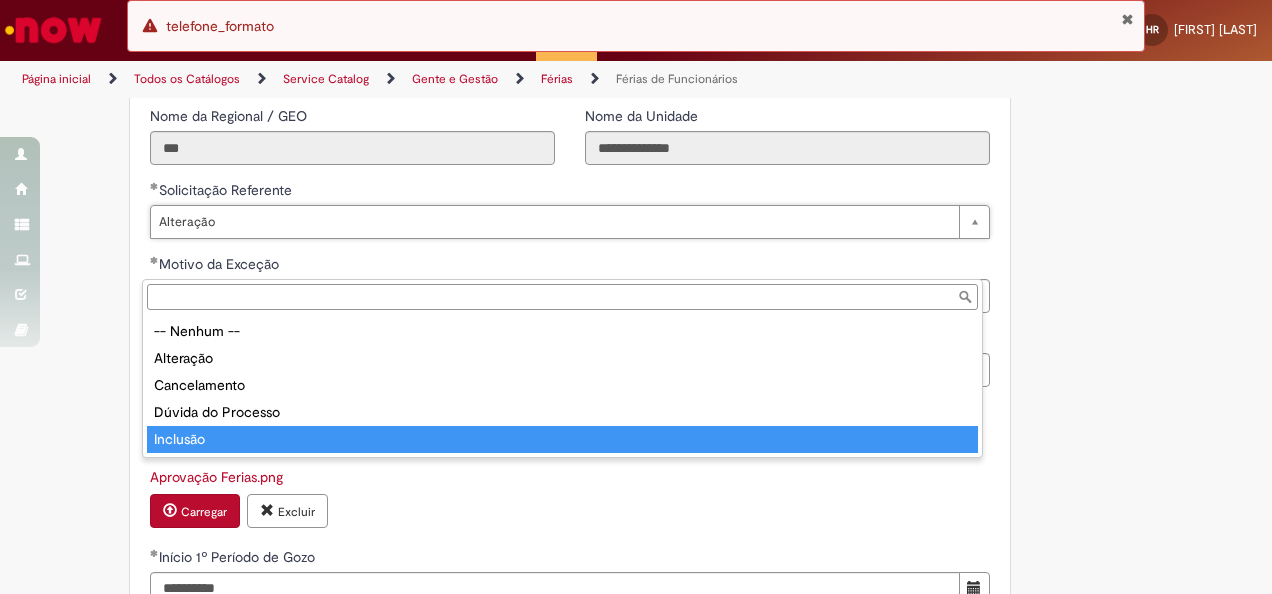 drag, startPoint x: 198, startPoint y: 434, endPoint x: 264, endPoint y: 398, distance: 75.17979 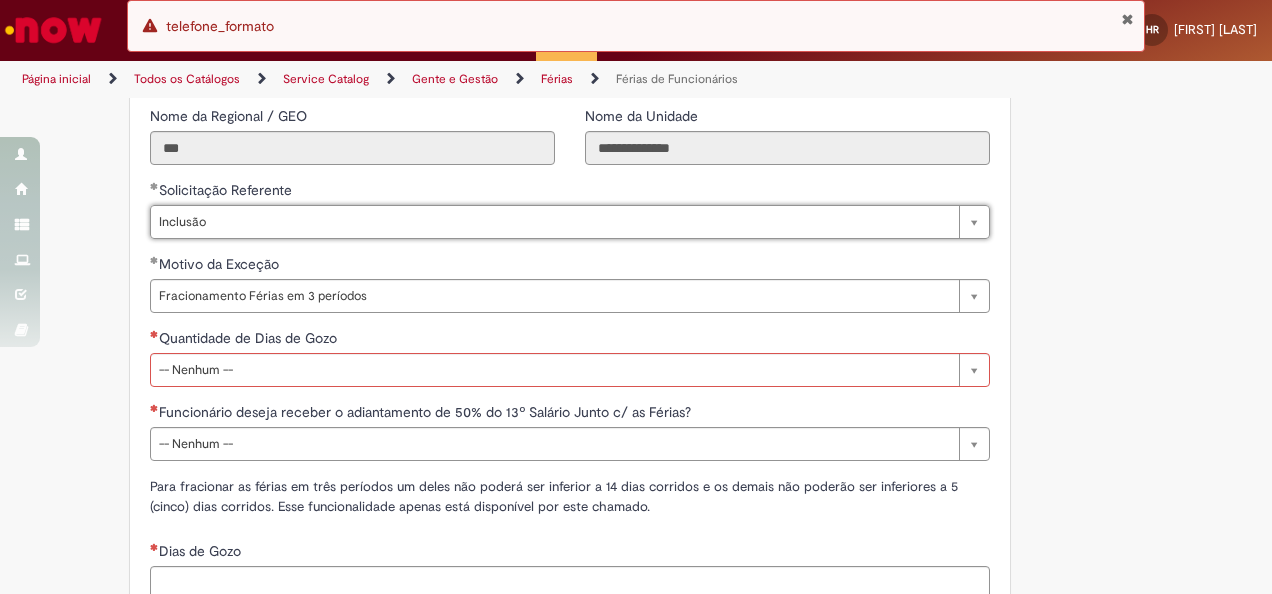 scroll, scrollTop: 0, scrollLeft: 50, axis: horizontal 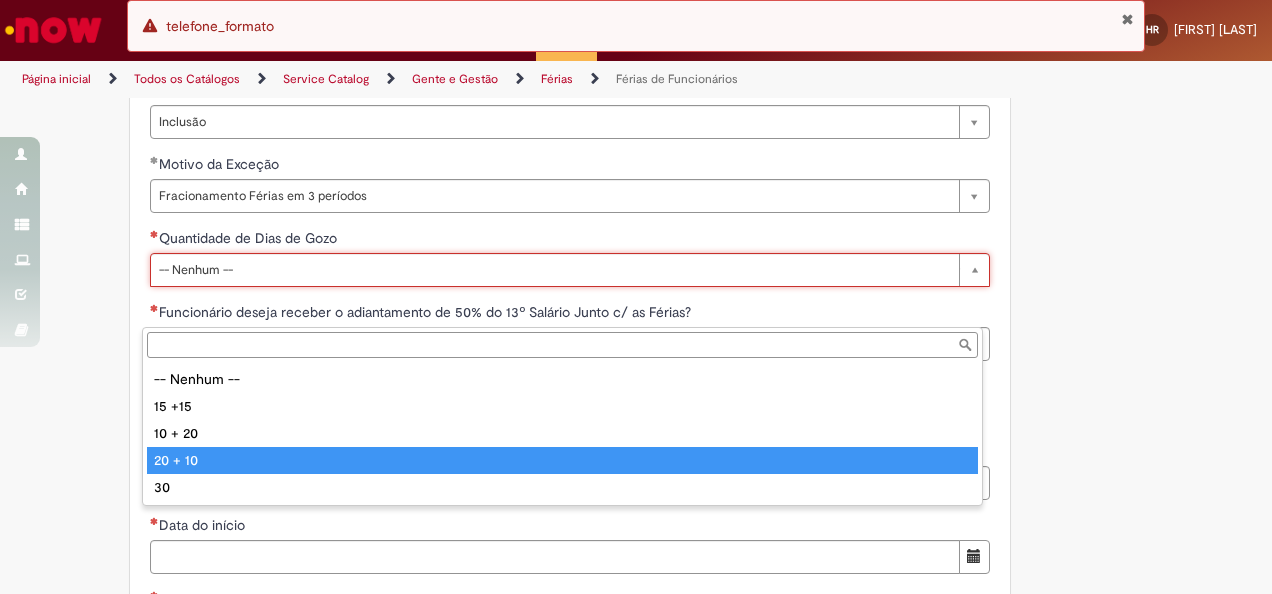 drag, startPoint x: 200, startPoint y: 461, endPoint x: 200, endPoint y: 418, distance: 43 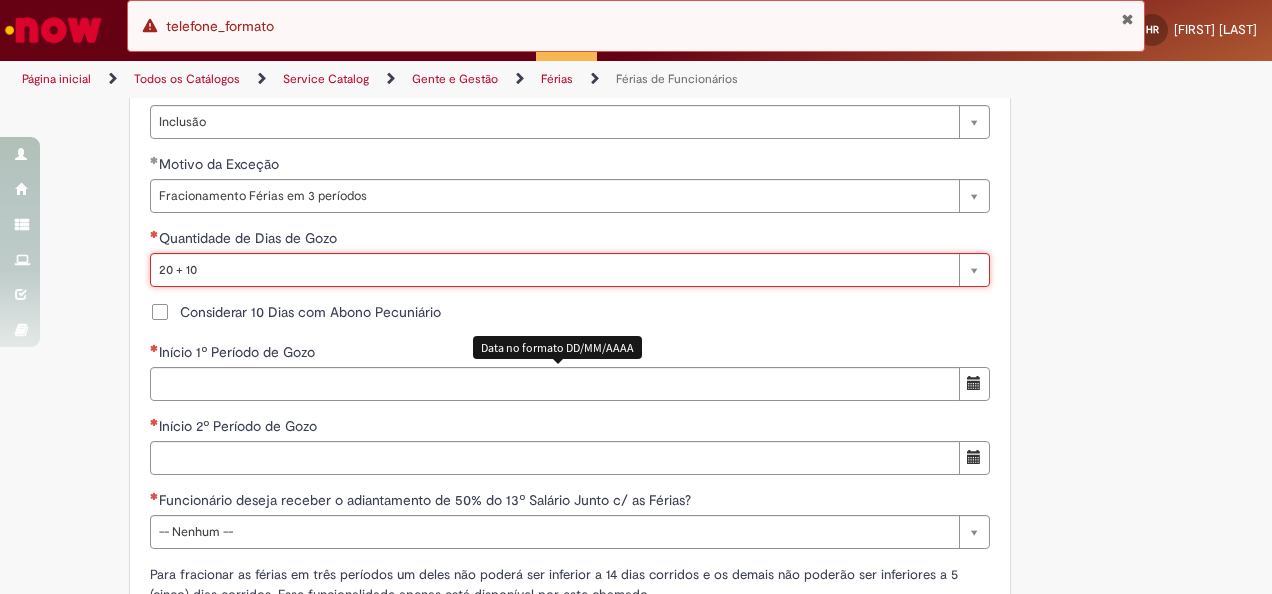scroll, scrollTop: 0, scrollLeft: 42, axis: horizontal 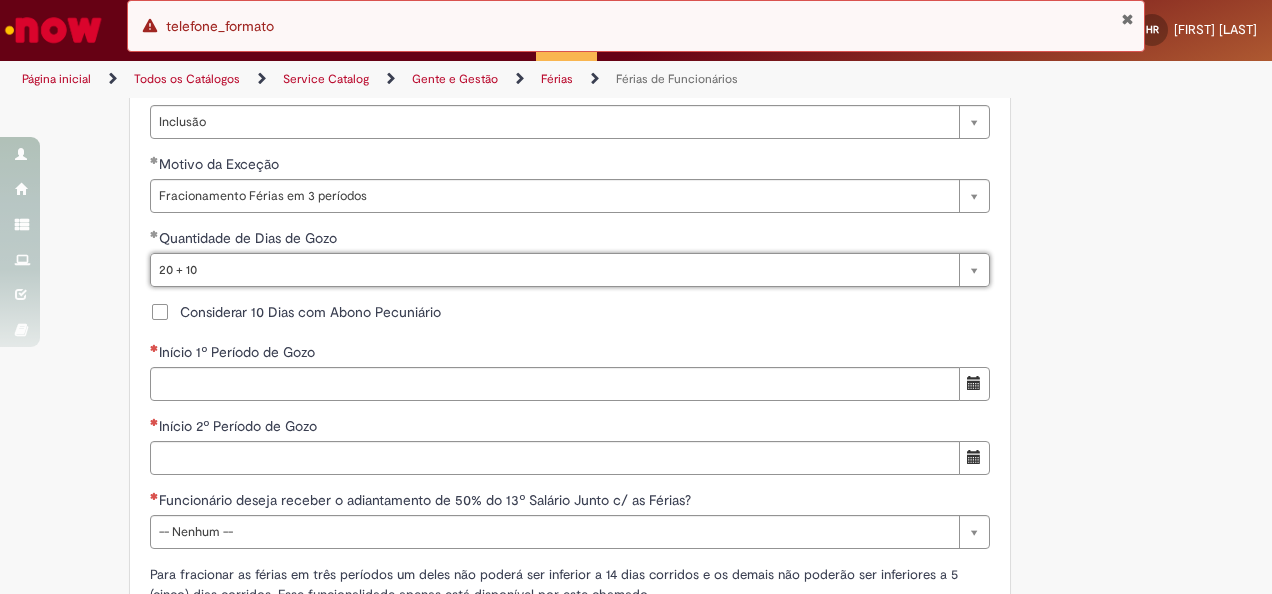 drag, startPoint x: 146, startPoint y: 354, endPoint x: 149, endPoint y: 364, distance: 10.440307 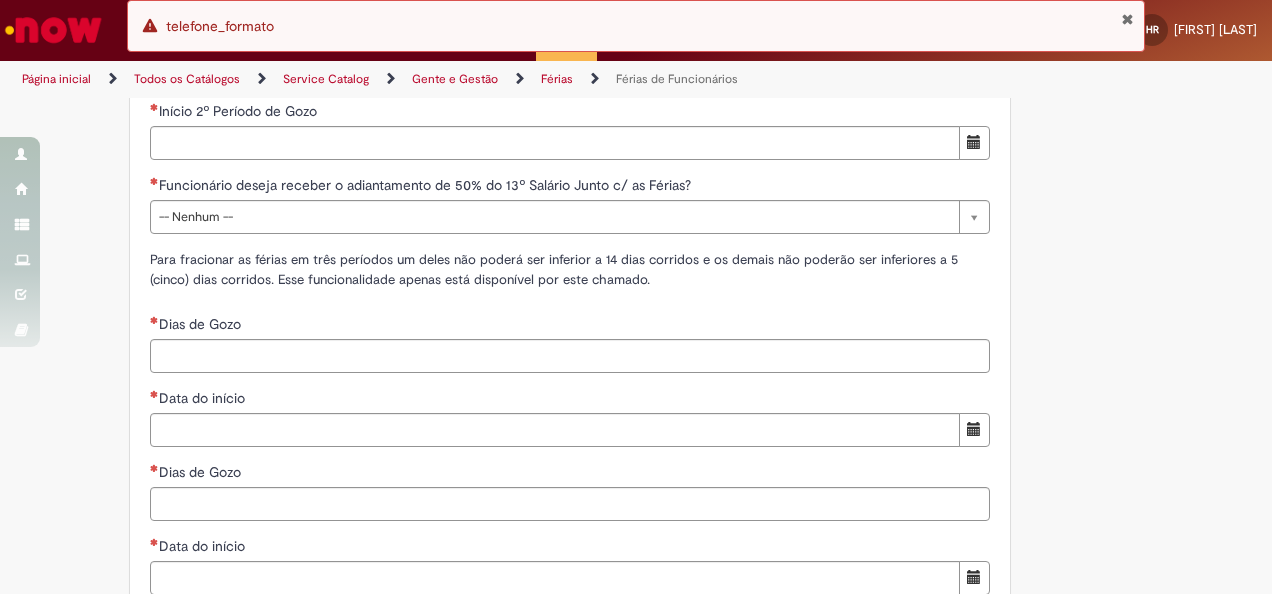 scroll, scrollTop: 1900, scrollLeft: 0, axis: vertical 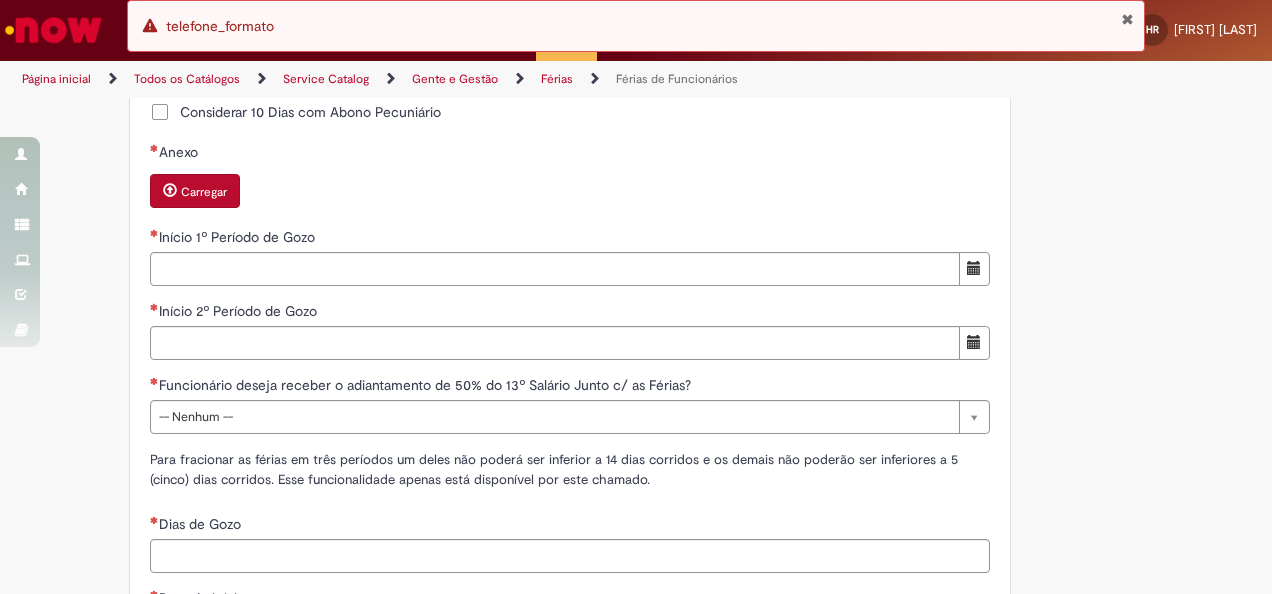click on "Carregar" at bounding box center (195, 191) 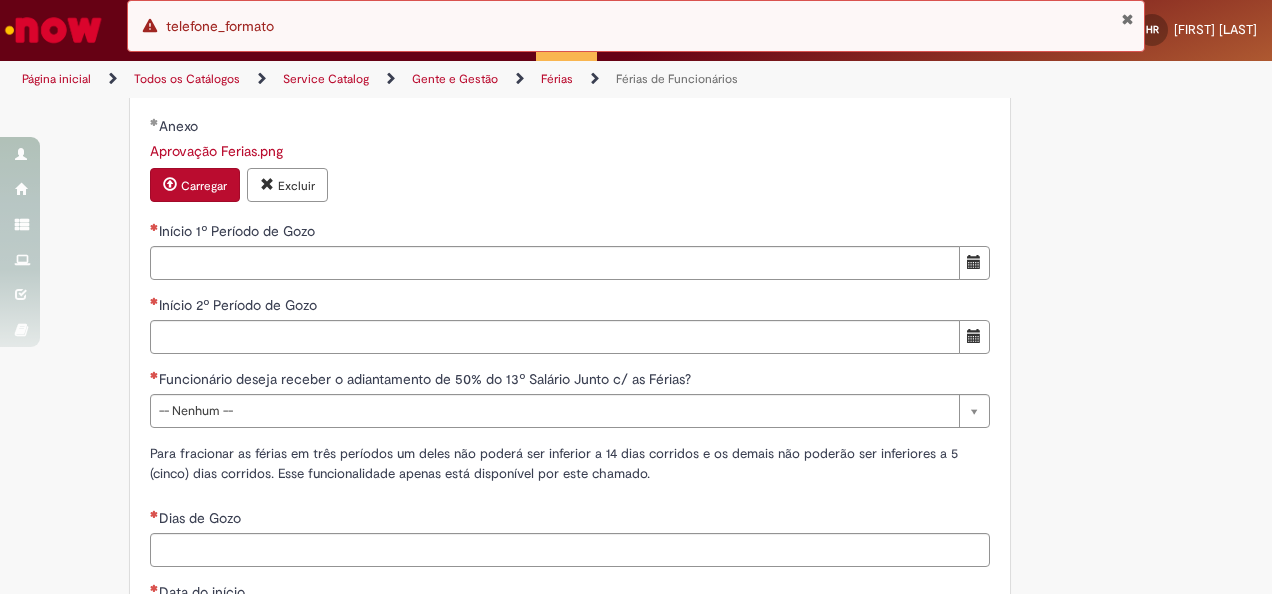scroll, scrollTop: 2000, scrollLeft: 0, axis: vertical 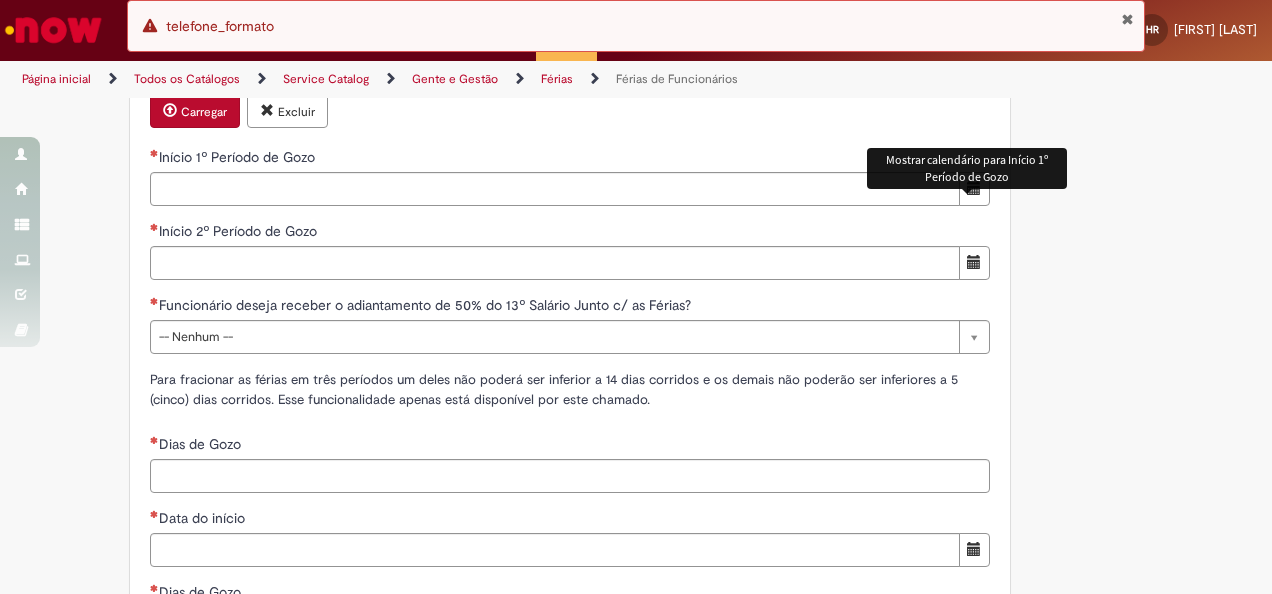 click at bounding box center (974, 188) 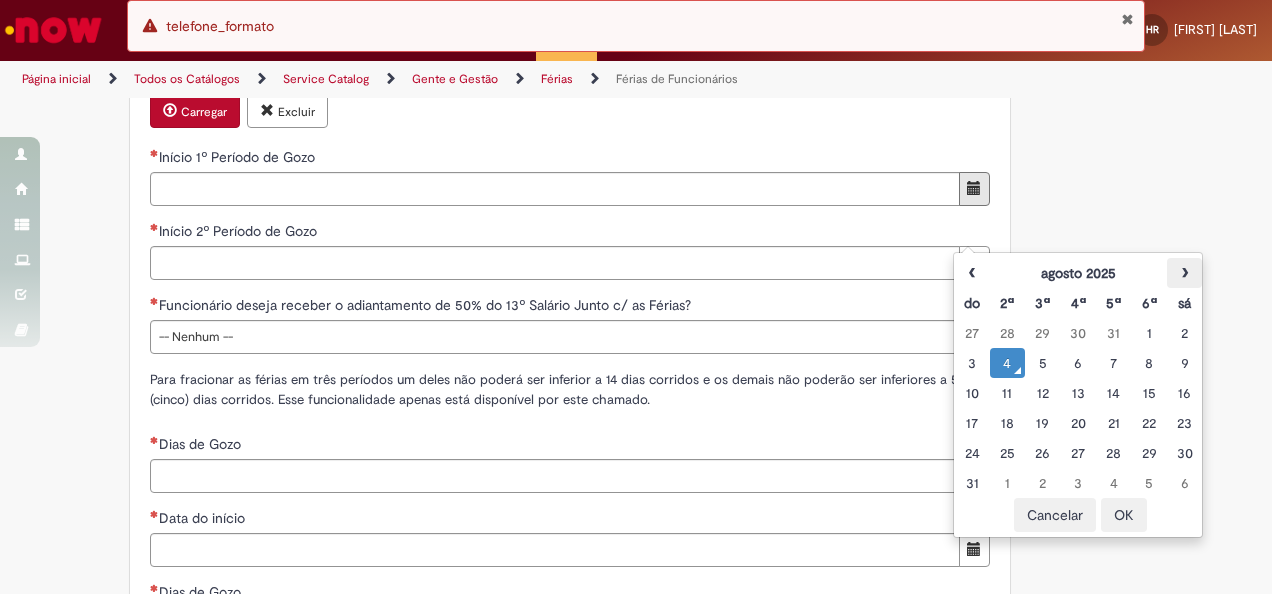click on "›" at bounding box center (1184, 273) 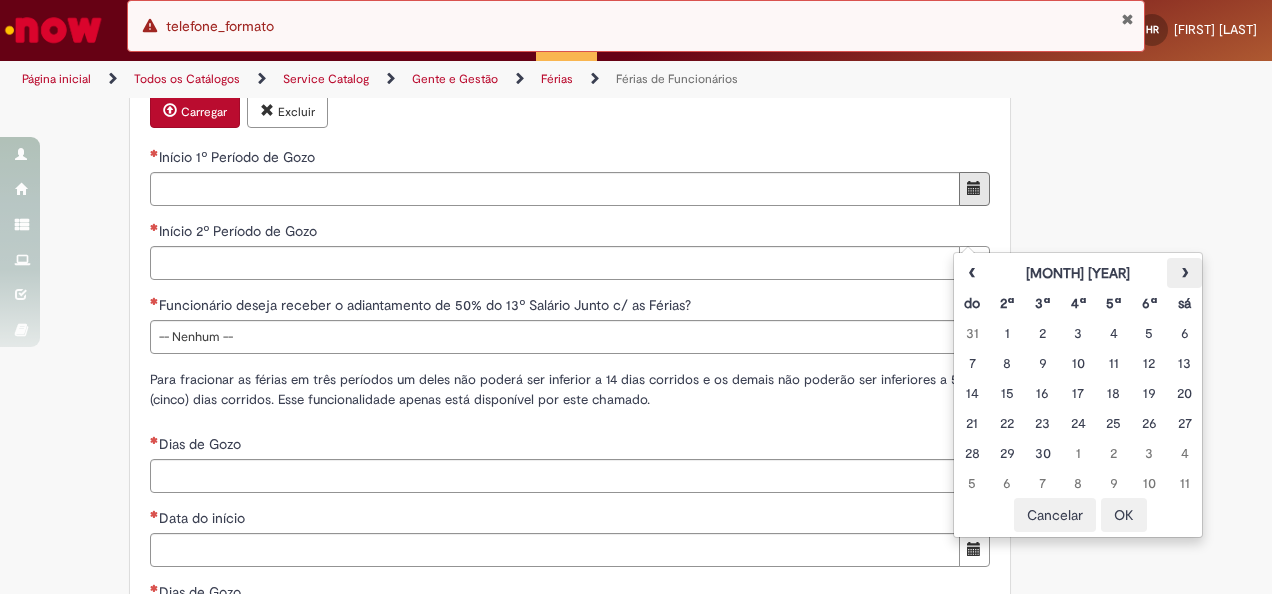 click on "›" at bounding box center (1184, 273) 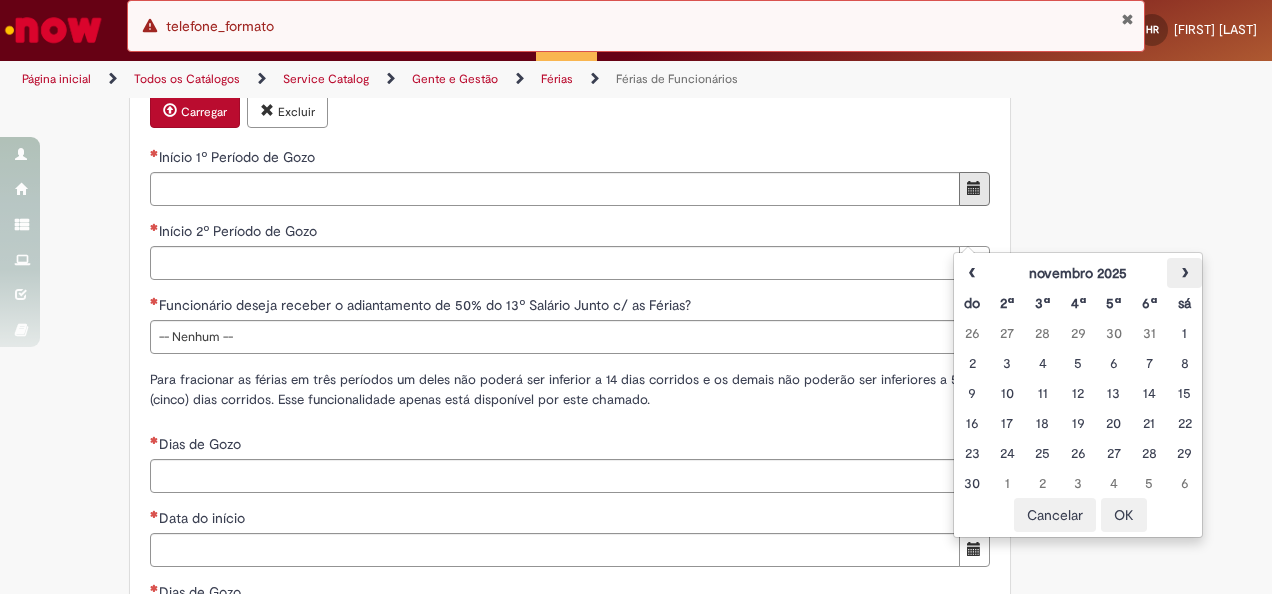 click on "›" at bounding box center [1184, 273] 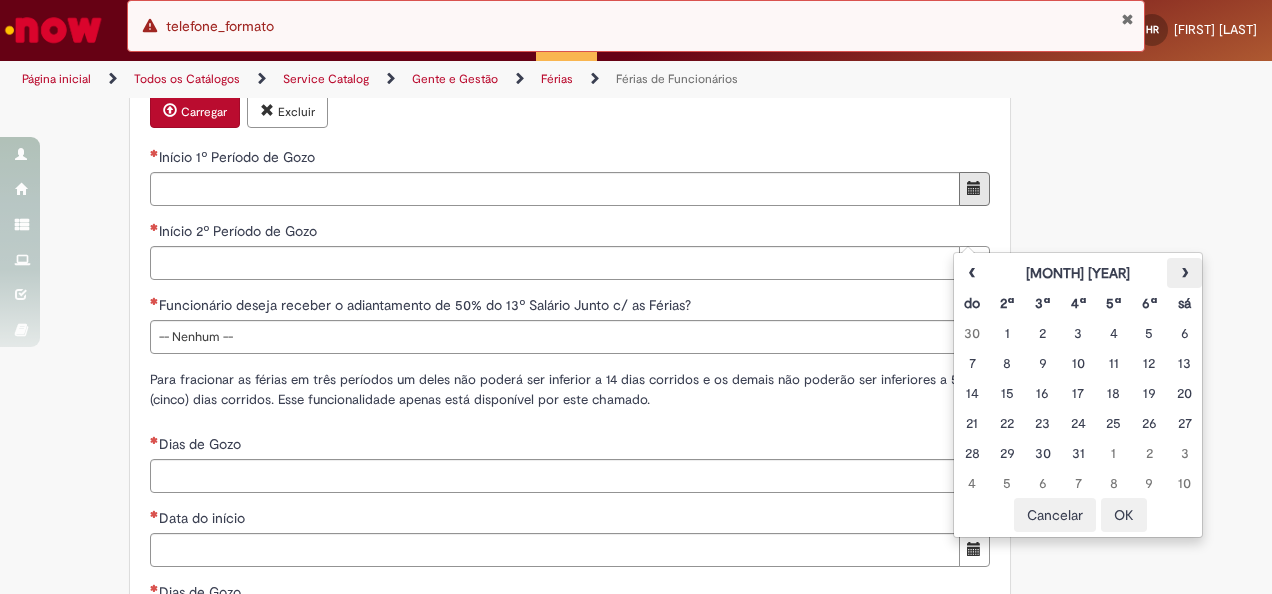 click on "›" at bounding box center (1184, 273) 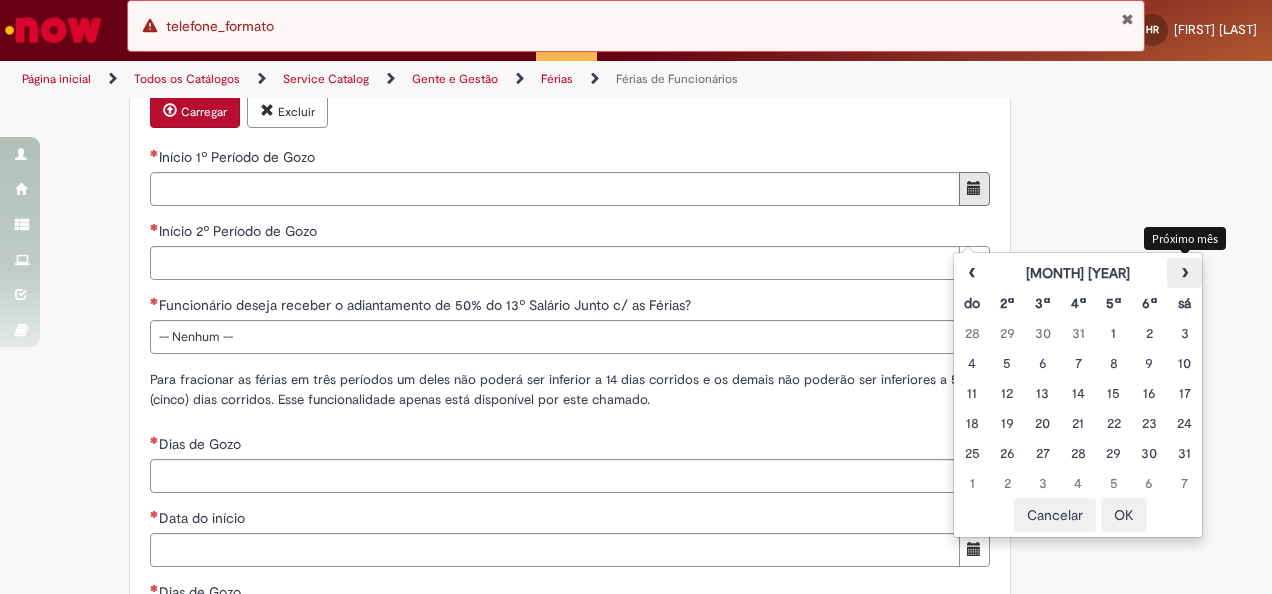 click on "›" at bounding box center (1184, 273) 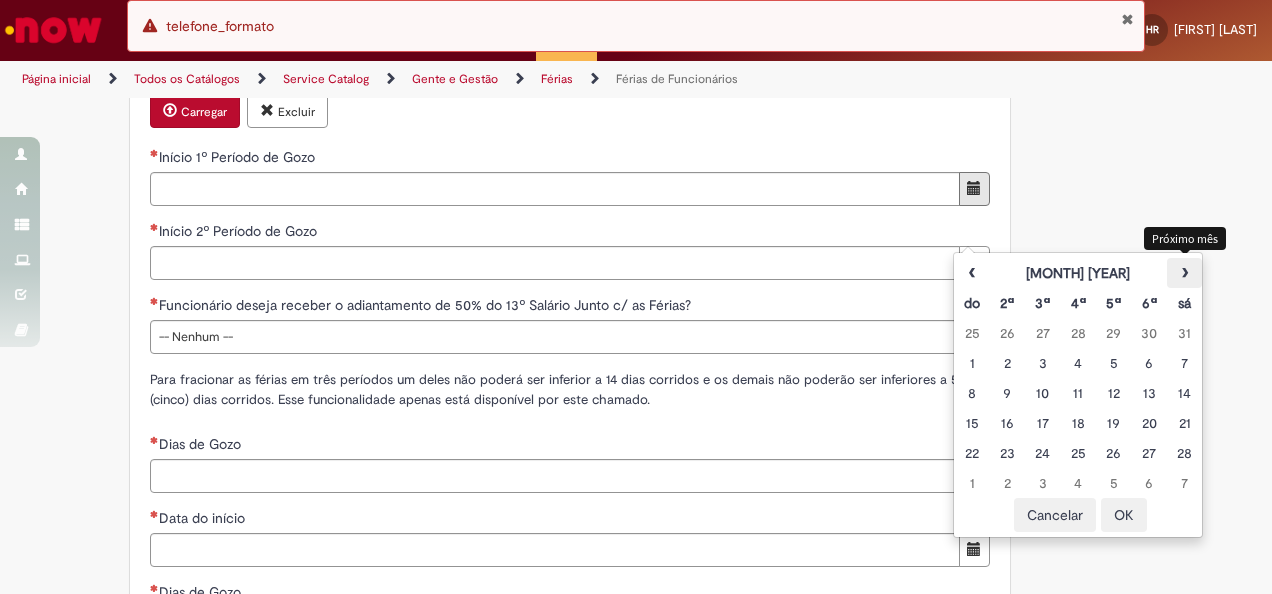 click on "›" at bounding box center [1184, 273] 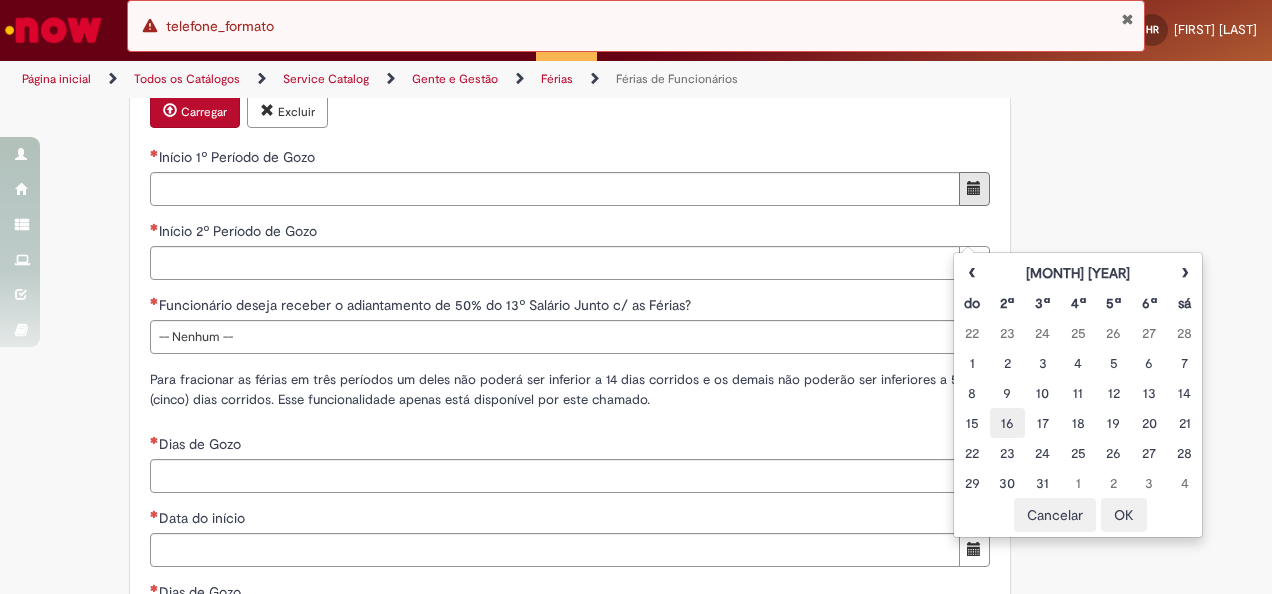 drag, startPoint x: 1010, startPoint y: 414, endPoint x: 932, endPoint y: 415, distance: 78.00641 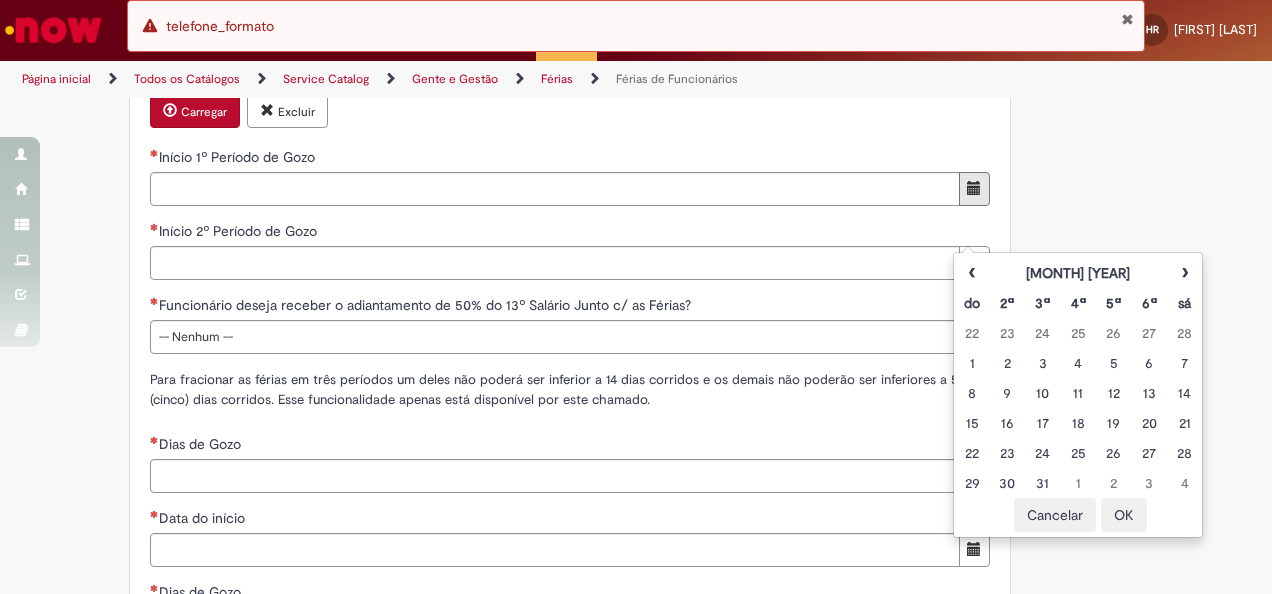 type on "**********" 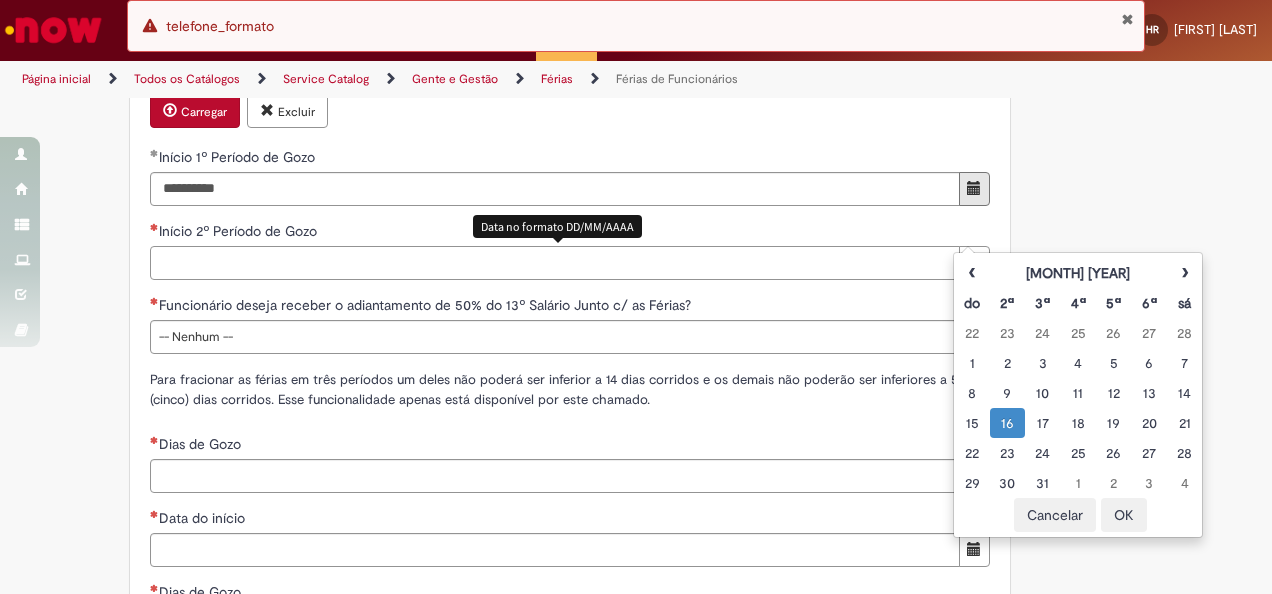 click on "Início 2º Período de Gozo" at bounding box center [555, 263] 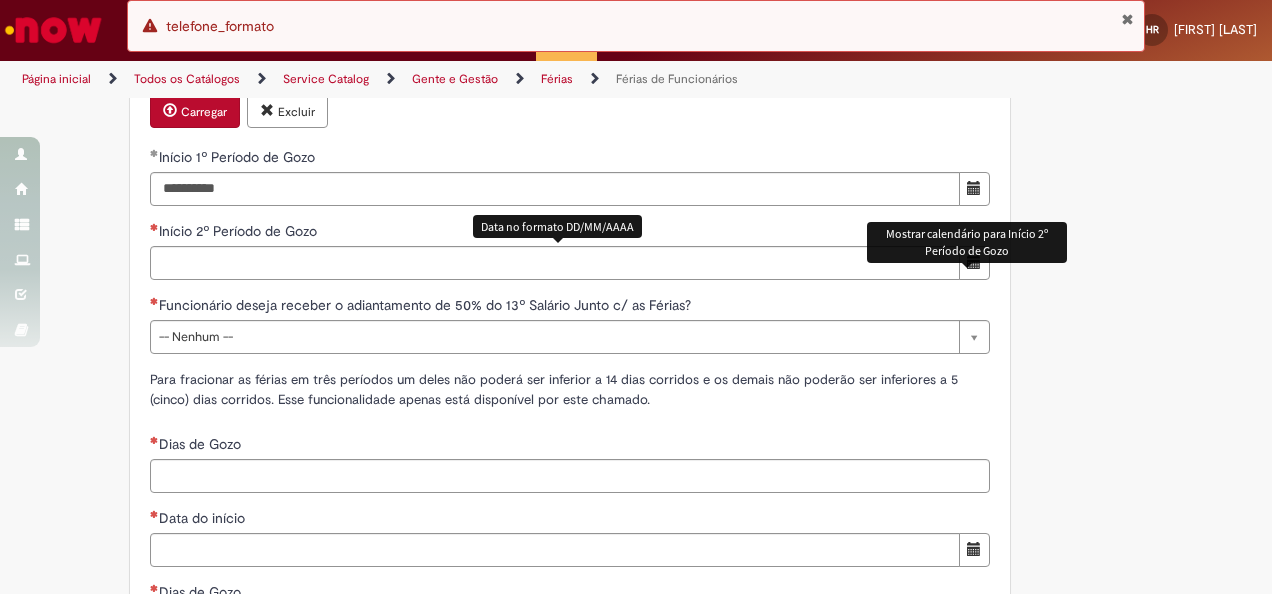 click at bounding box center (974, 262) 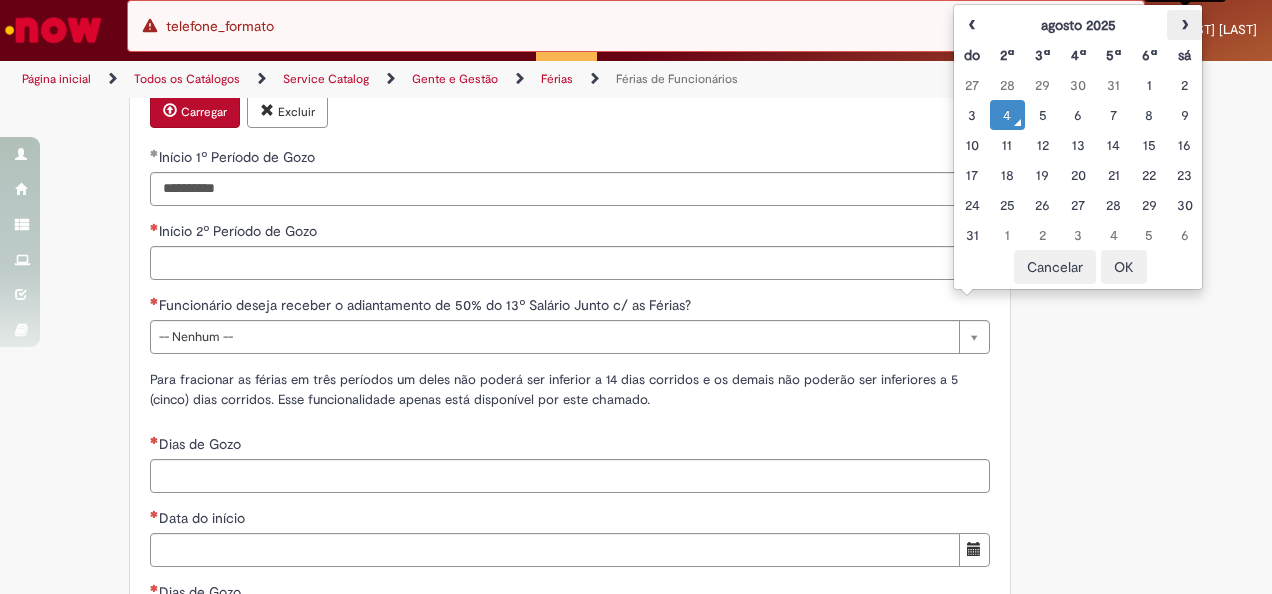 click on "›" at bounding box center (1184, 25) 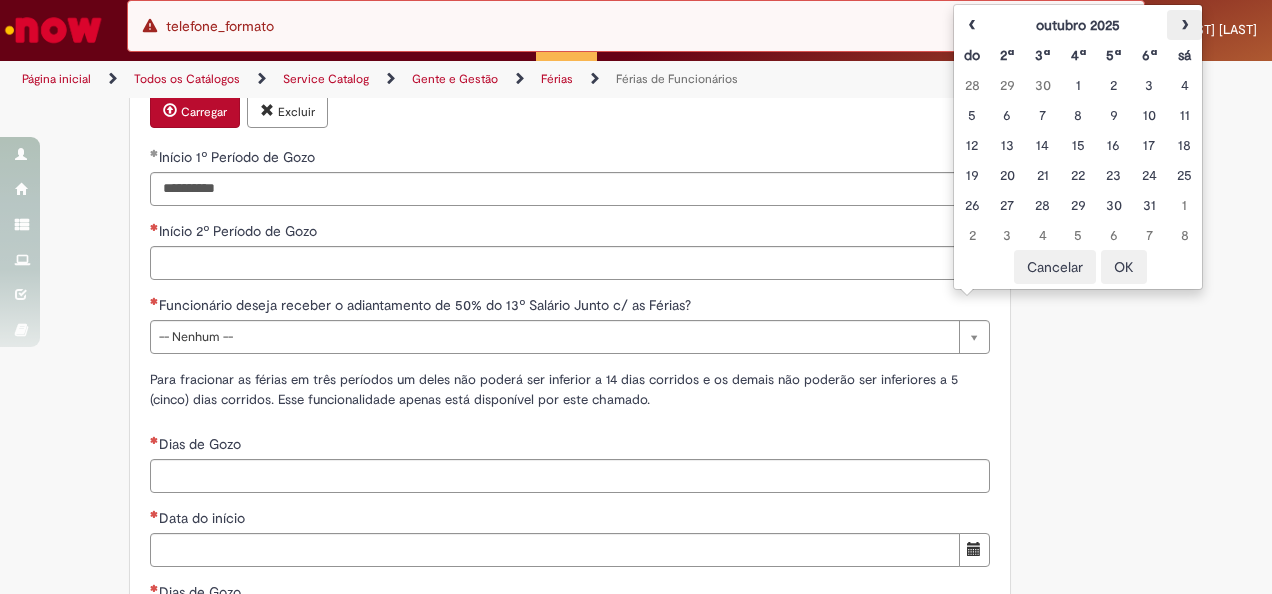 click on "›" at bounding box center [1184, 25] 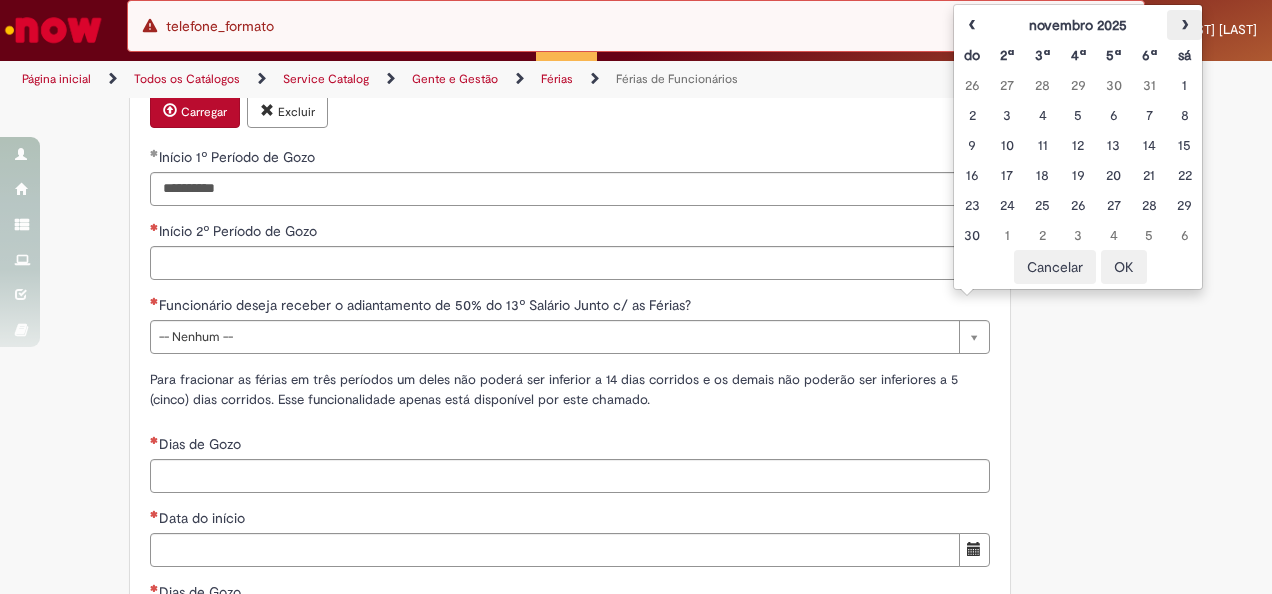 click on "›" at bounding box center (1184, 25) 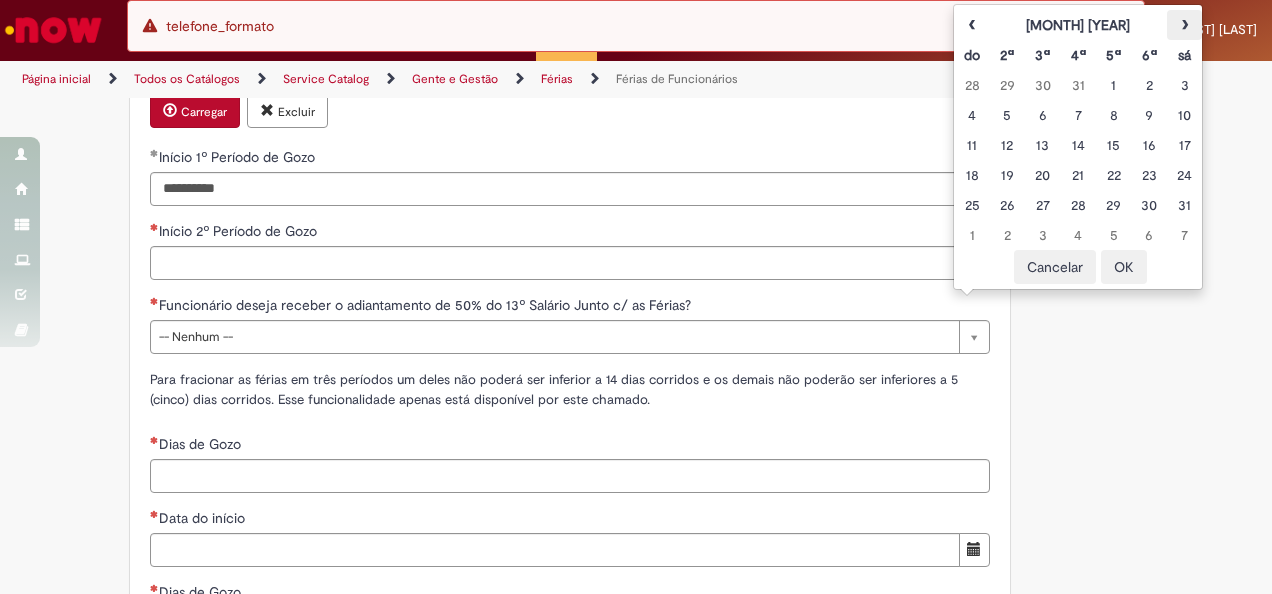 click on "›" at bounding box center [1184, 25] 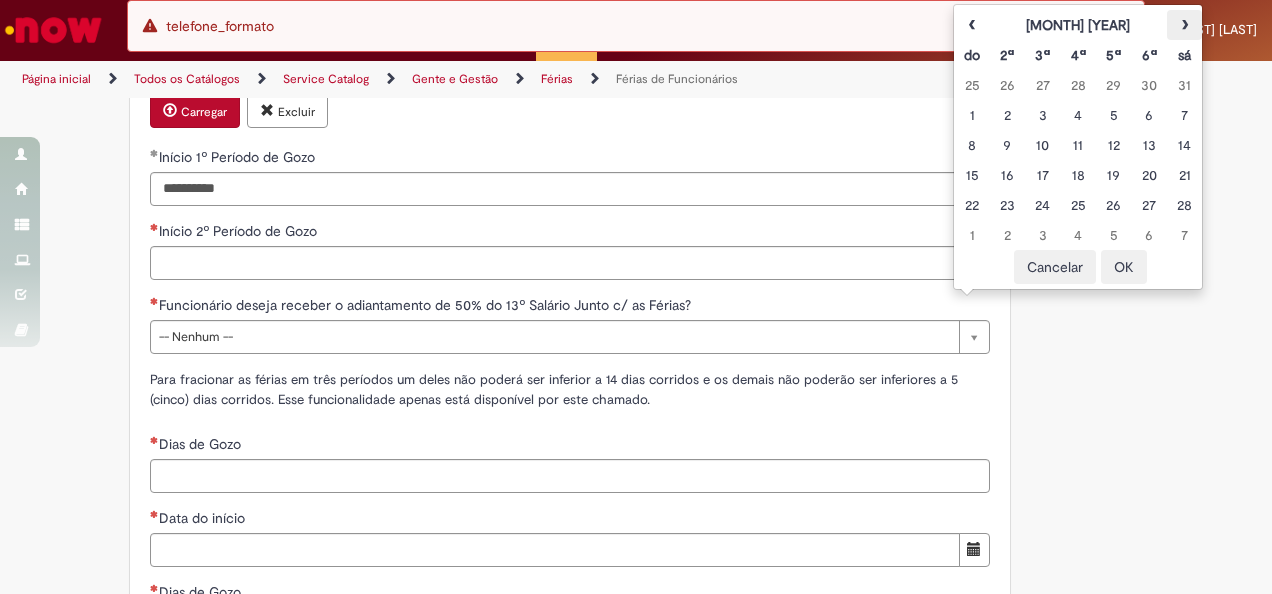 click on "›" at bounding box center (1184, 25) 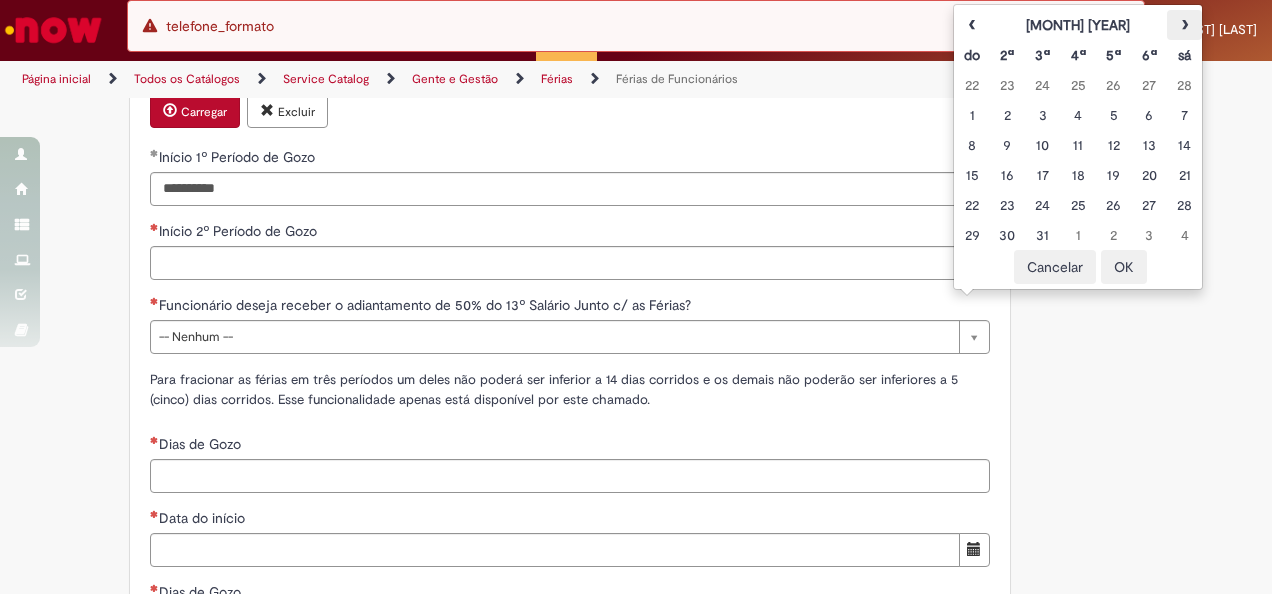 click on "›" at bounding box center [1184, 25] 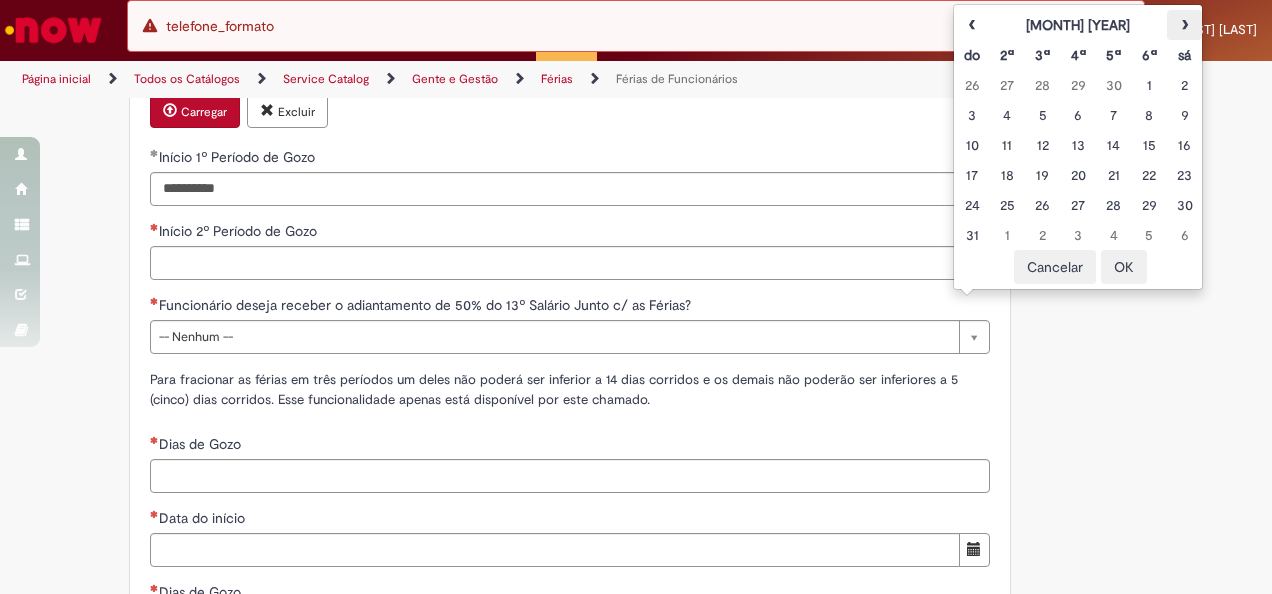 click on "›" at bounding box center (1184, 25) 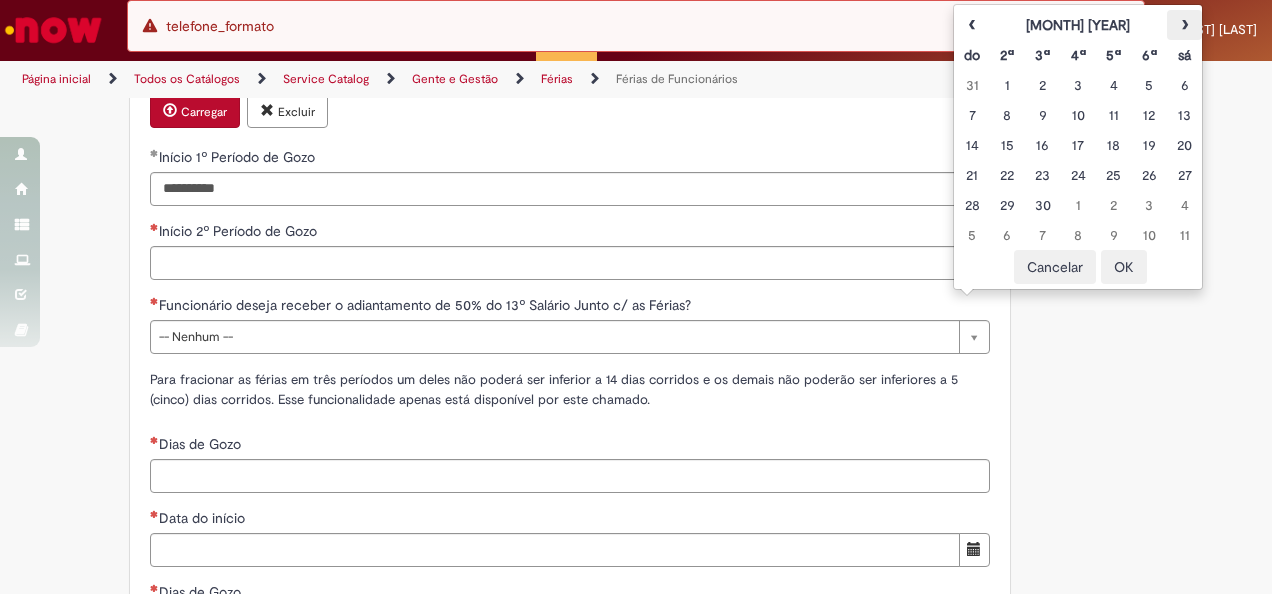 click on "›" at bounding box center (1184, 25) 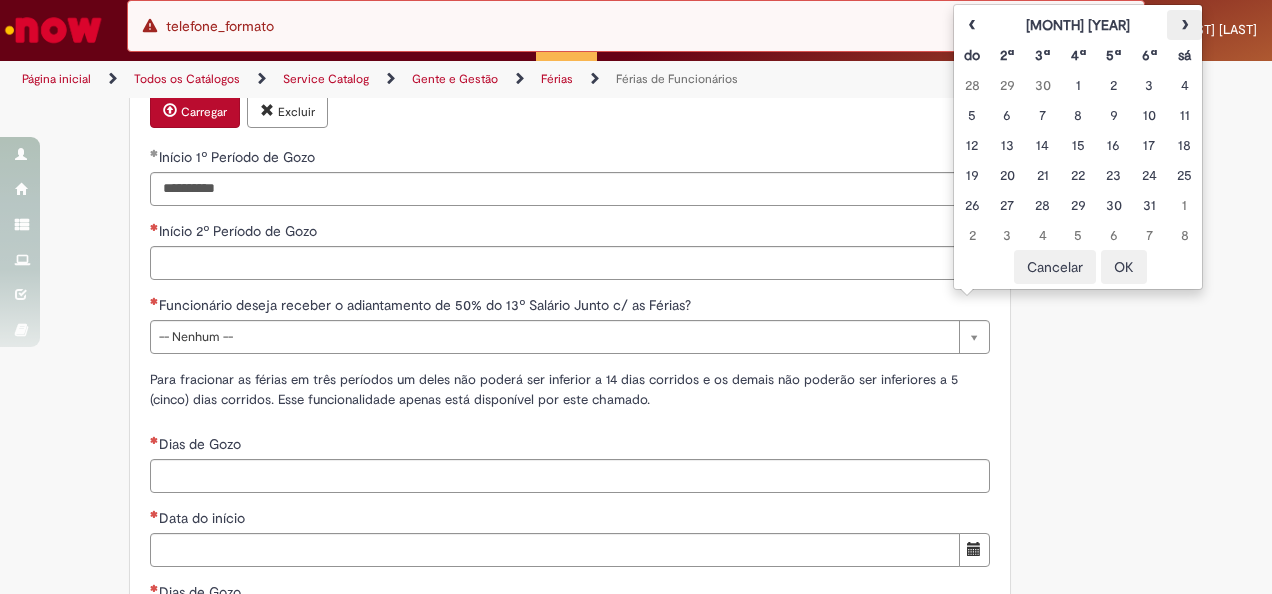 click on "›" at bounding box center (1184, 25) 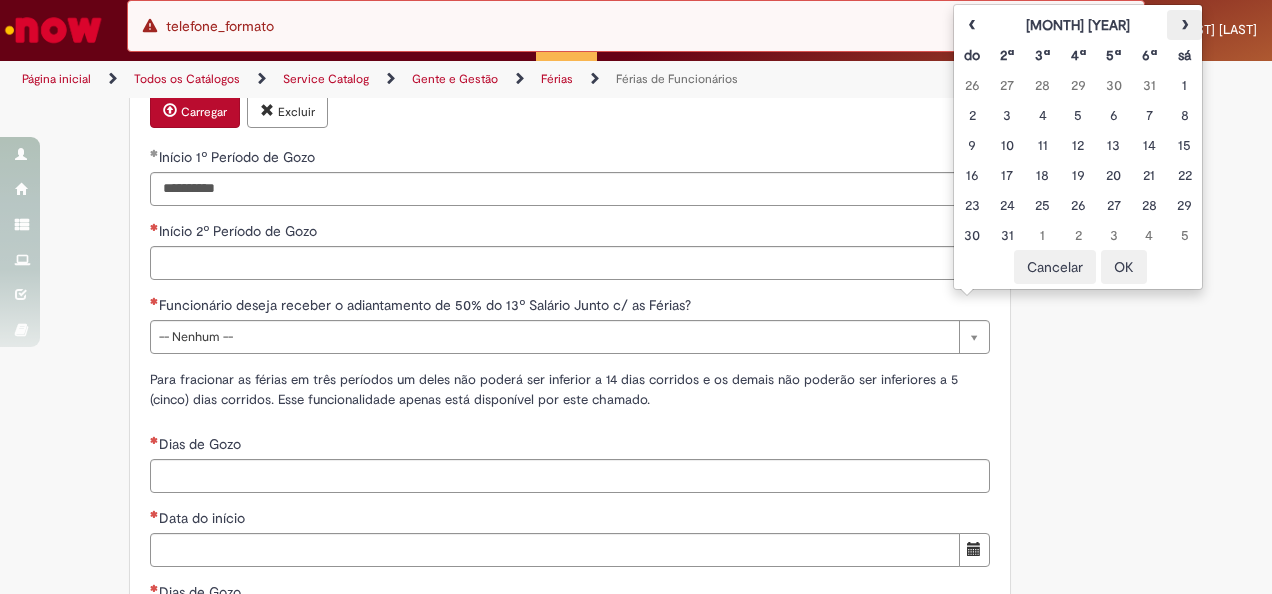 click on "›" at bounding box center (1184, 25) 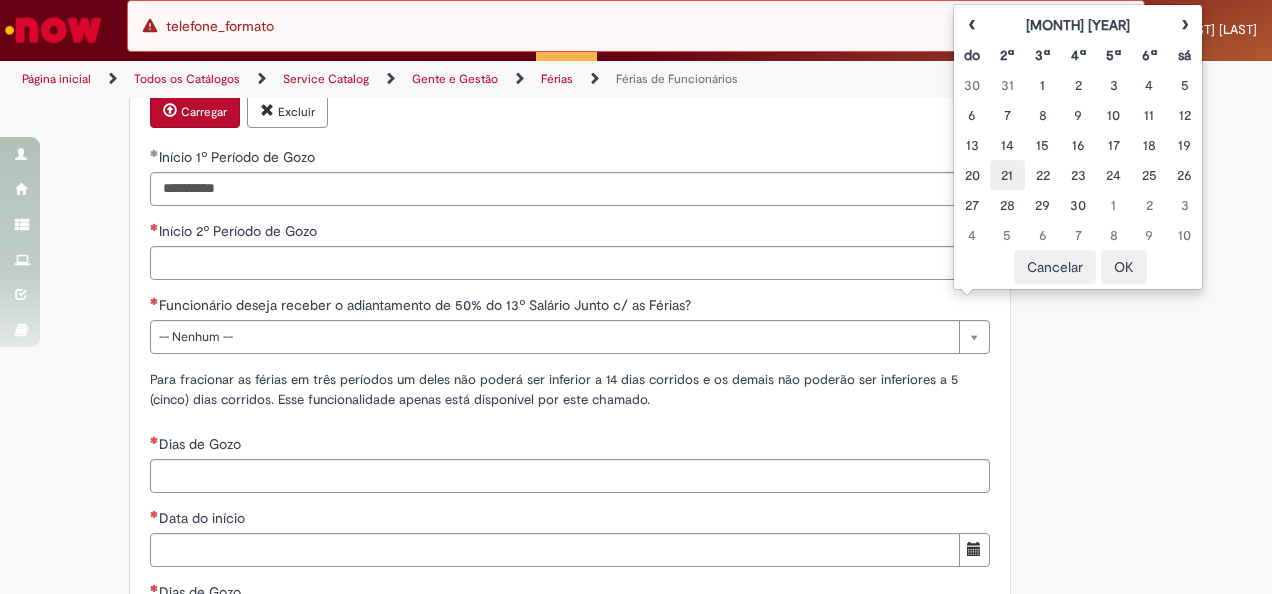 click on "21" at bounding box center (1007, 175) 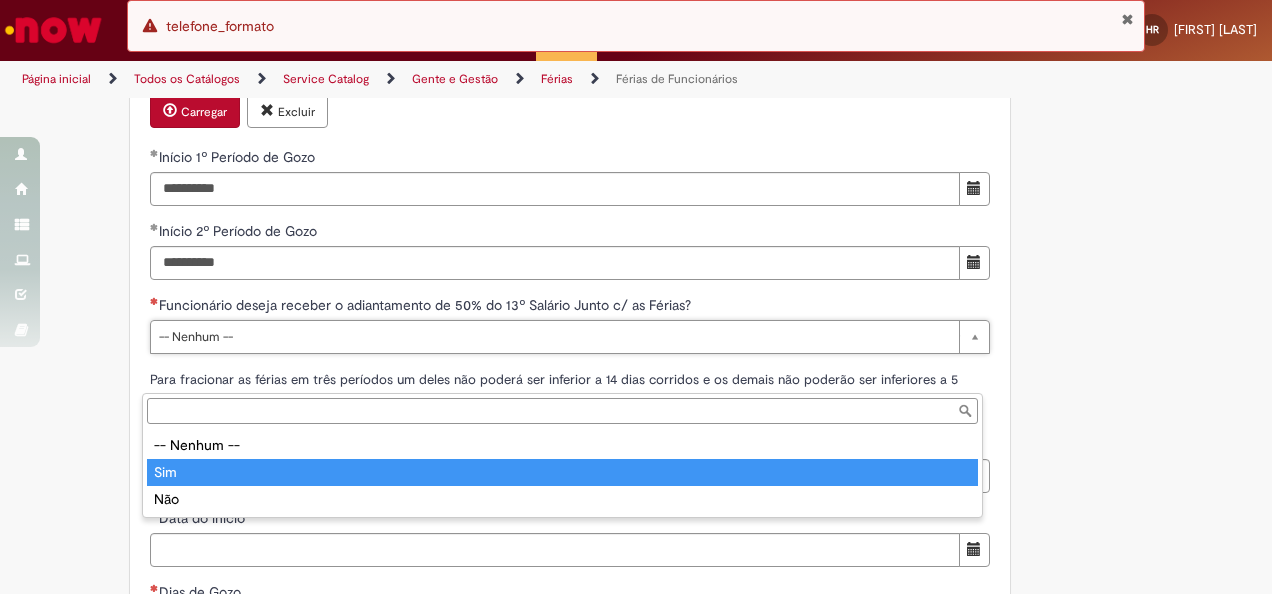 drag, startPoint x: 200, startPoint y: 474, endPoint x: 202, endPoint y: 464, distance: 10.198039 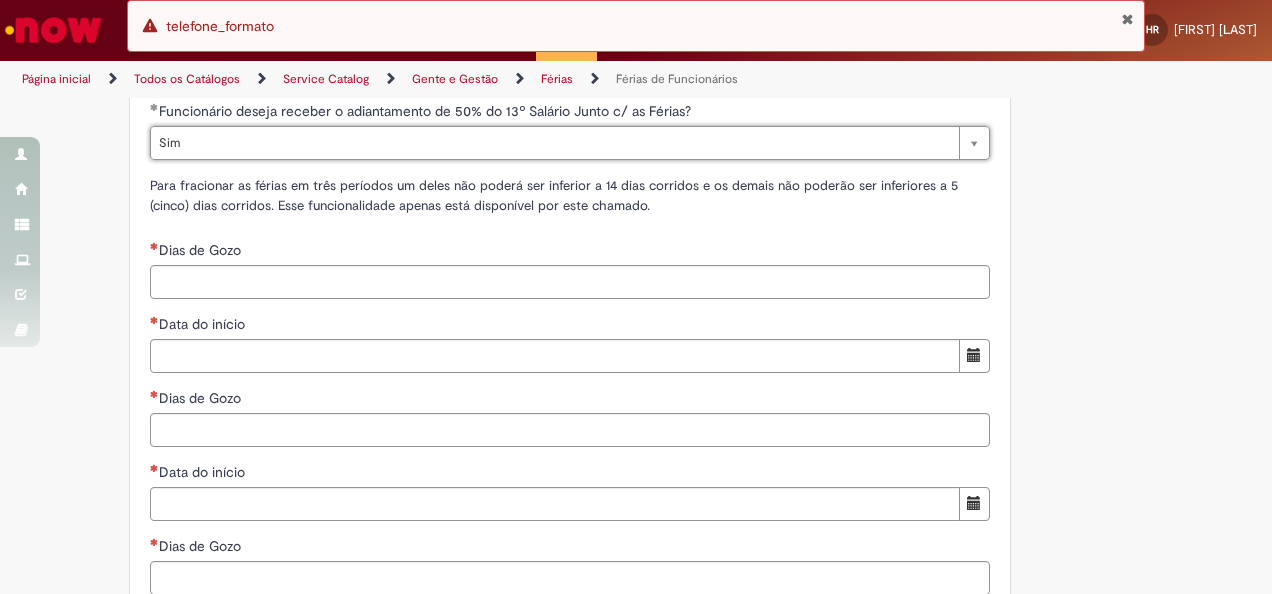 scroll, scrollTop: 2200, scrollLeft: 0, axis: vertical 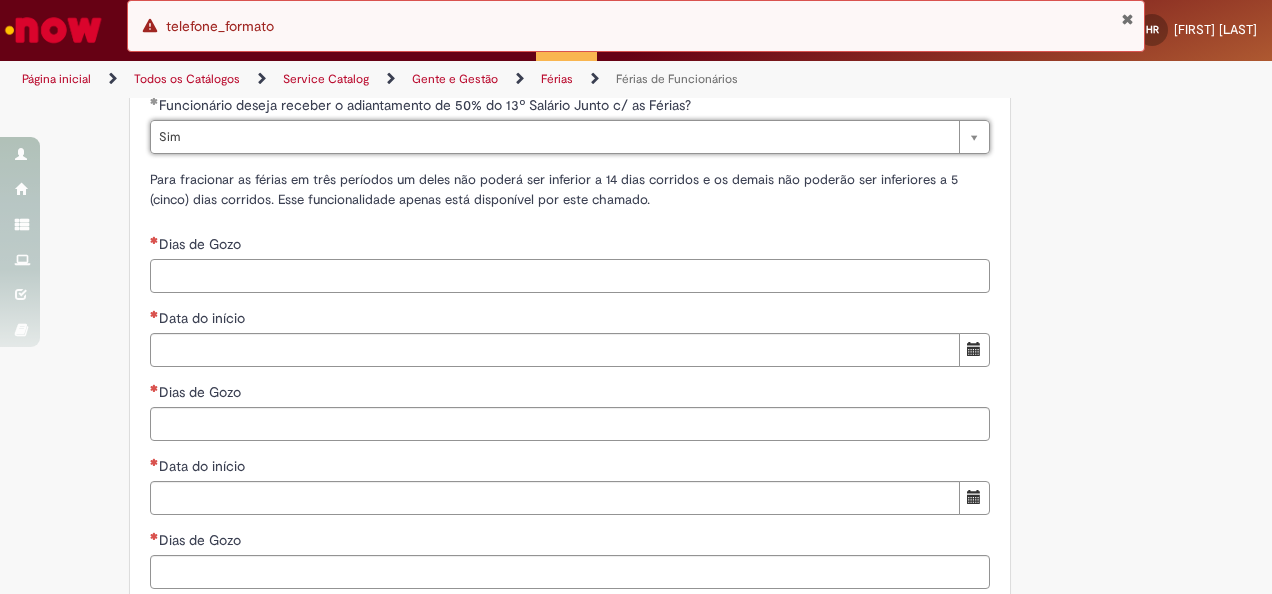 click on "Dias de Gozo" at bounding box center (570, 276) 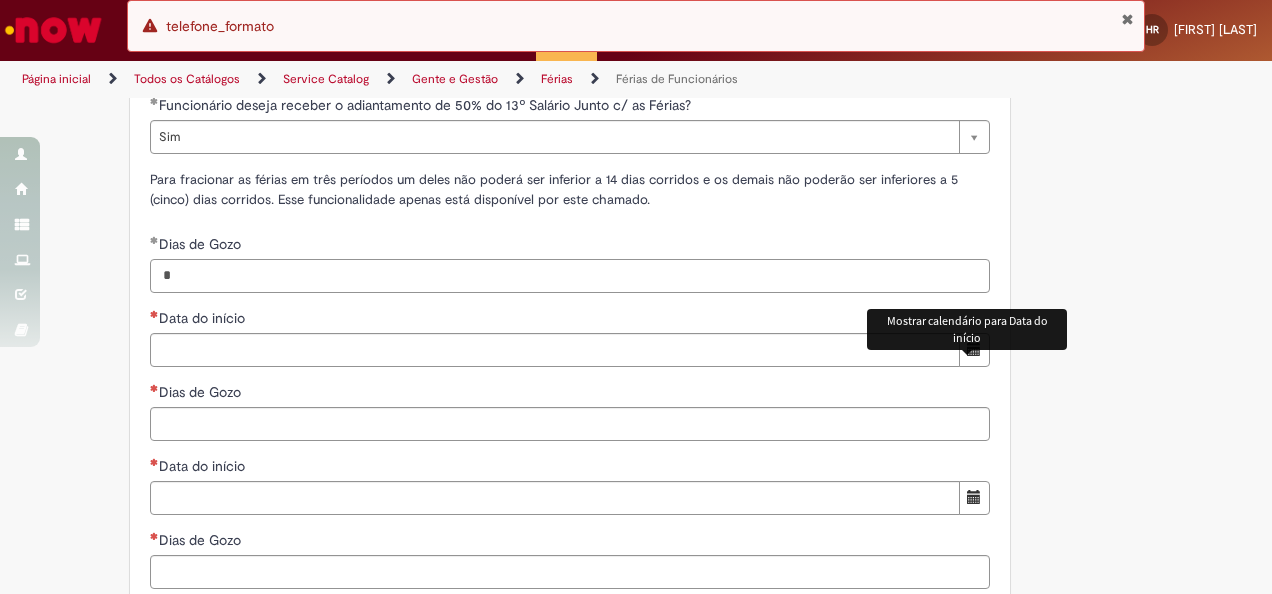 type on "*" 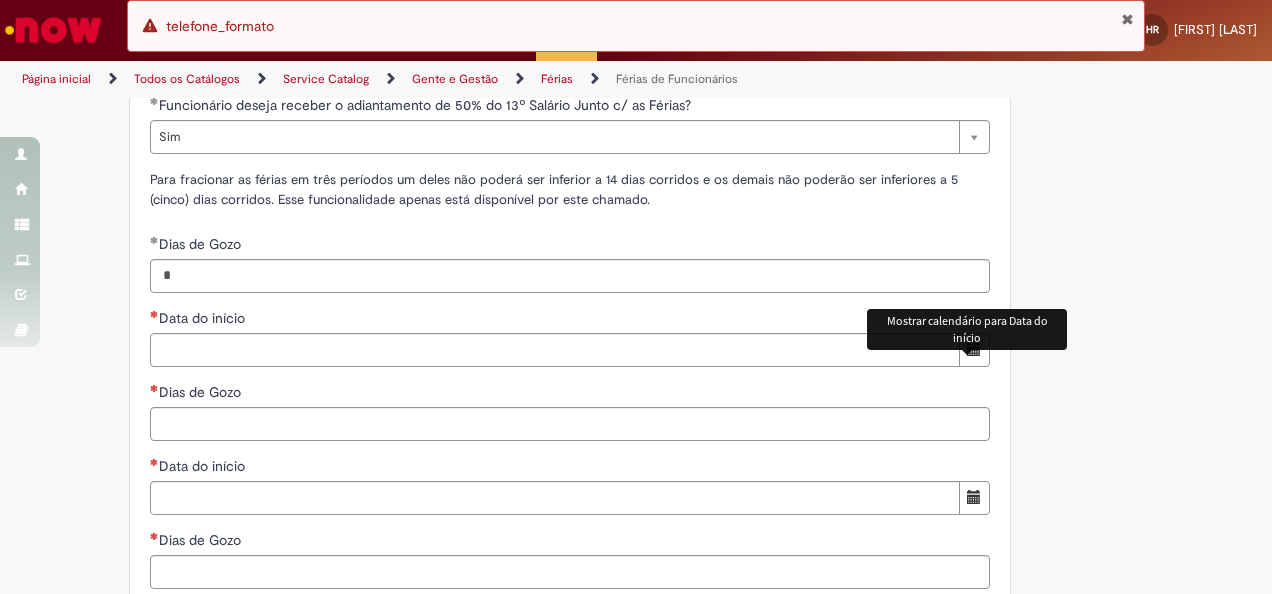 click at bounding box center [974, 349] 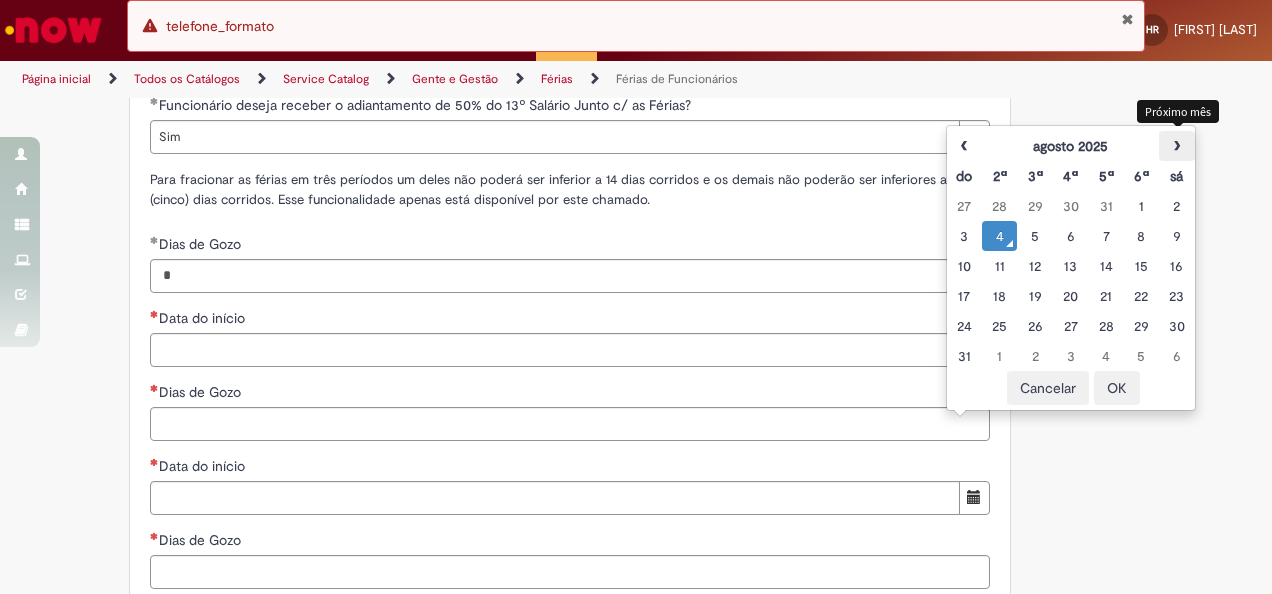click on "›" at bounding box center (1176, 146) 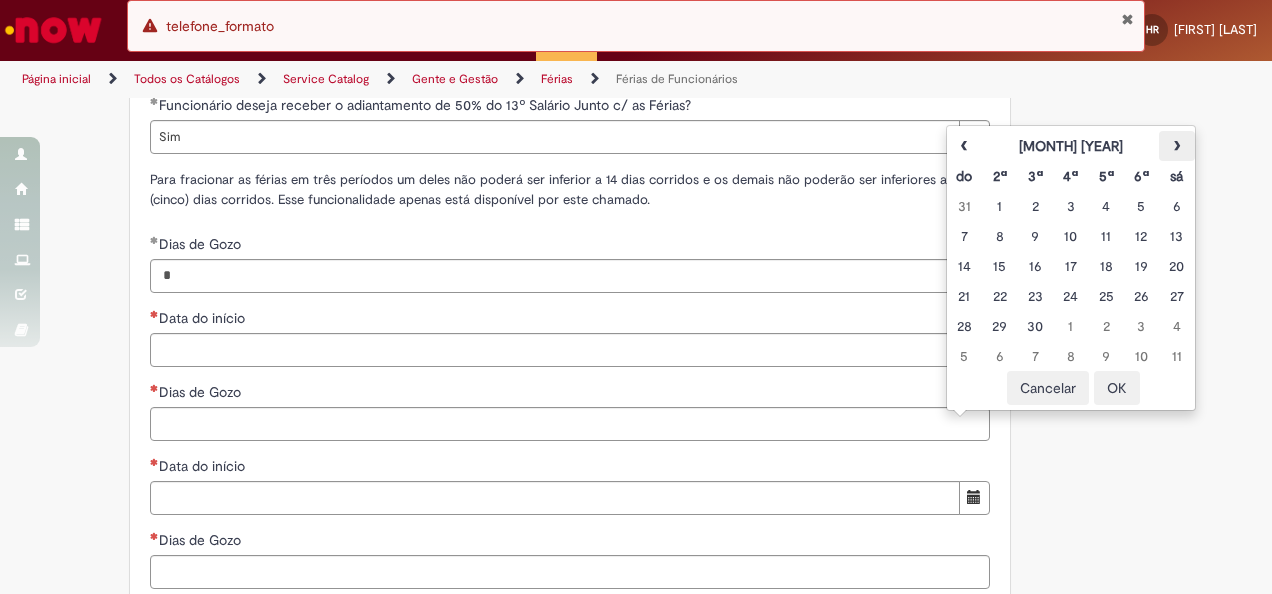 click on "›" at bounding box center [1176, 146] 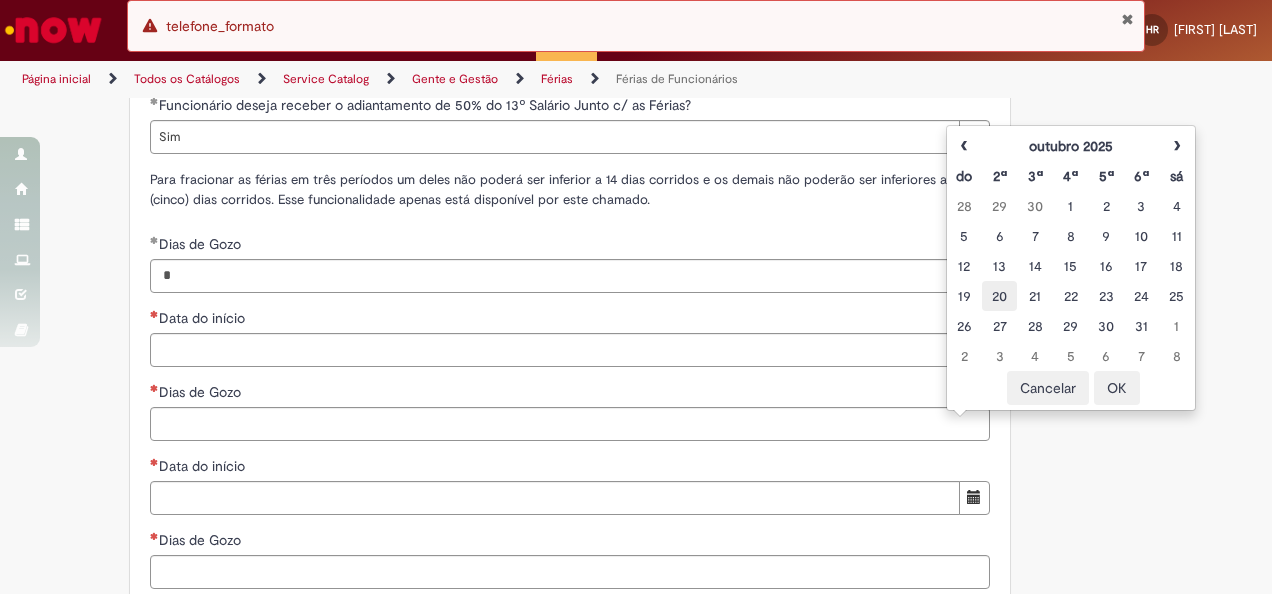 click on "20" at bounding box center [999, 296] 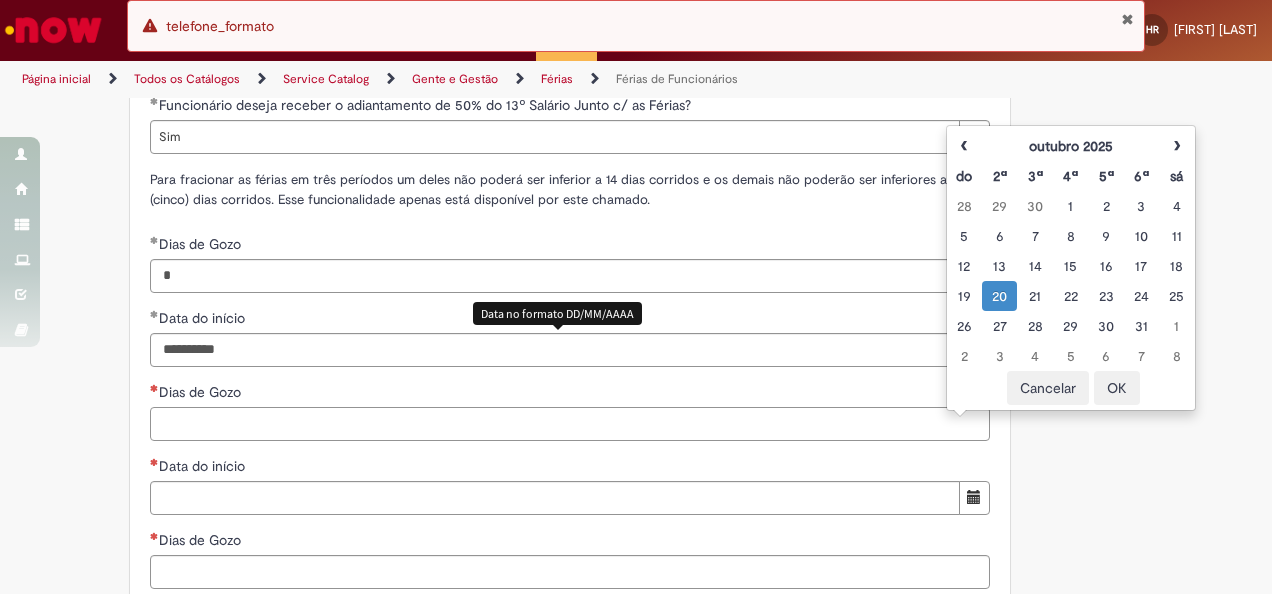 click on "Dias de Gozo" at bounding box center (570, 424) 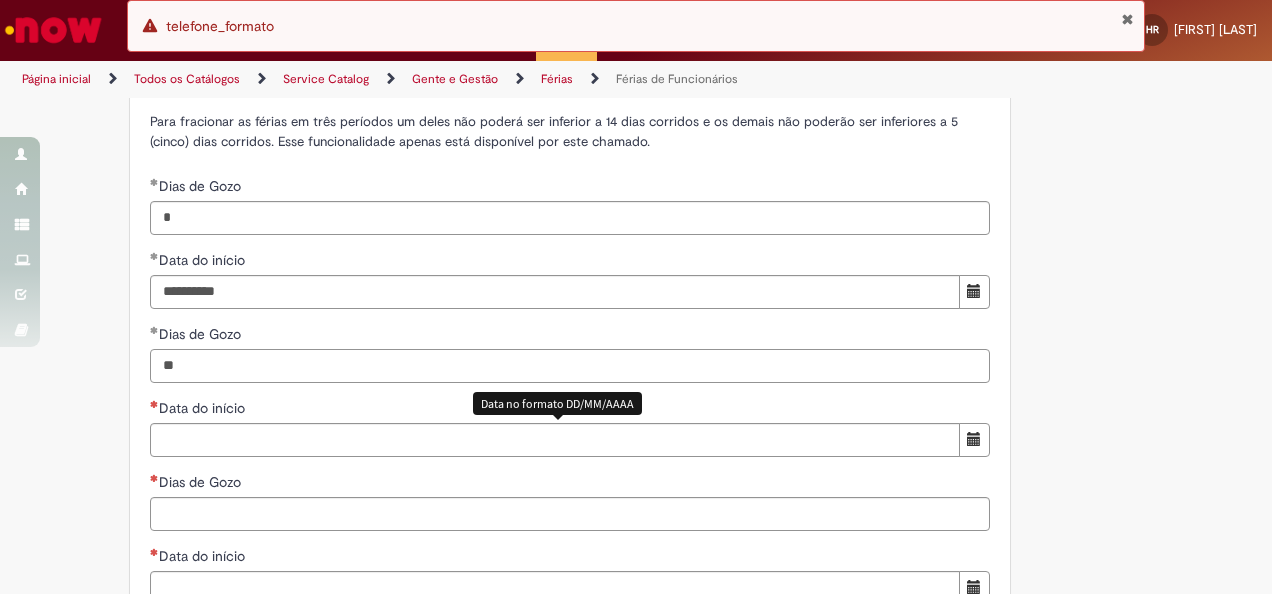 scroll, scrollTop: 2300, scrollLeft: 0, axis: vertical 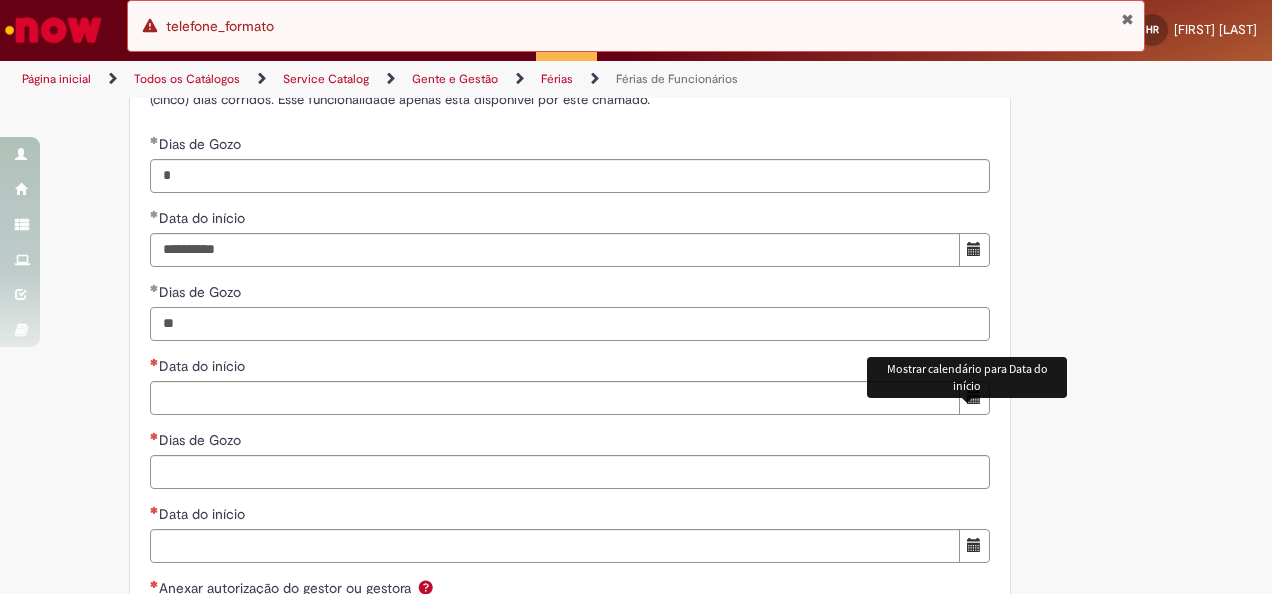 type on "**" 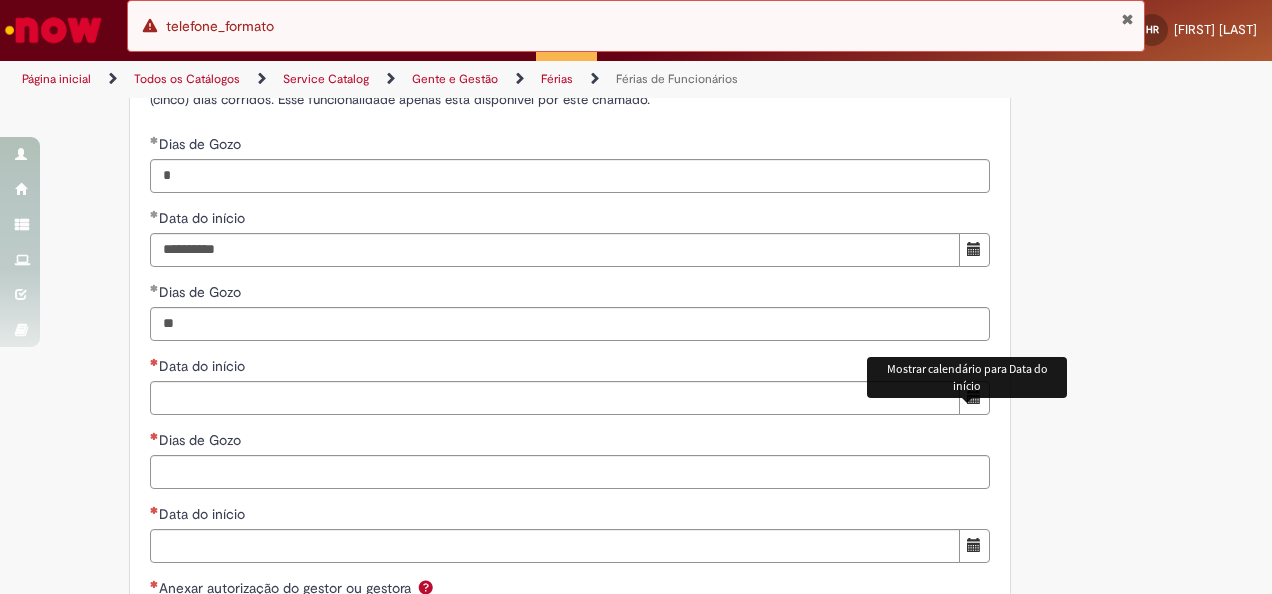 click at bounding box center (974, 398) 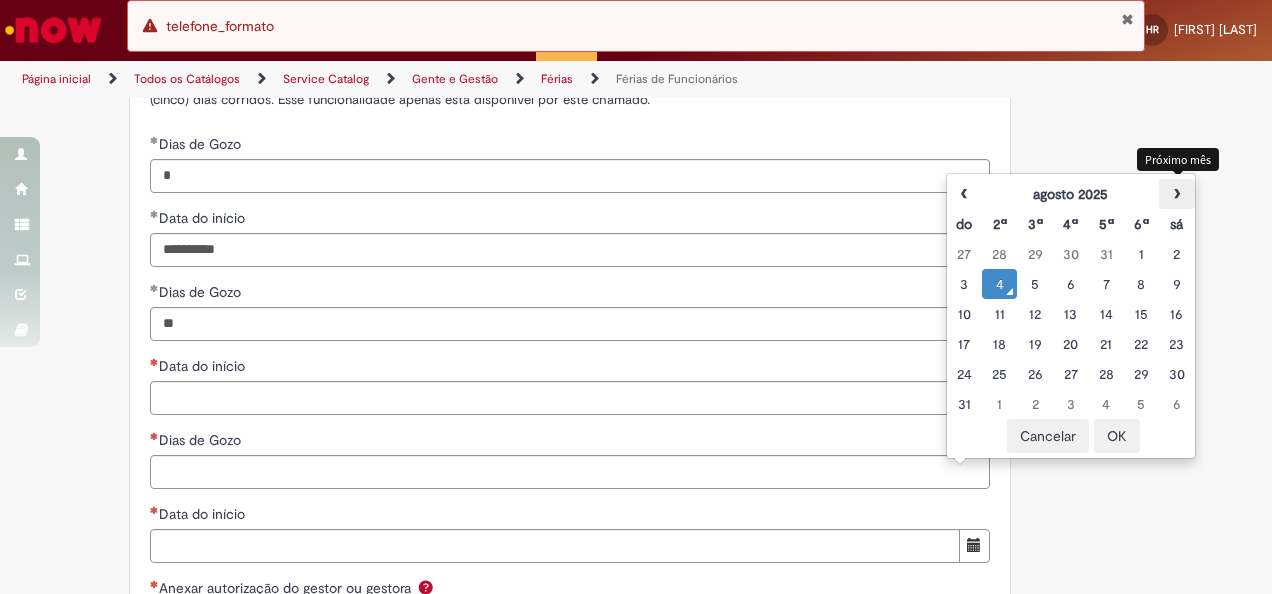 click on "›" at bounding box center [1176, 194] 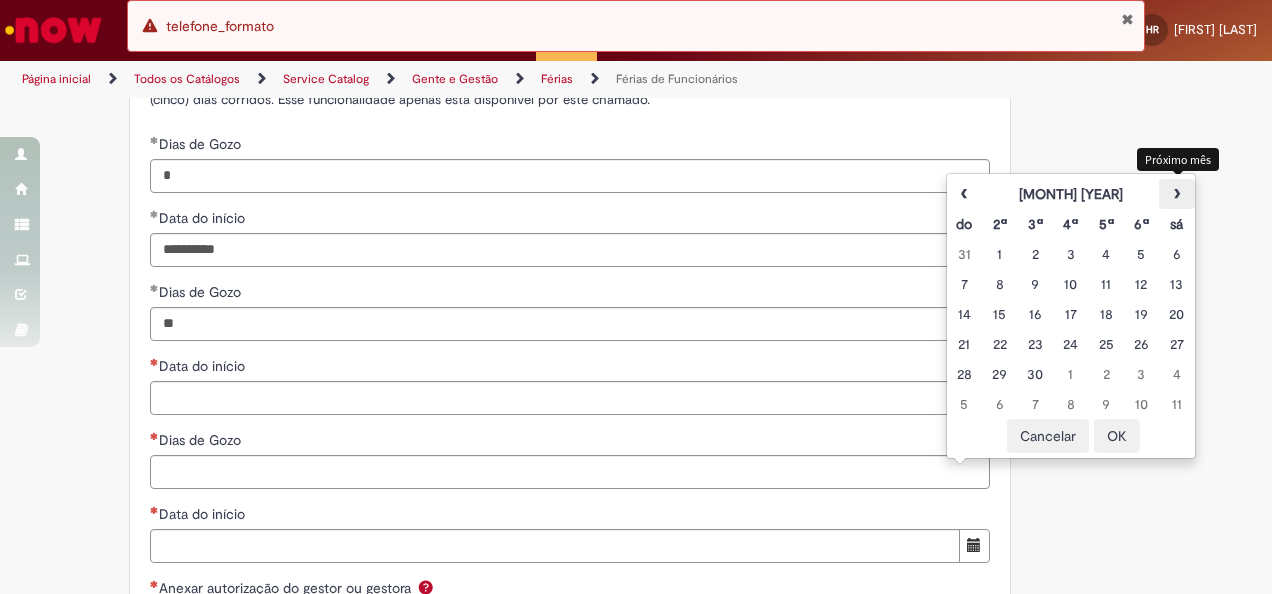 click on "›" at bounding box center (1176, 194) 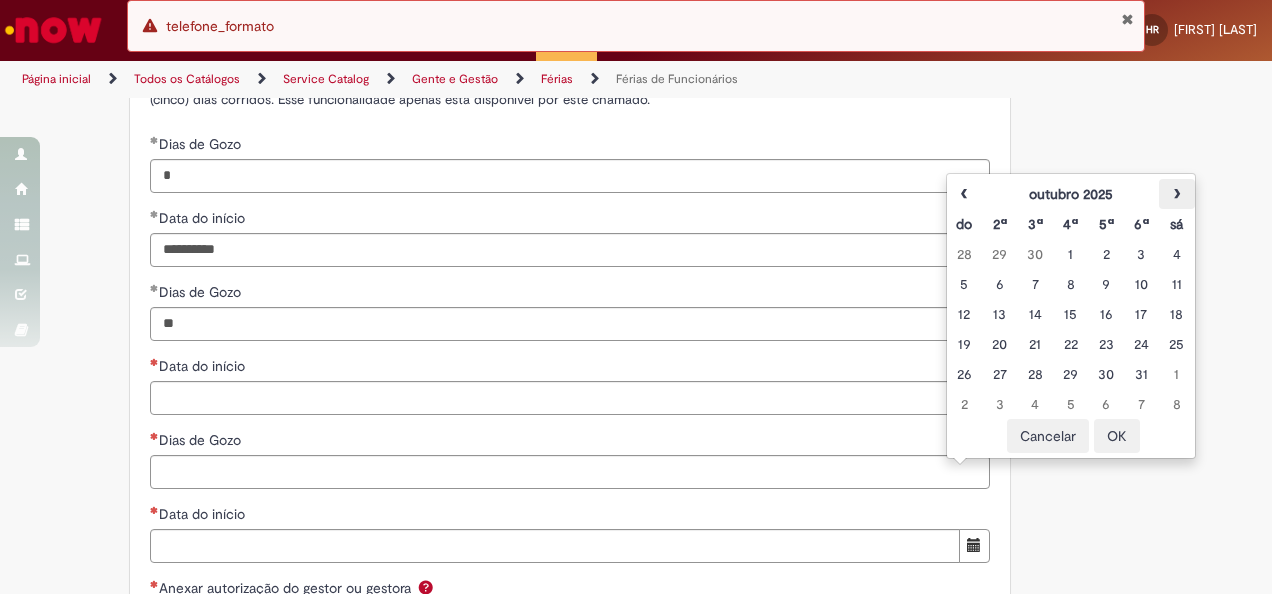 click on "›" at bounding box center [1176, 194] 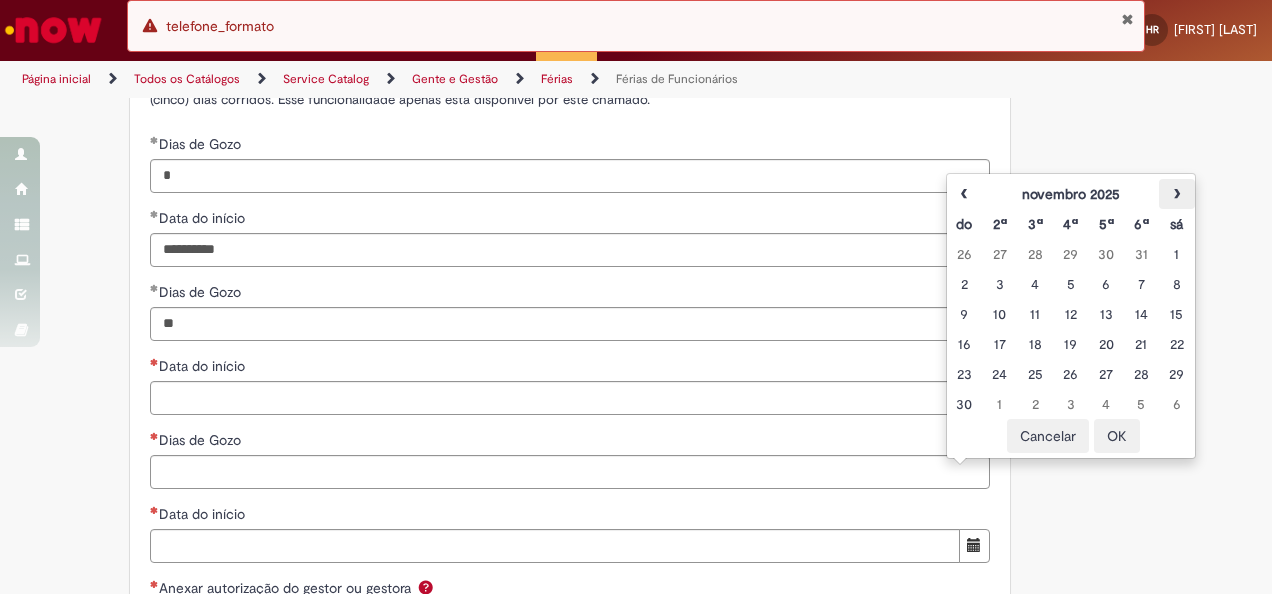 click on "›" at bounding box center (1176, 194) 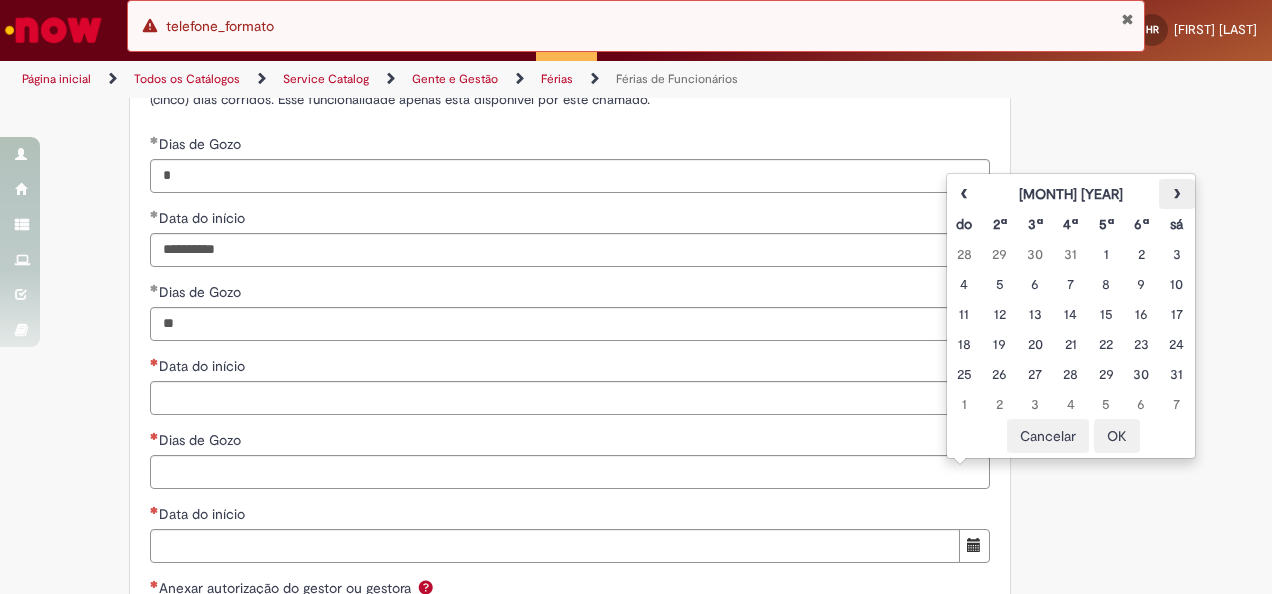 click on "›" at bounding box center (1176, 194) 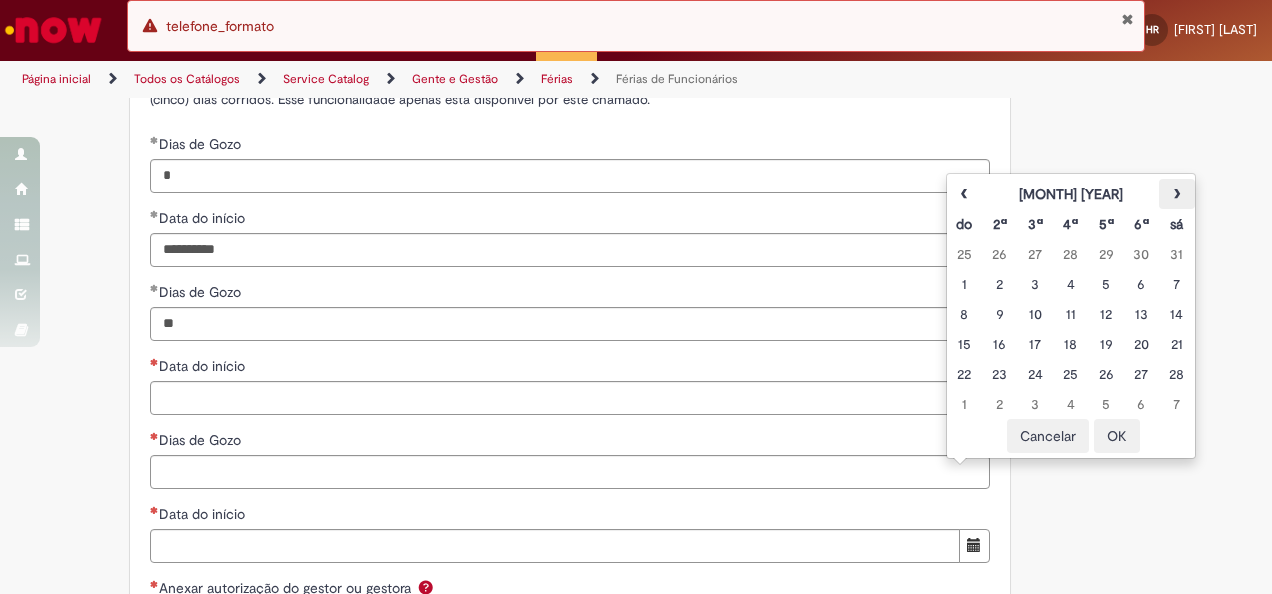 click on "›" at bounding box center (1176, 194) 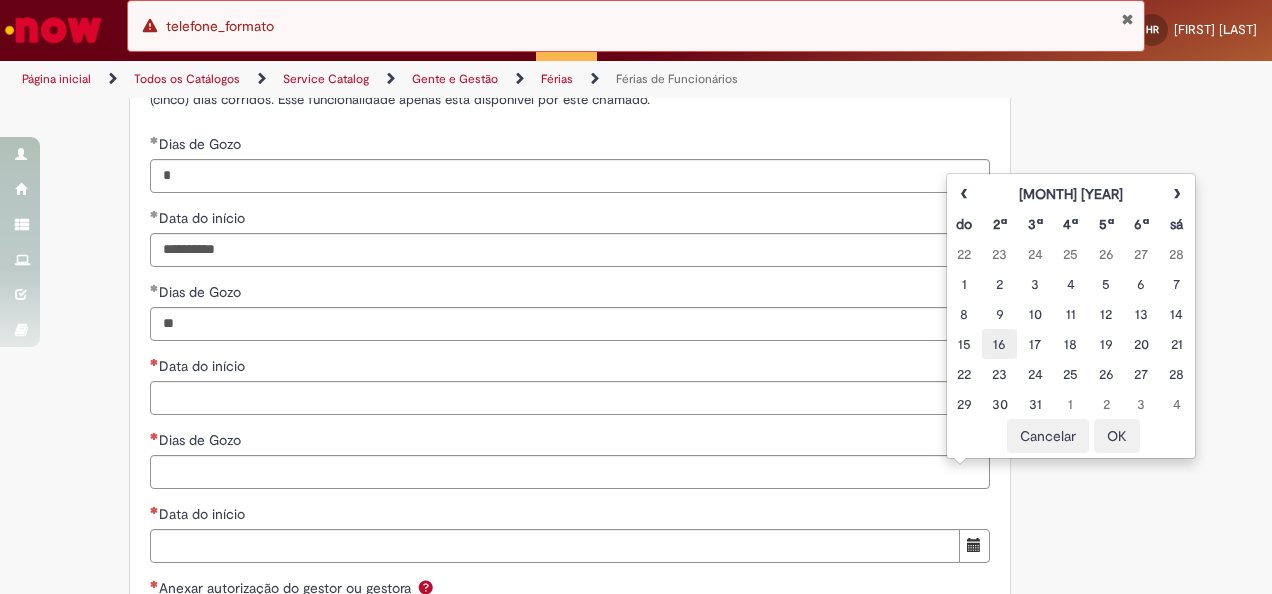 click on "16" at bounding box center (999, 344) 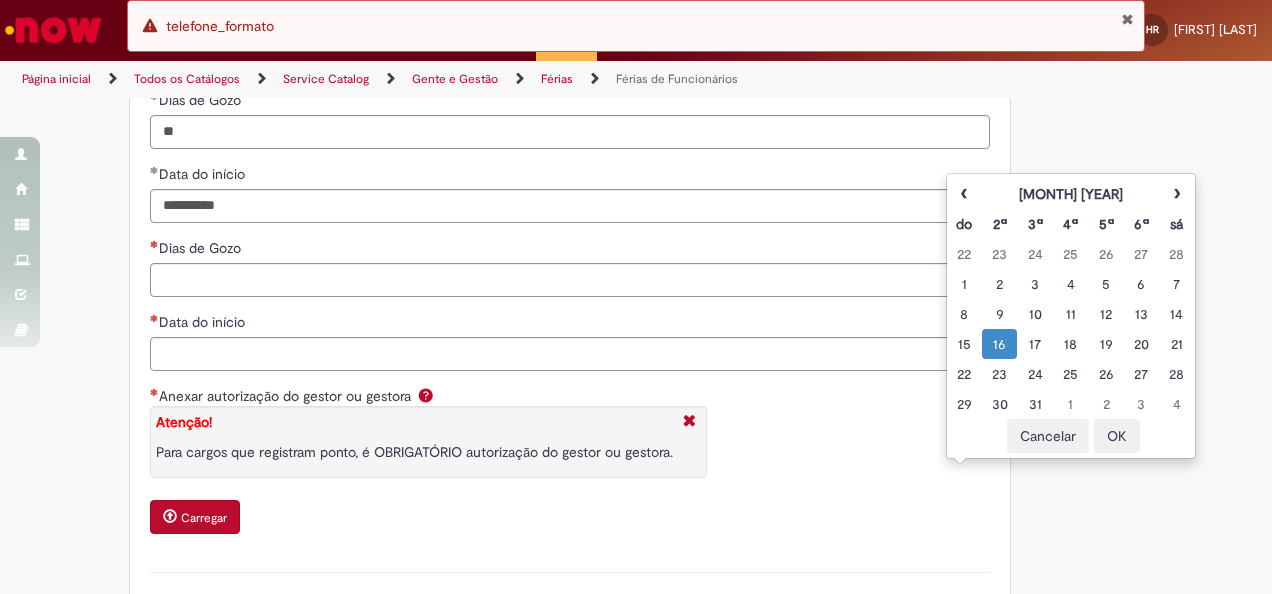 scroll, scrollTop: 2500, scrollLeft: 0, axis: vertical 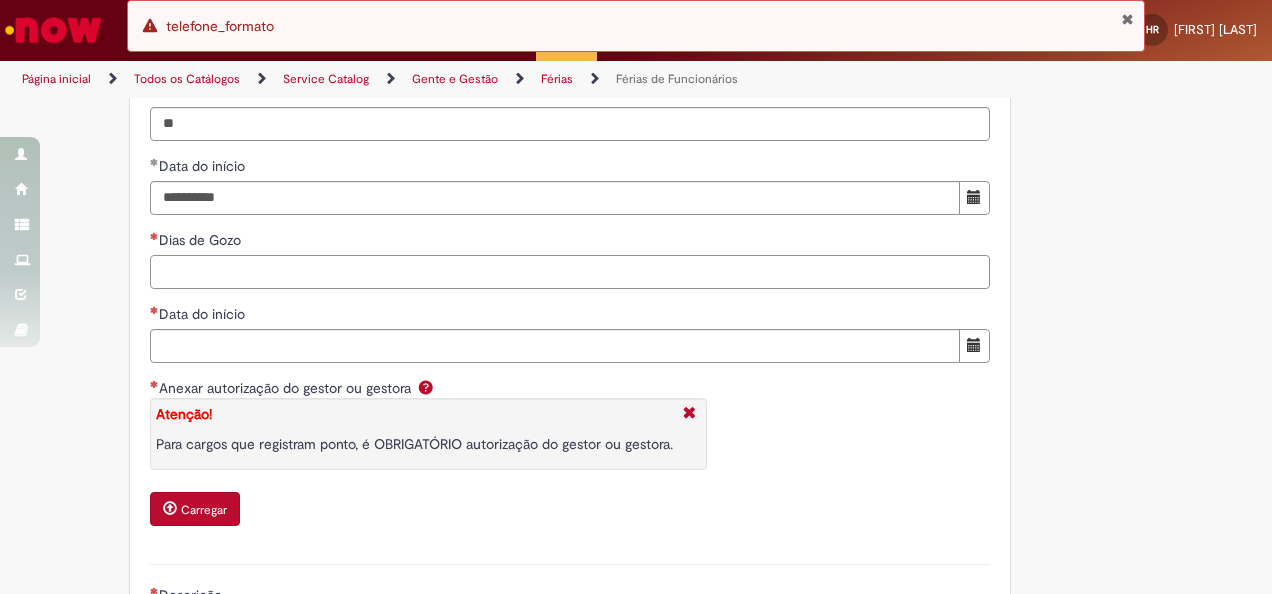 click on "Dias de Gozo" at bounding box center (570, 272) 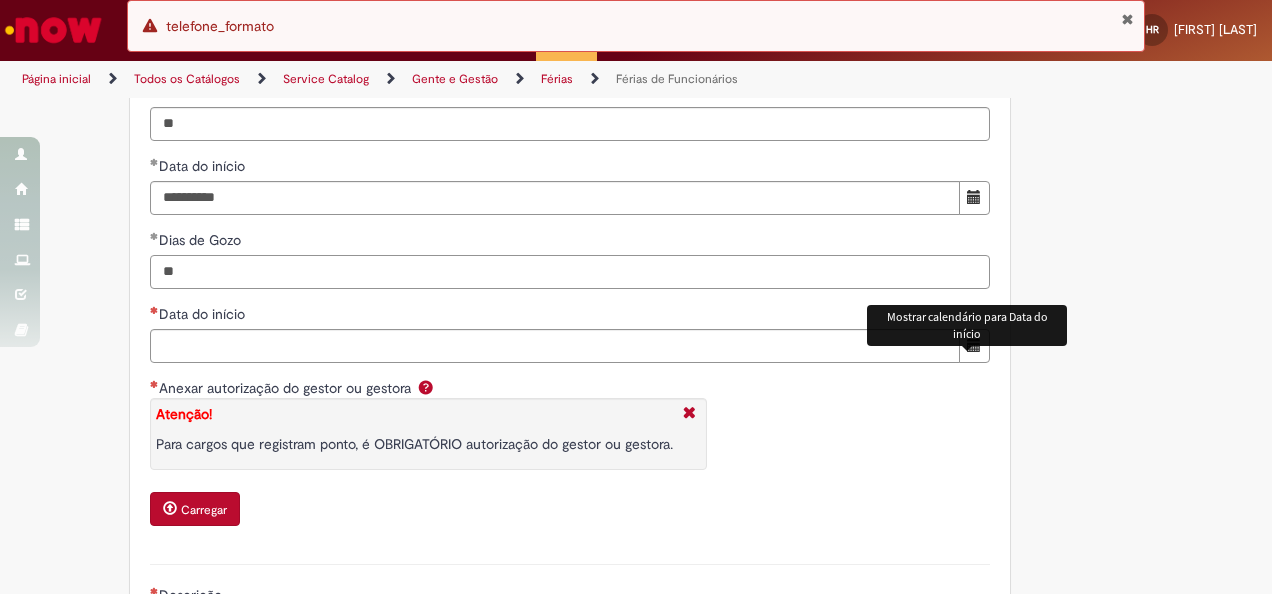 type on "**" 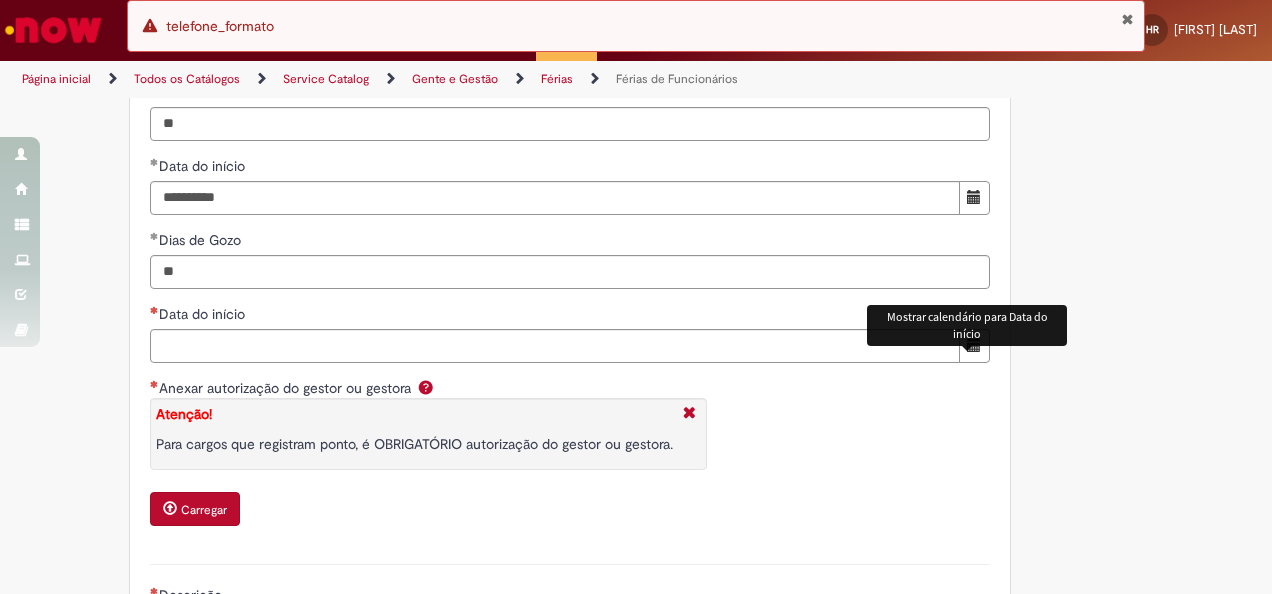 click at bounding box center [974, 345] 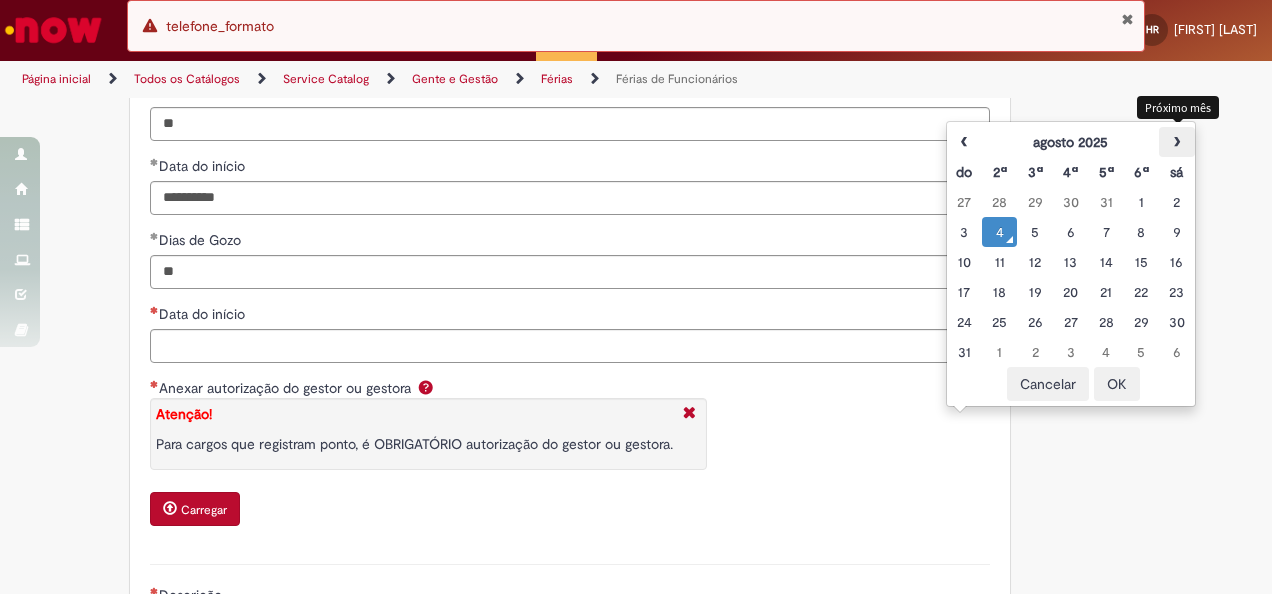 click on "›" at bounding box center [1176, 142] 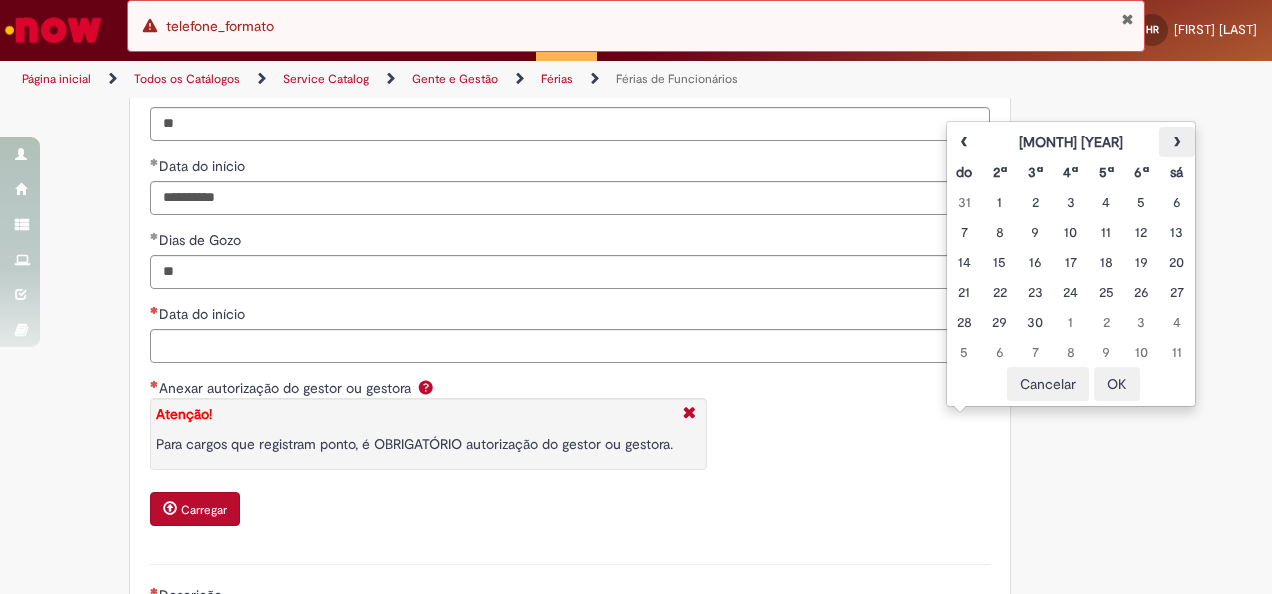 click on "›" at bounding box center (1176, 142) 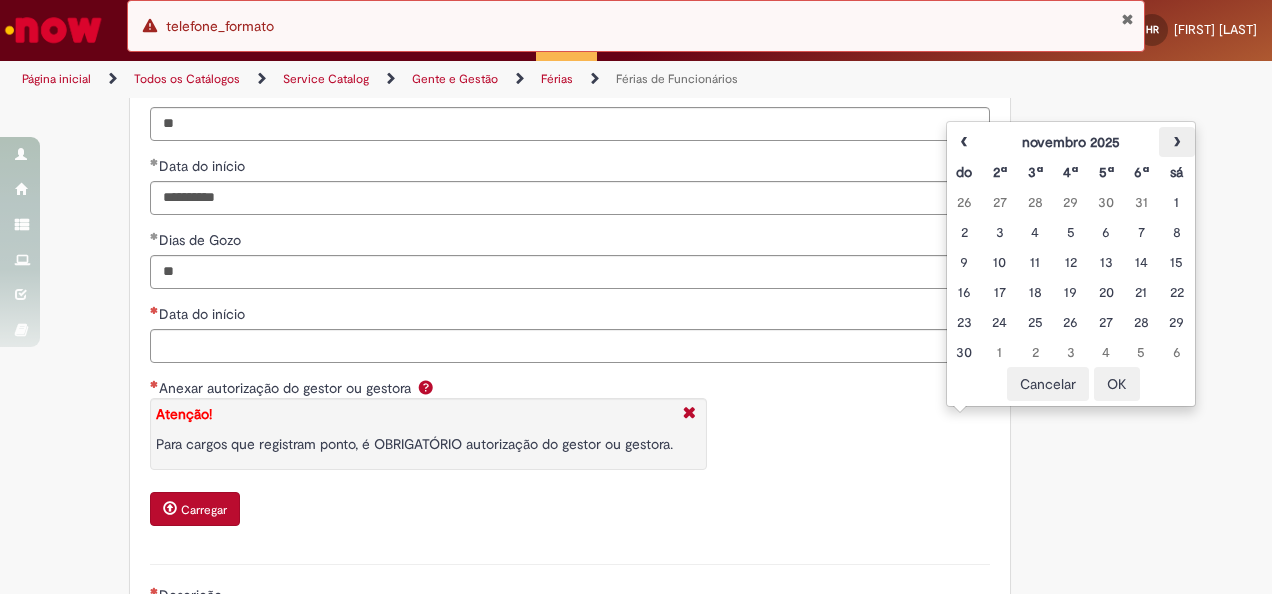 click on "›" at bounding box center [1176, 142] 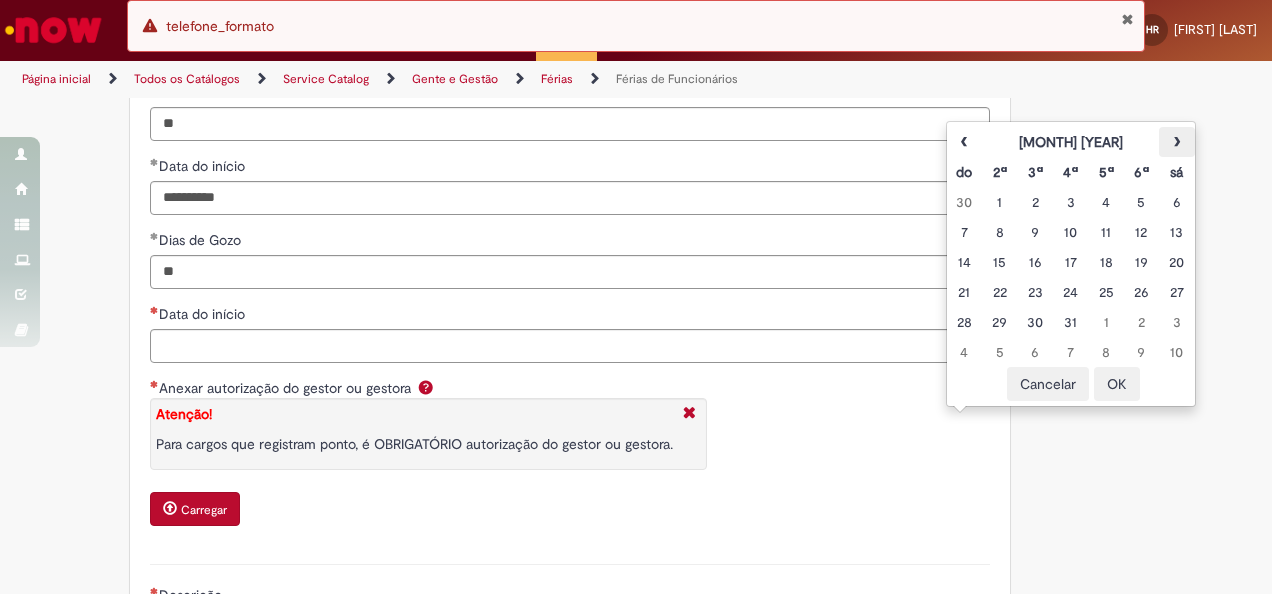 click on "›" at bounding box center (1176, 142) 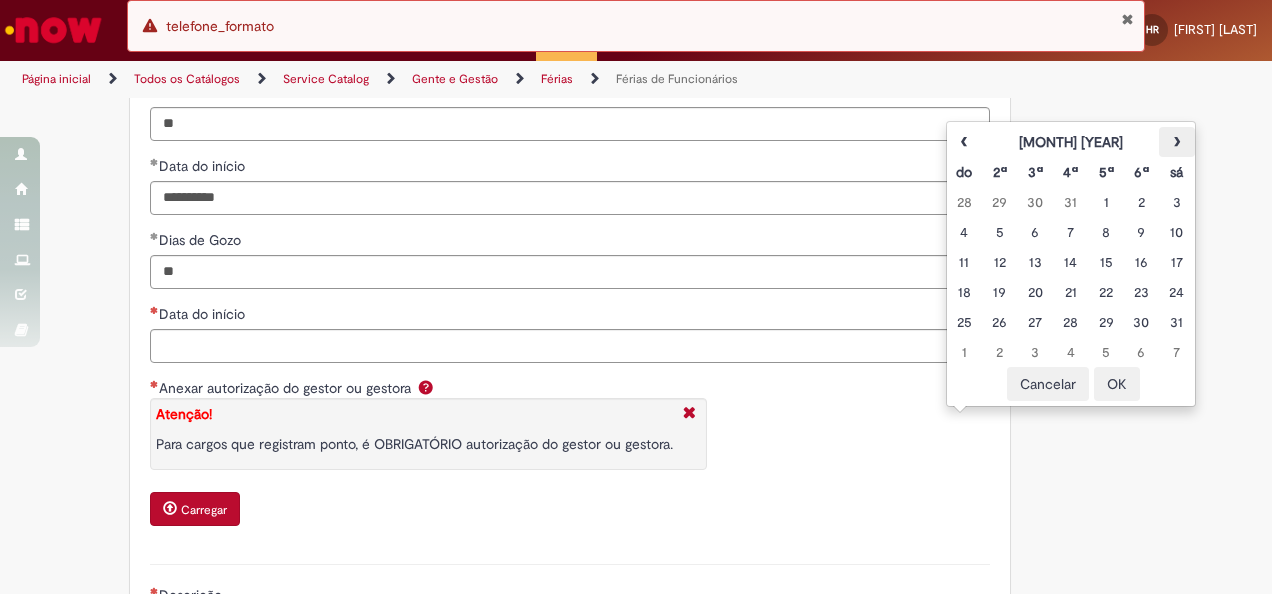 click on "›" at bounding box center (1176, 142) 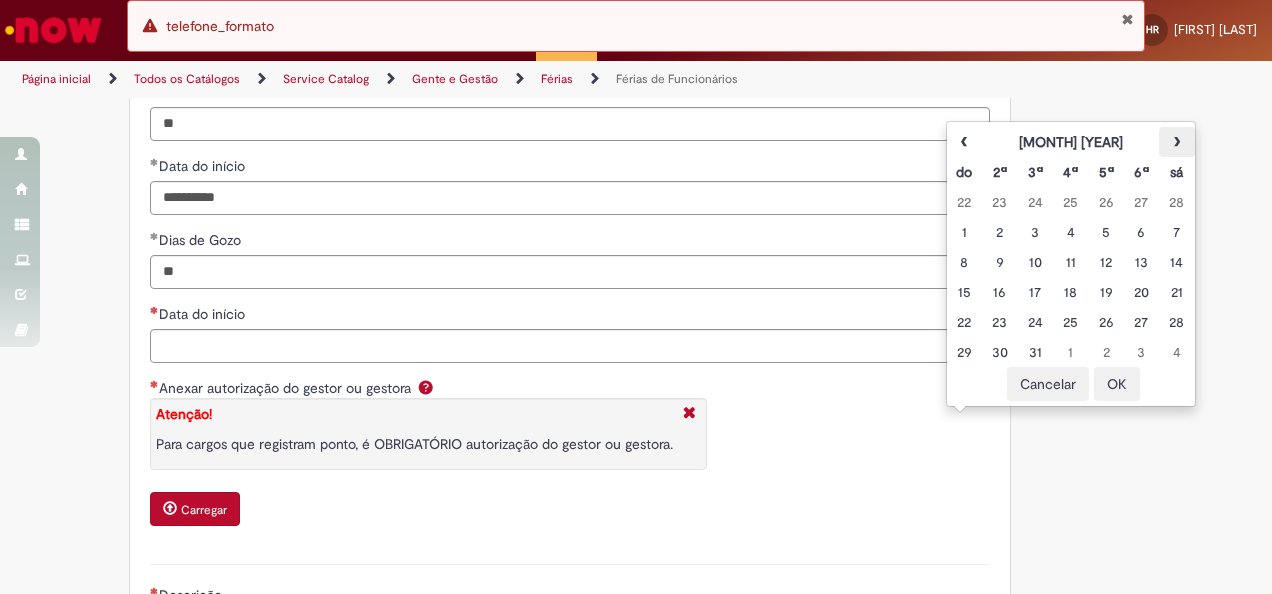 click on "›" at bounding box center (1176, 142) 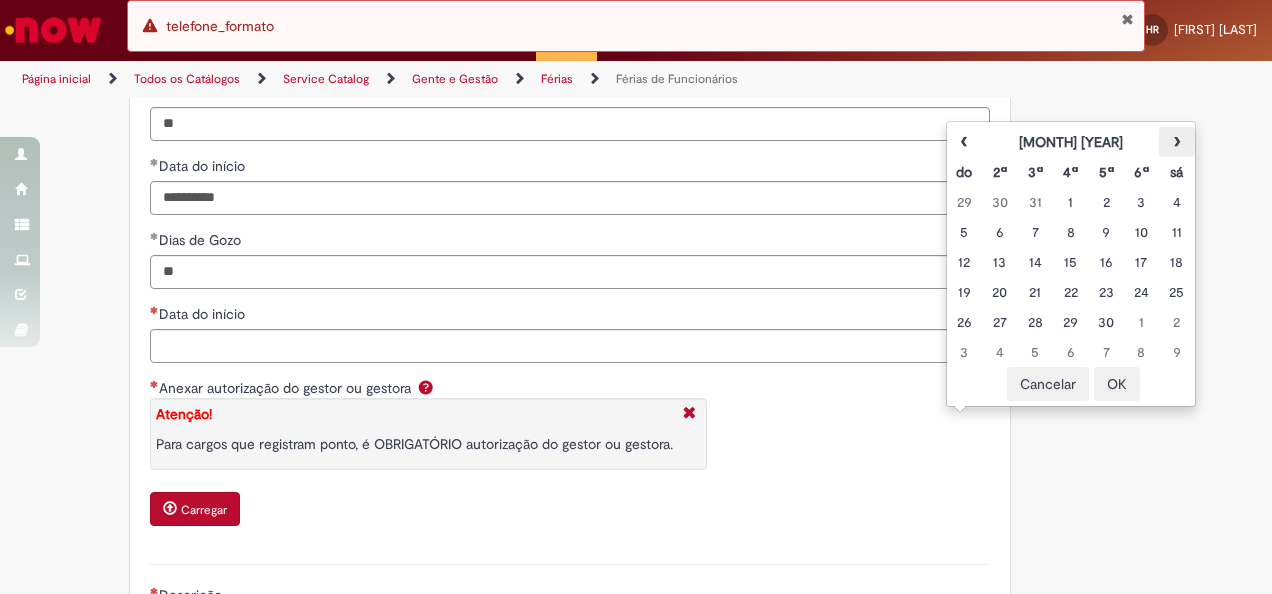 click on "›" at bounding box center (1176, 142) 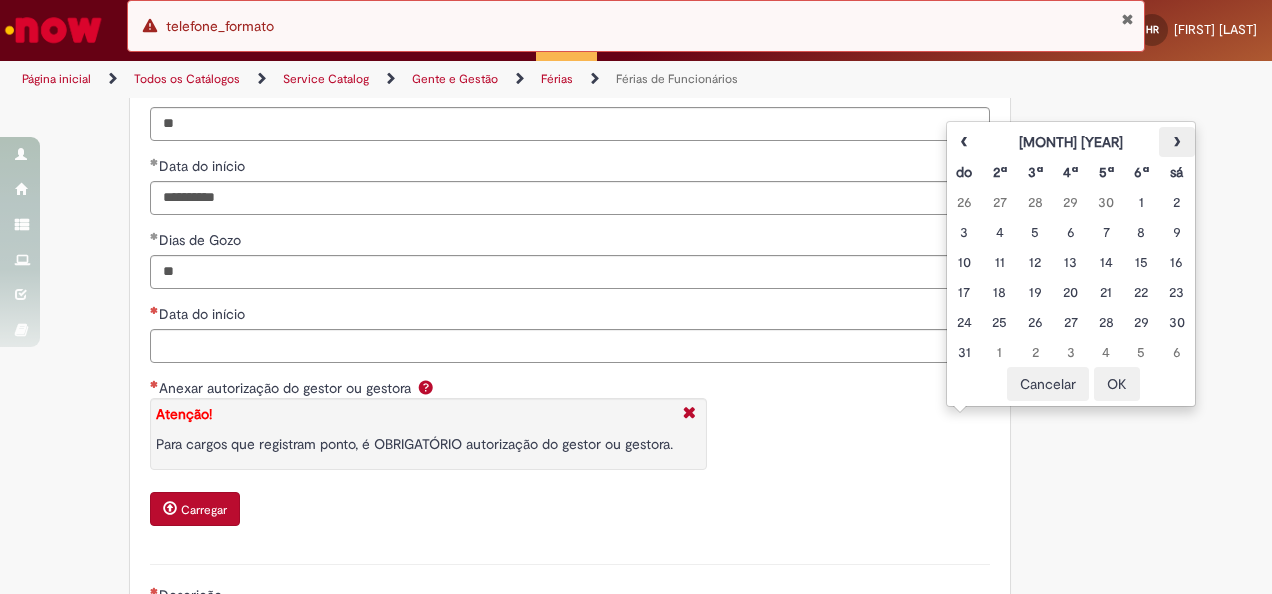 click on "›" at bounding box center (1176, 142) 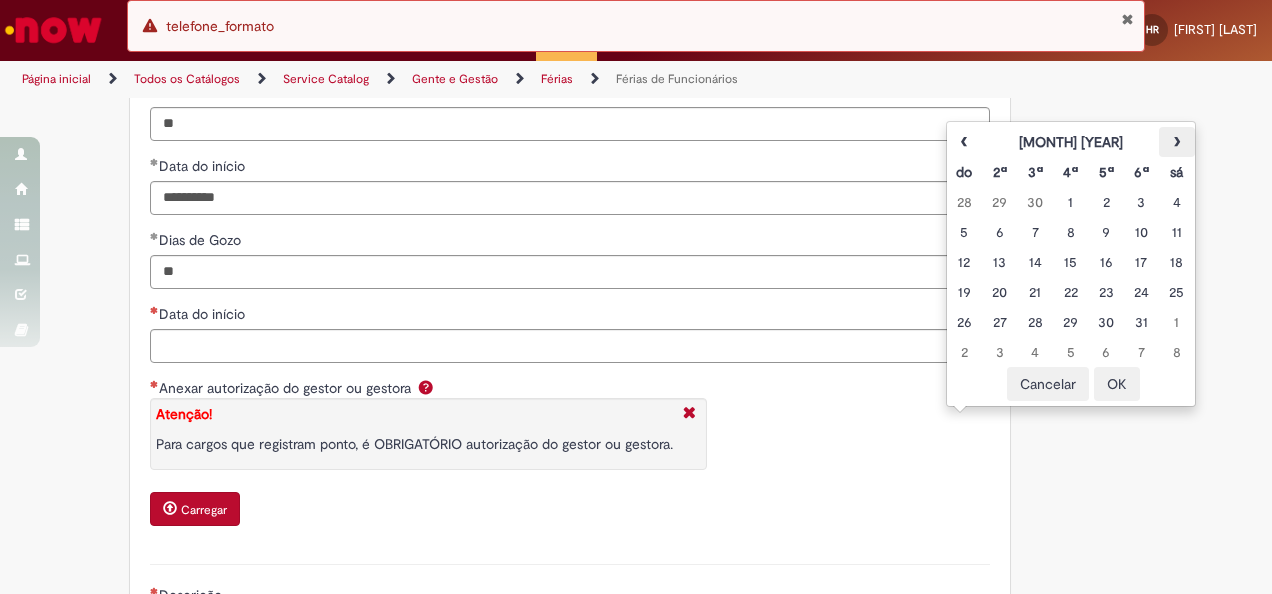 click on "›" at bounding box center [1176, 142] 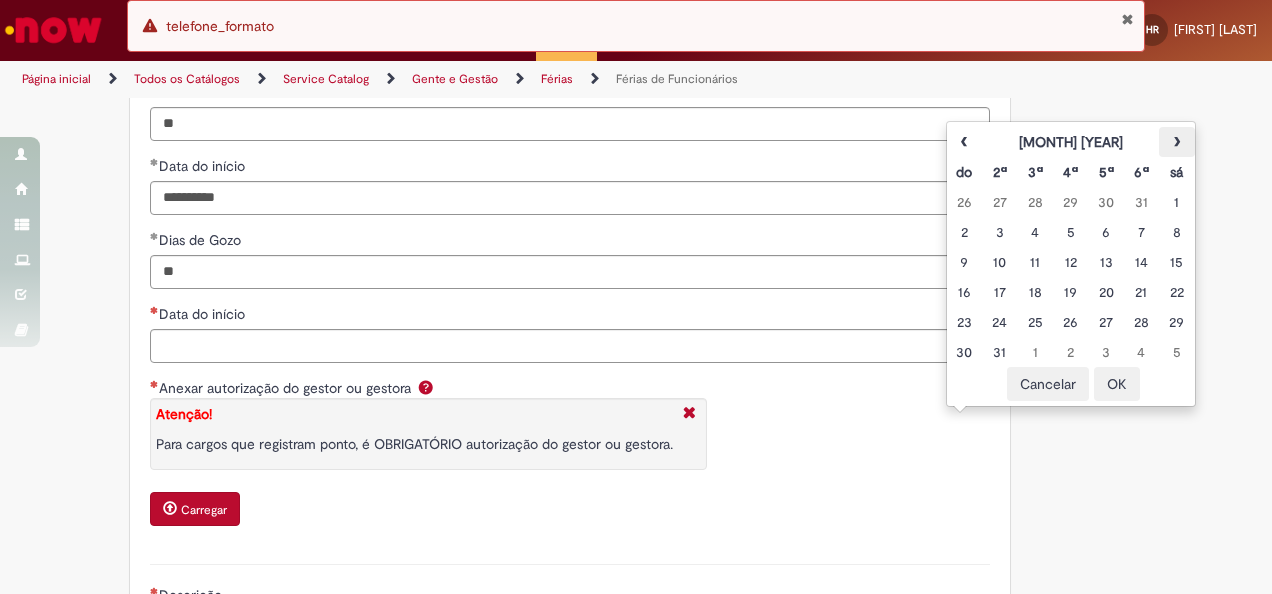 click on "›" at bounding box center (1176, 142) 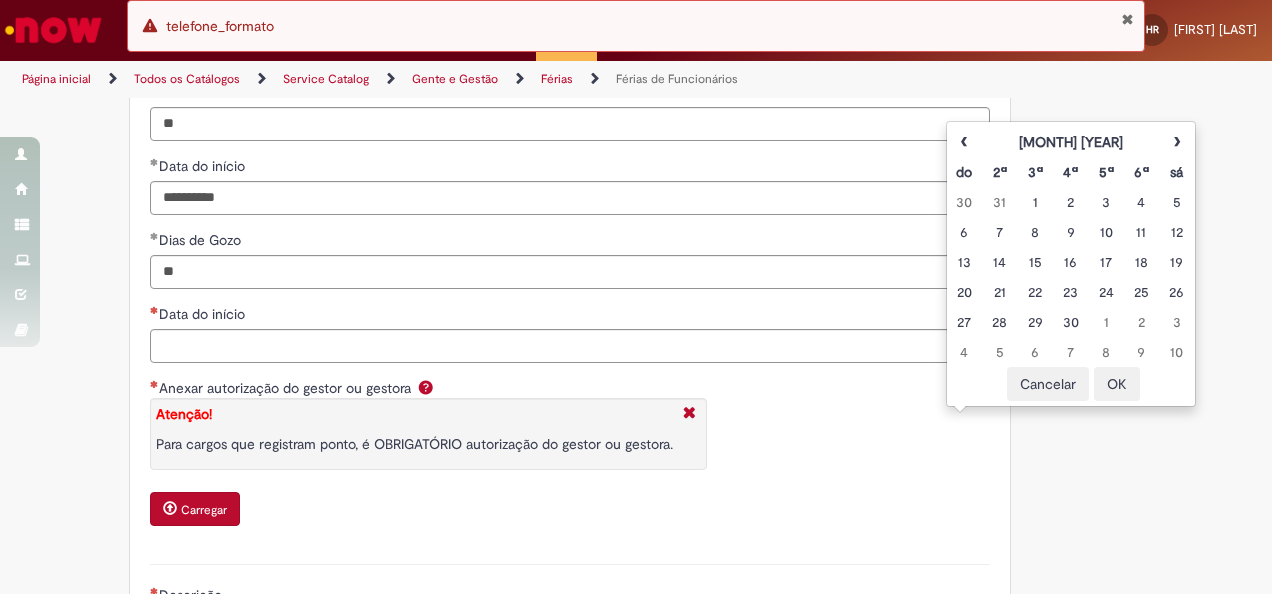 drag, startPoint x: 995, startPoint y: 296, endPoint x: 862, endPoint y: 341, distance: 140.40656 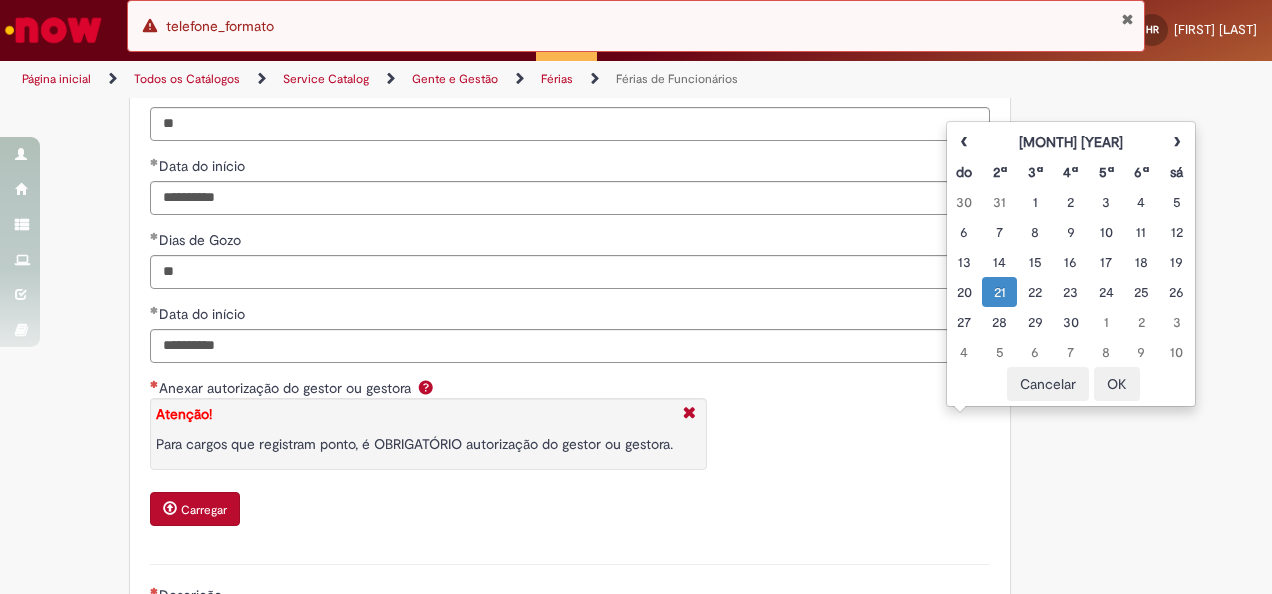 scroll, scrollTop: 2600, scrollLeft: 0, axis: vertical 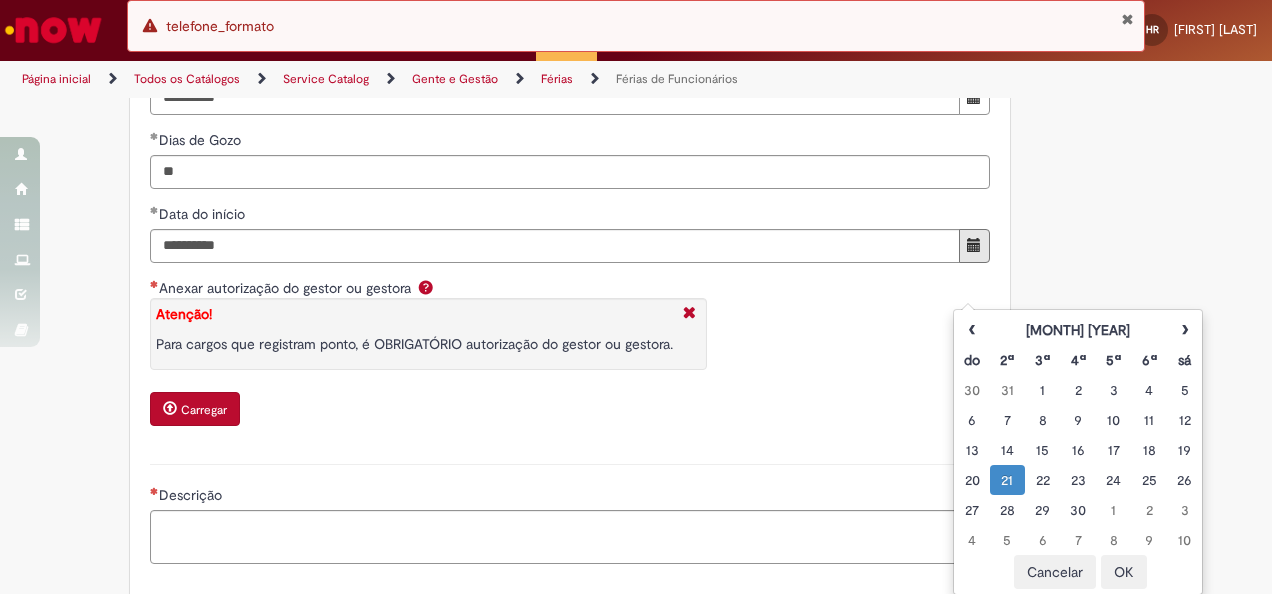 click on "Carregar" at bounding box center (195, 409) 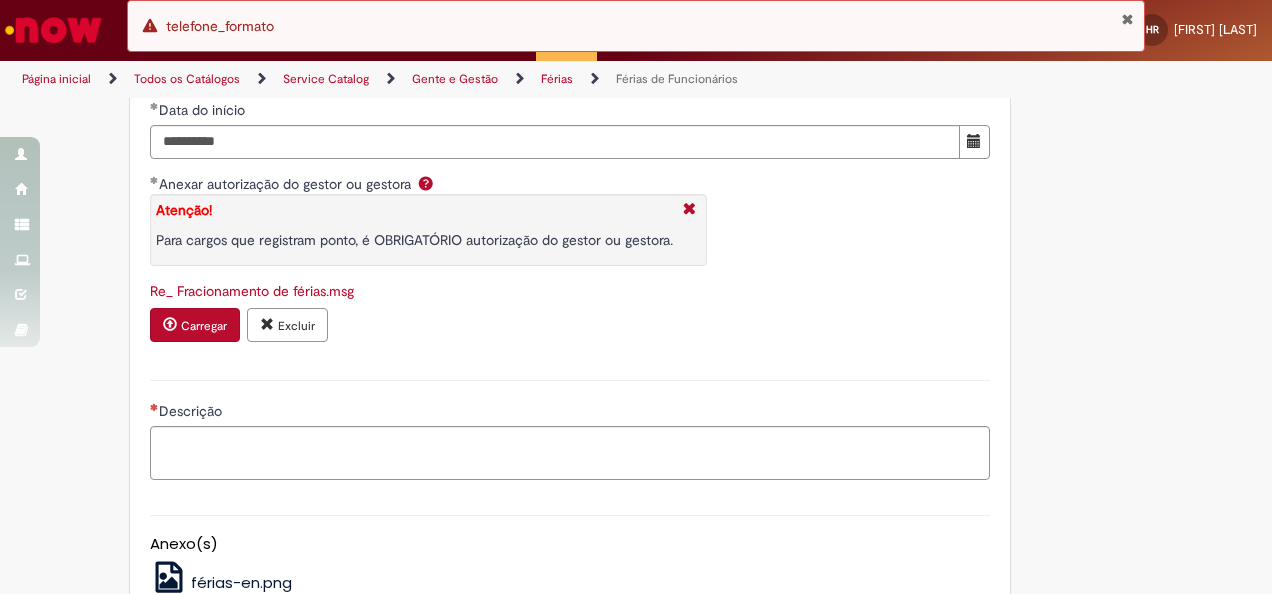 scroll, scrollTop: 2800, scrollLeft: 0, axis: vertical 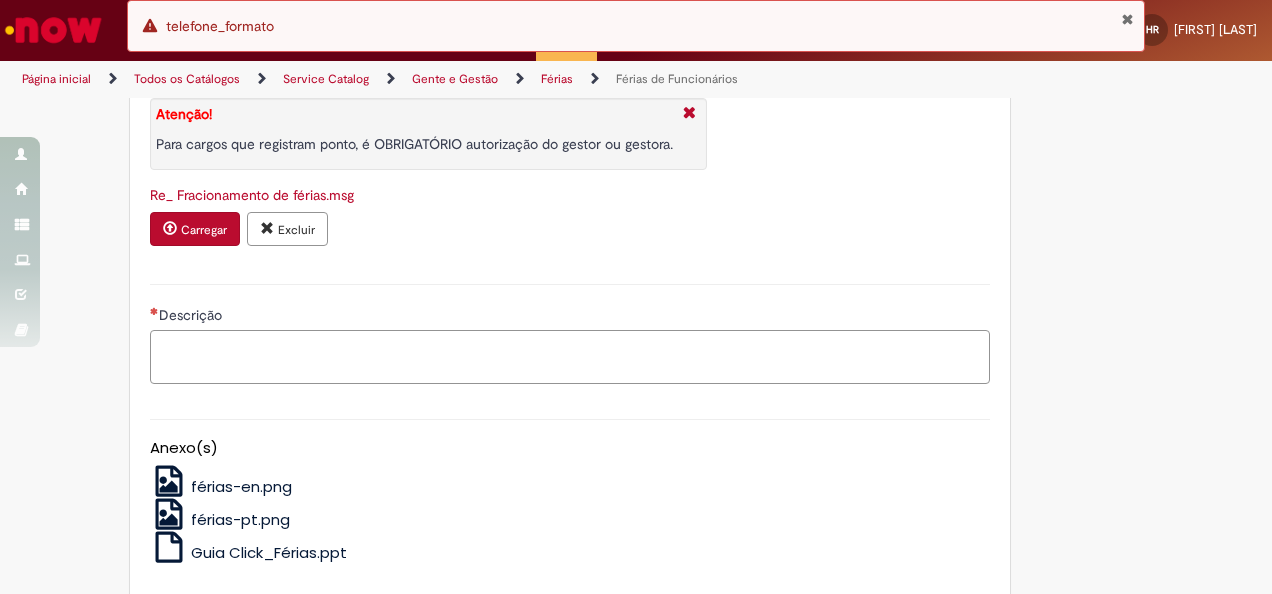 click on "Descrição" at bounding box center (570, 356) 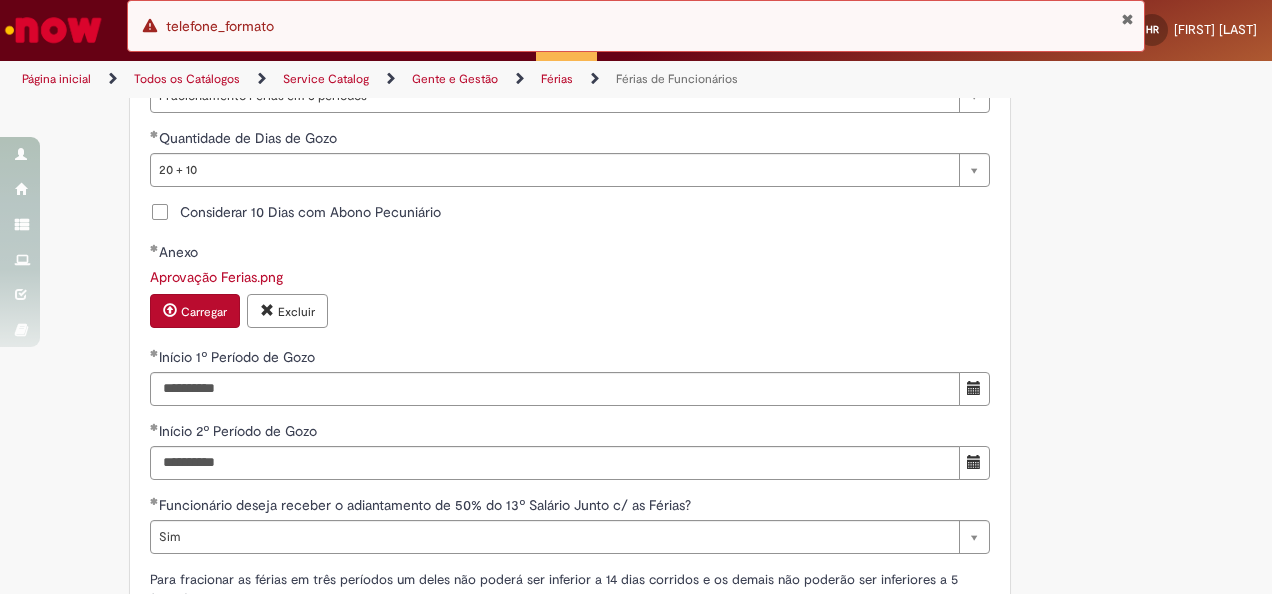 scroll, scrollTop: 1700, scrollLeft: 0, axis: vertical 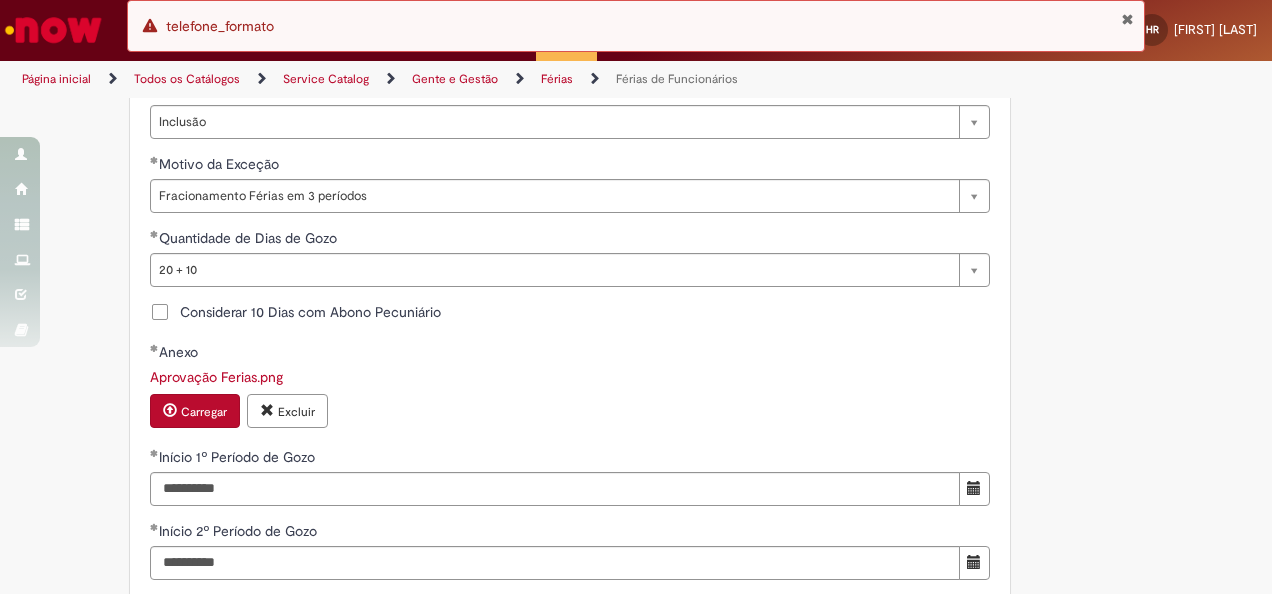 type on "**********" 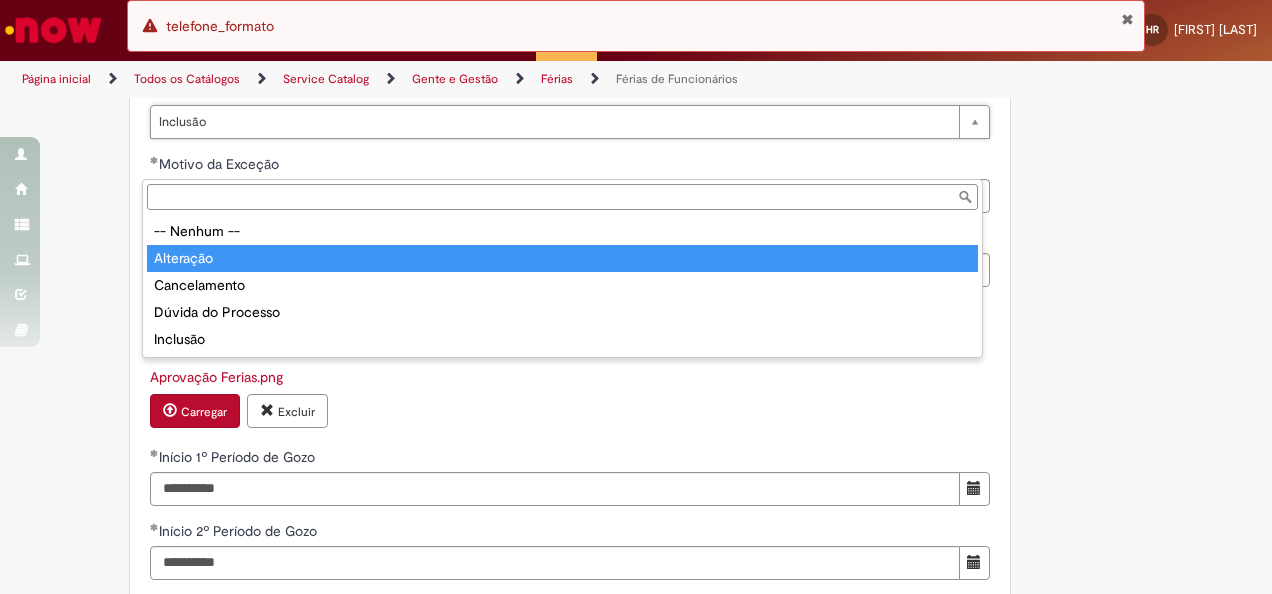 type on "*********" 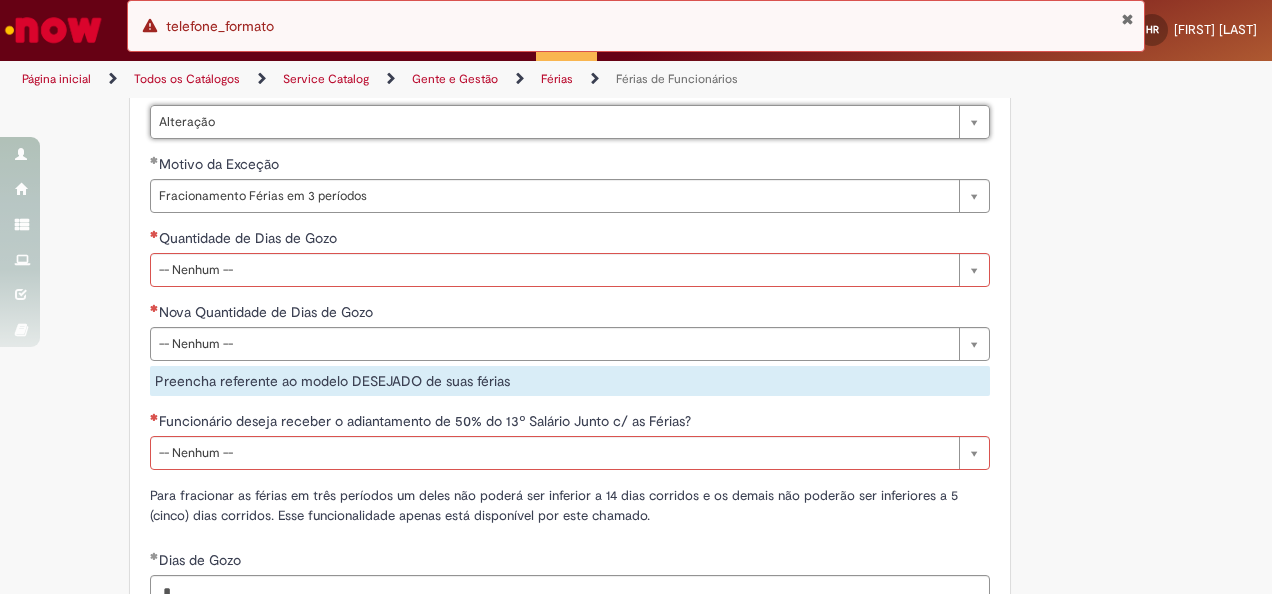 scroll, scrollTop: 0, scrollLeft: 50, axis: horizontal 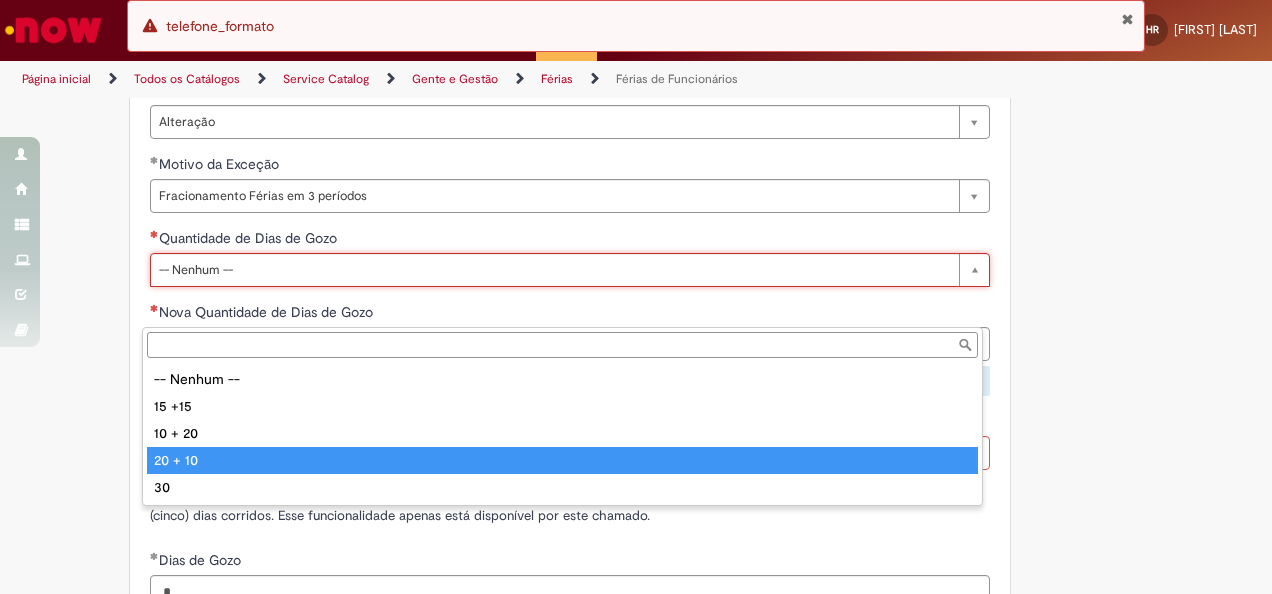 type on "*******" 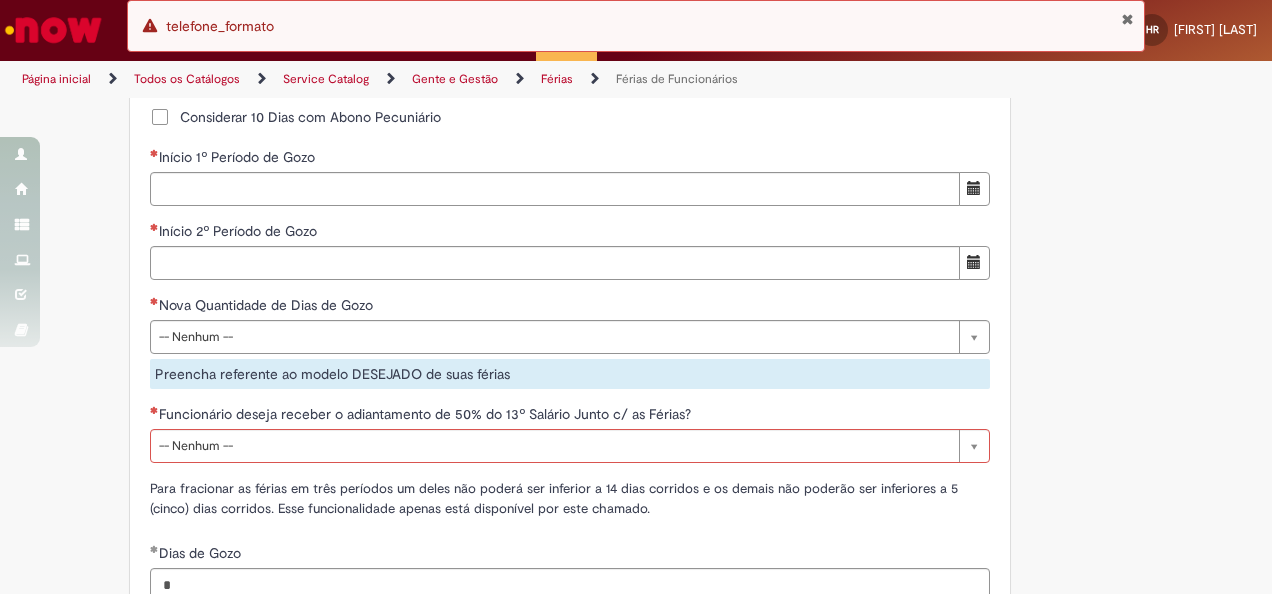 scroll, scrollTop: 1900, scrollLeft: 0, axis: vertical 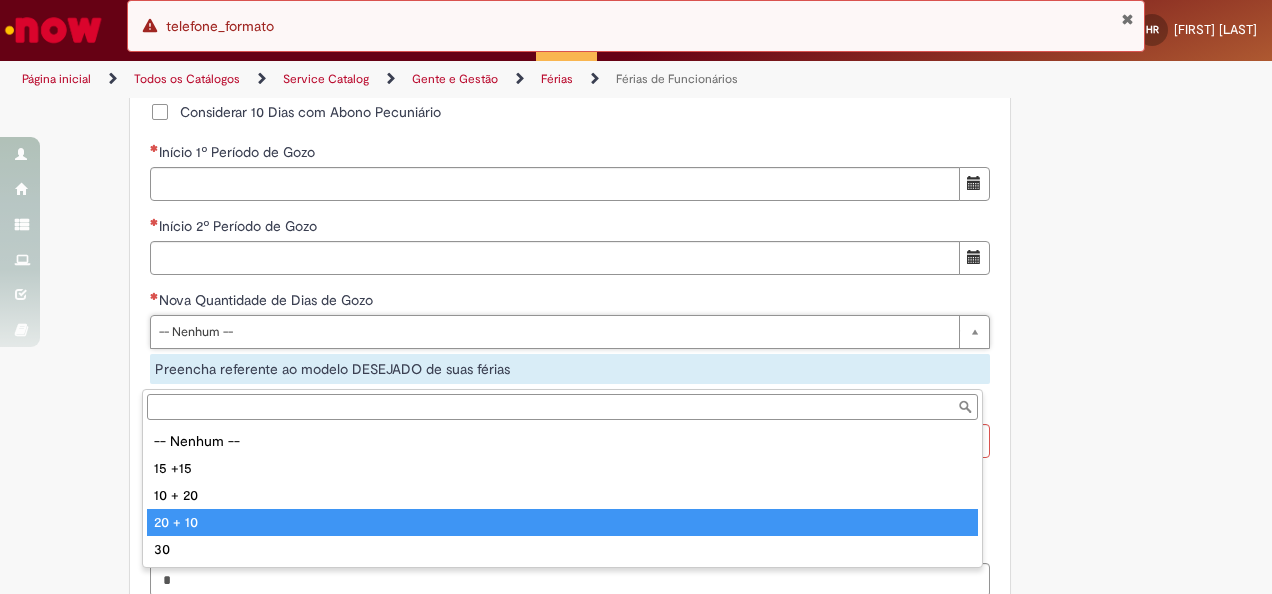 type on "*******" 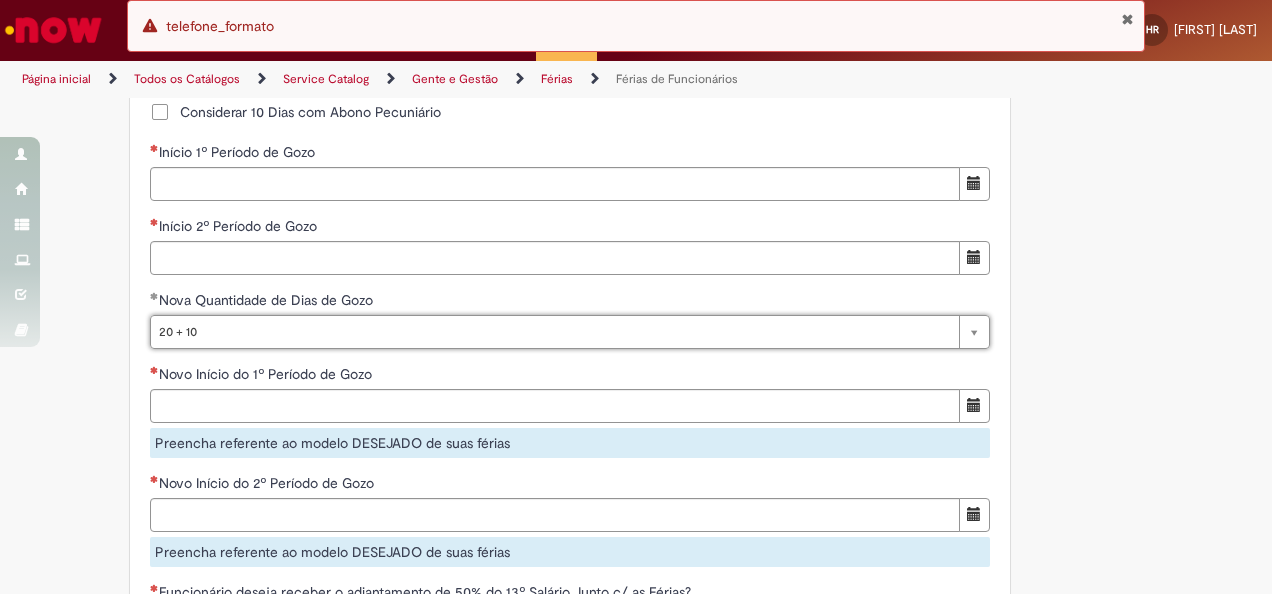 scroll, scrollTop: 0, scrollLeft: 42, axis: horizontal 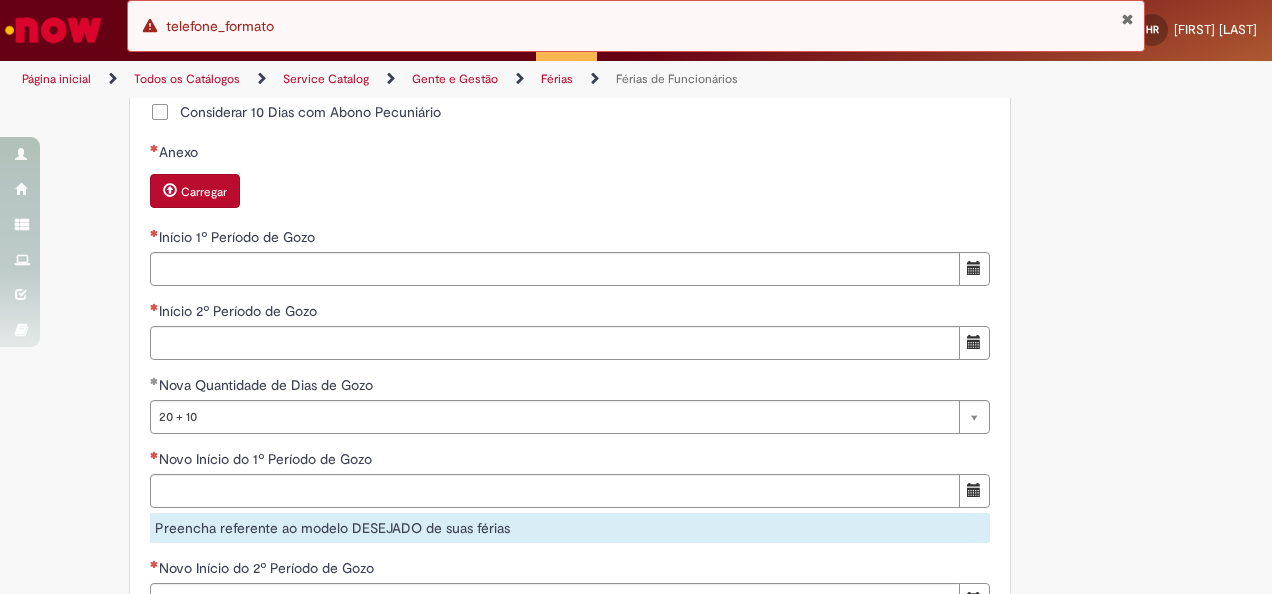 click on "Carregar" at bounding box center (195, 191) 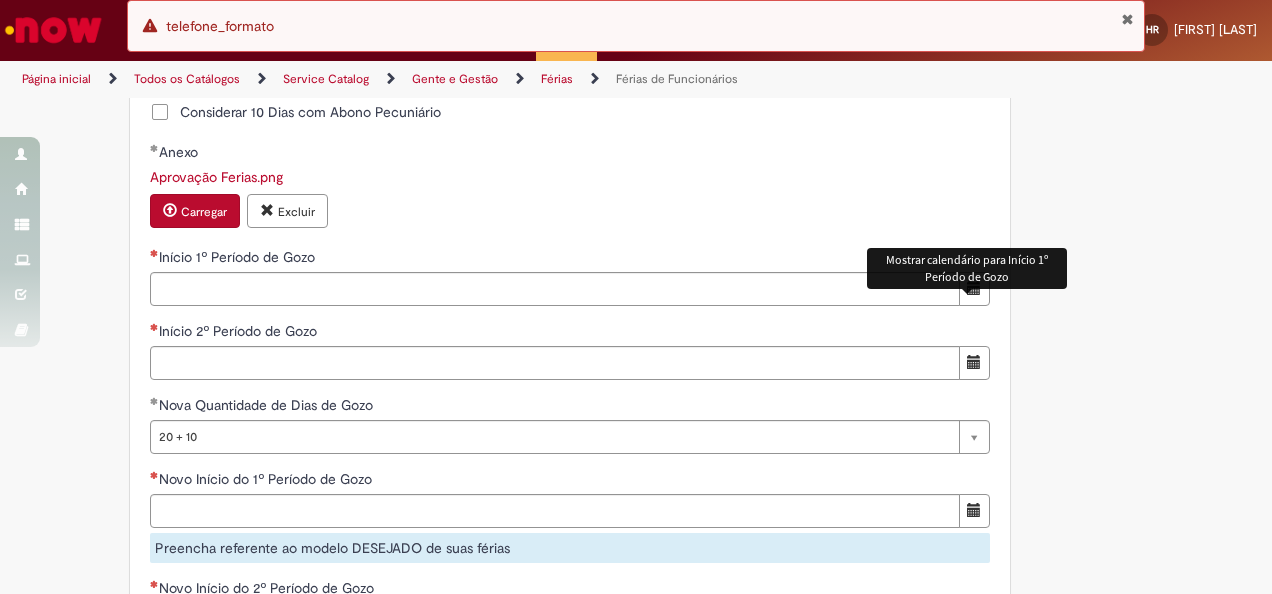 click at bounding box center [974, 288] 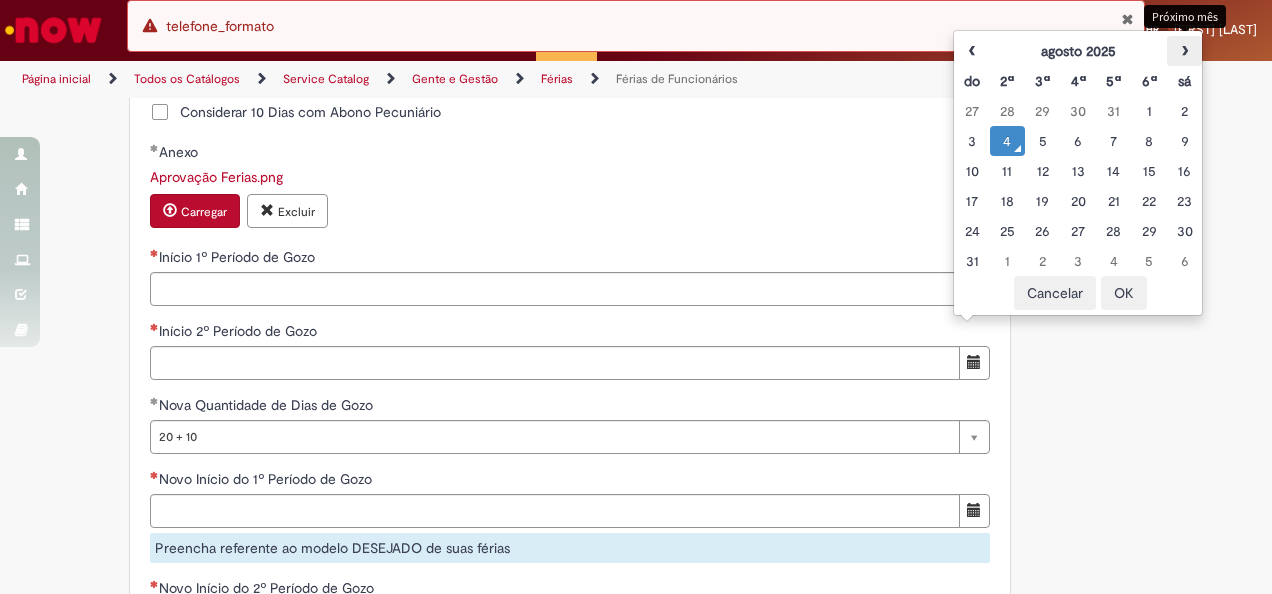 click on "›" at bounding box center (1184, 51) 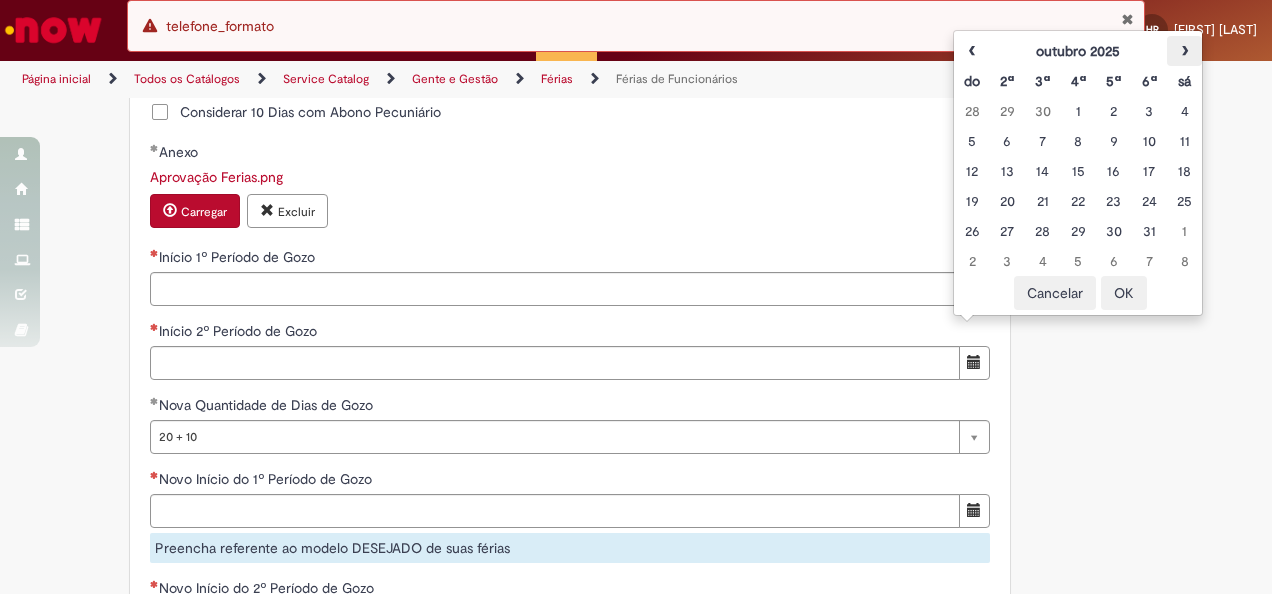 click on "›" at bounding box center [1184, 51] 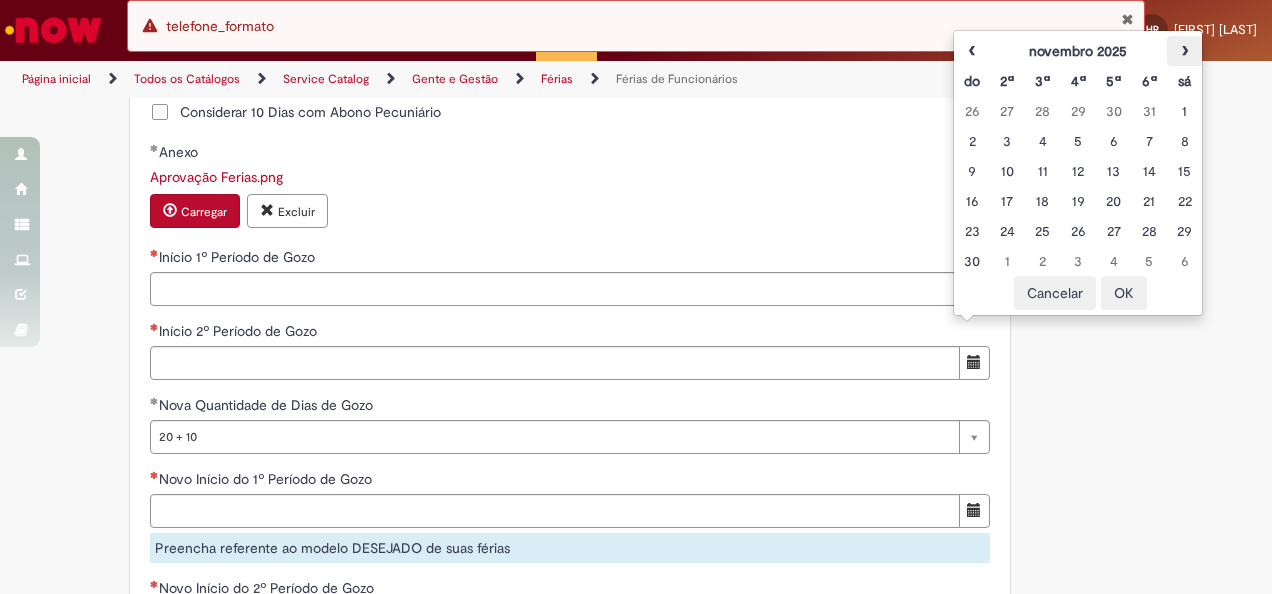 click on "›" at bounding box center [1184, 51] 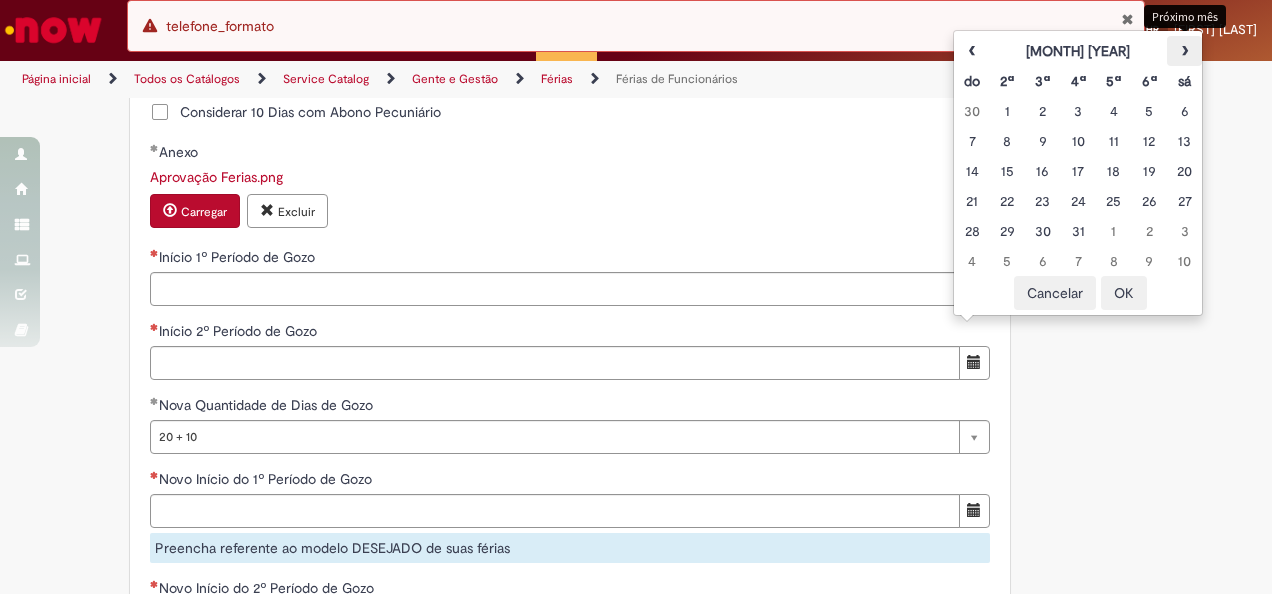 click on "›" at bounding box center [1184, 51] 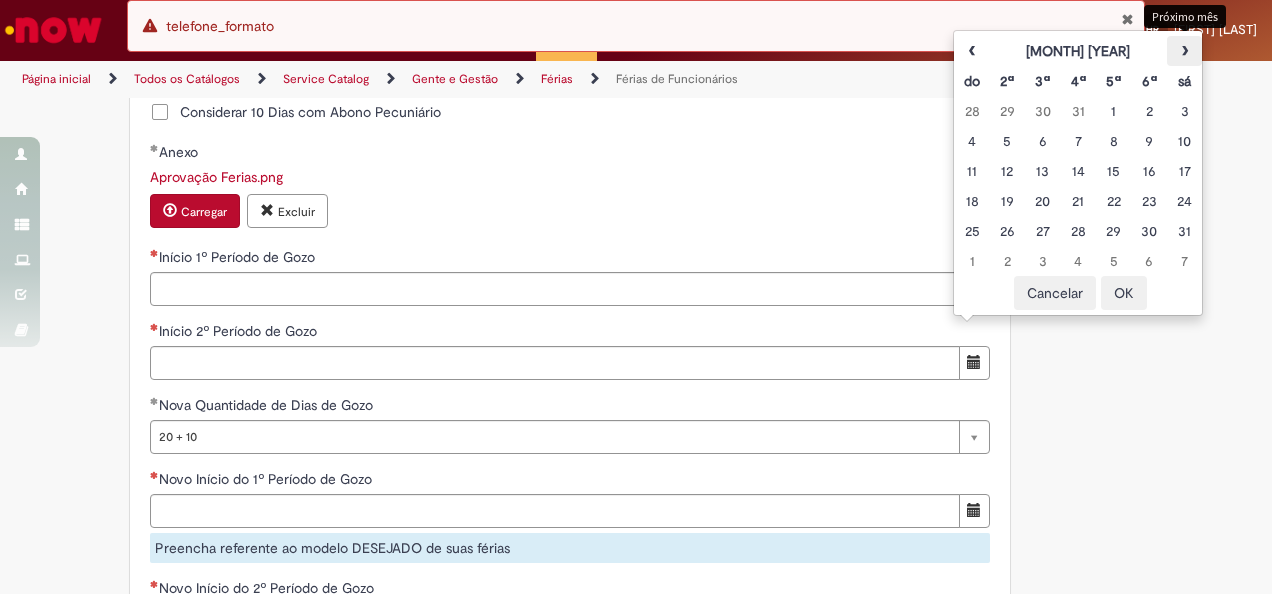 click on "›" at bounding box center (1184, 51) 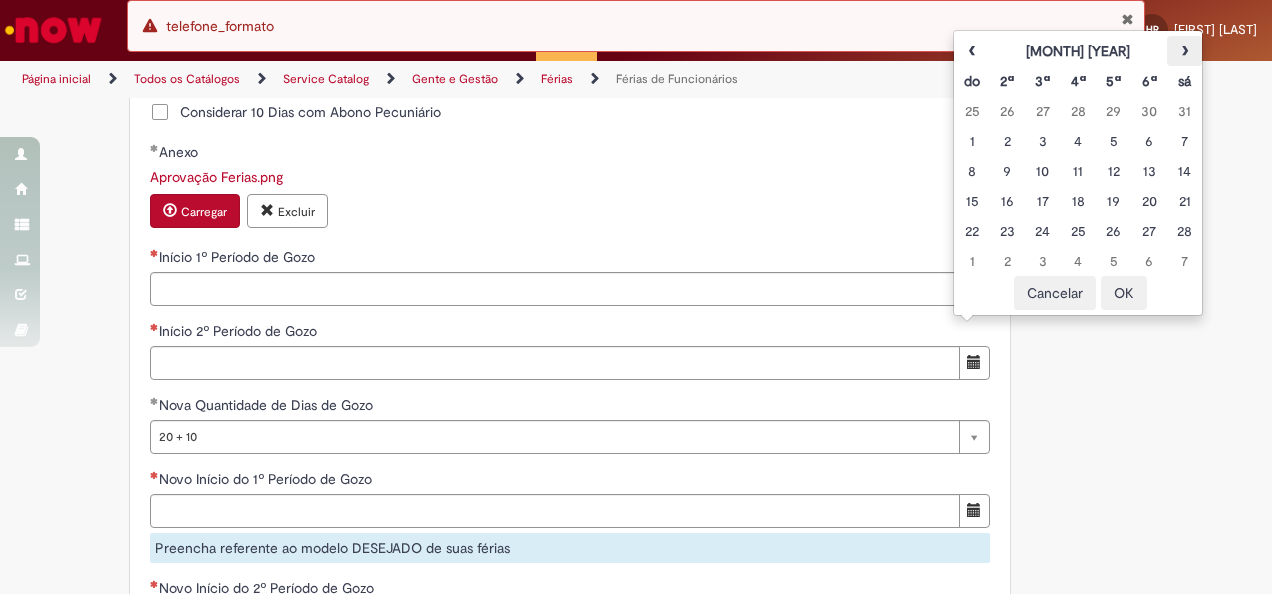 click on "›" at bounding box center (1184, 51) 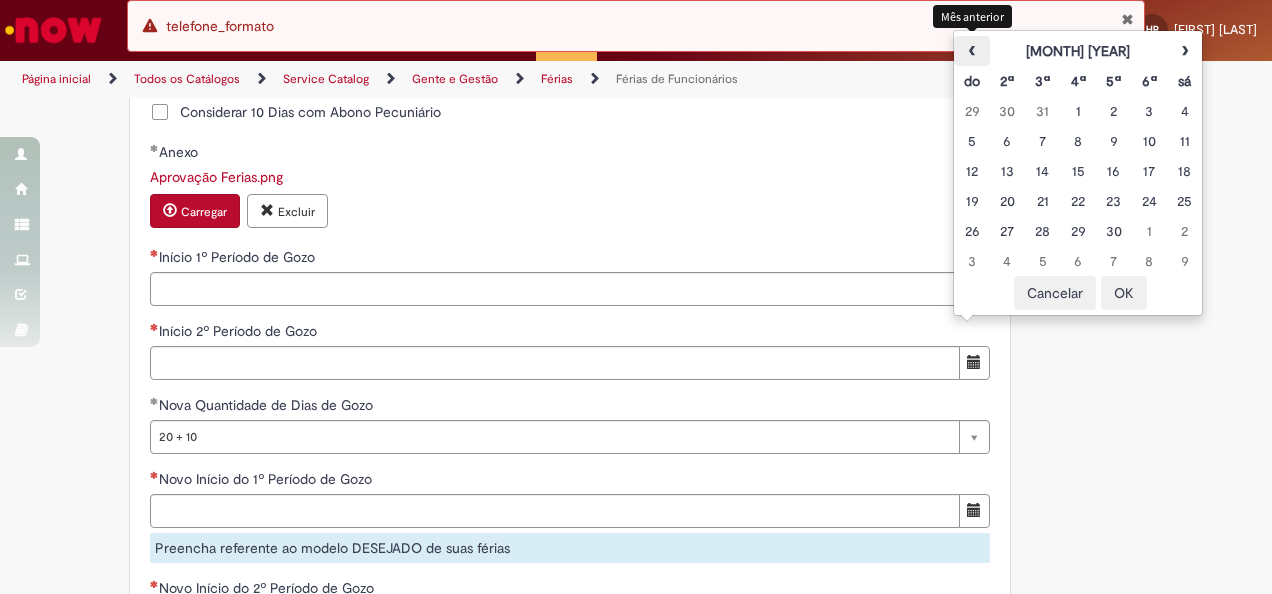 click on "‹" at bounding box center (971, 51) 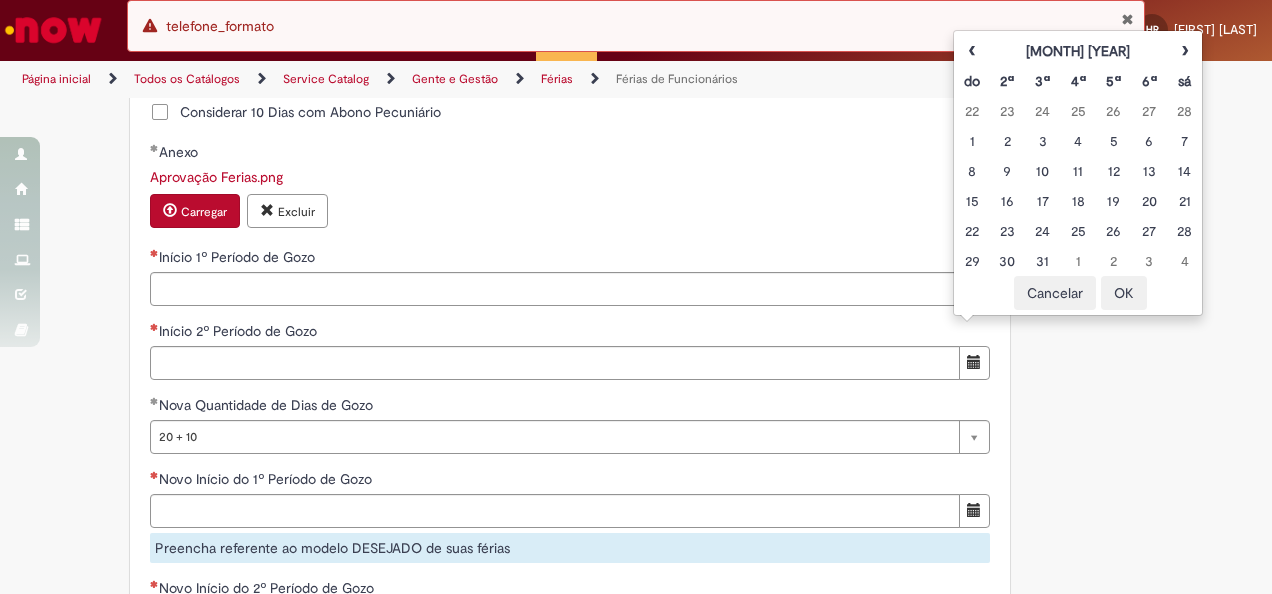 drag, startPoint x: 1006, startPoint y: 195, endPoint x: 701, endPoint y: 299, distance: 322.24368 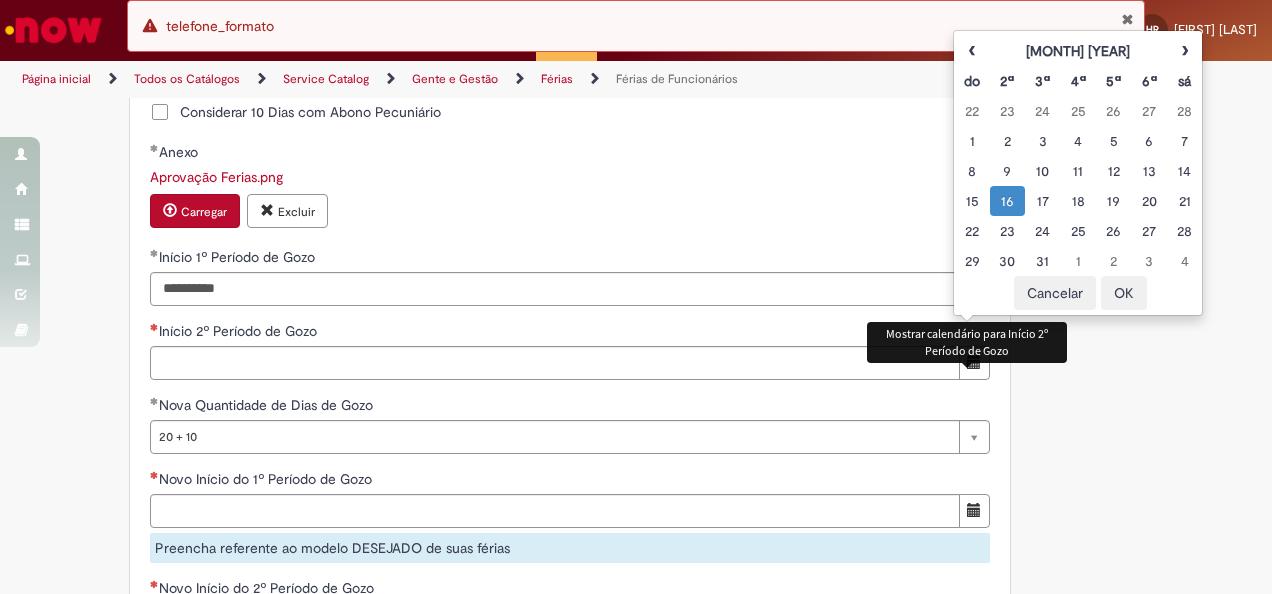 click at bounding box center [974, 363] 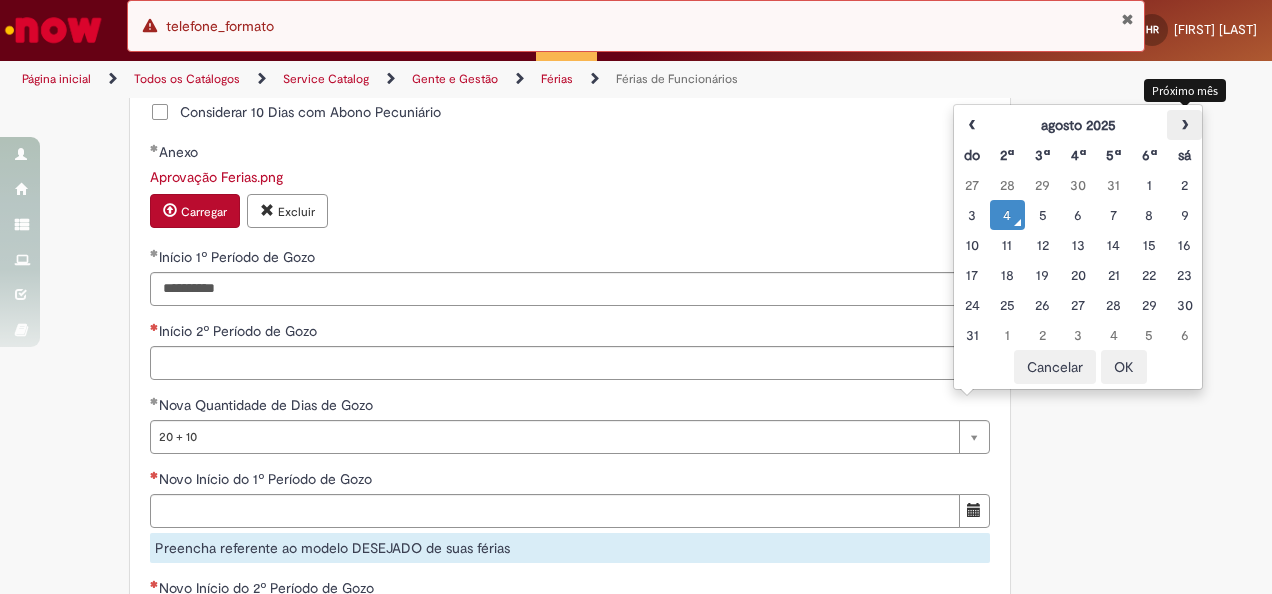 click on "›" at bounding box center [1184, 125] 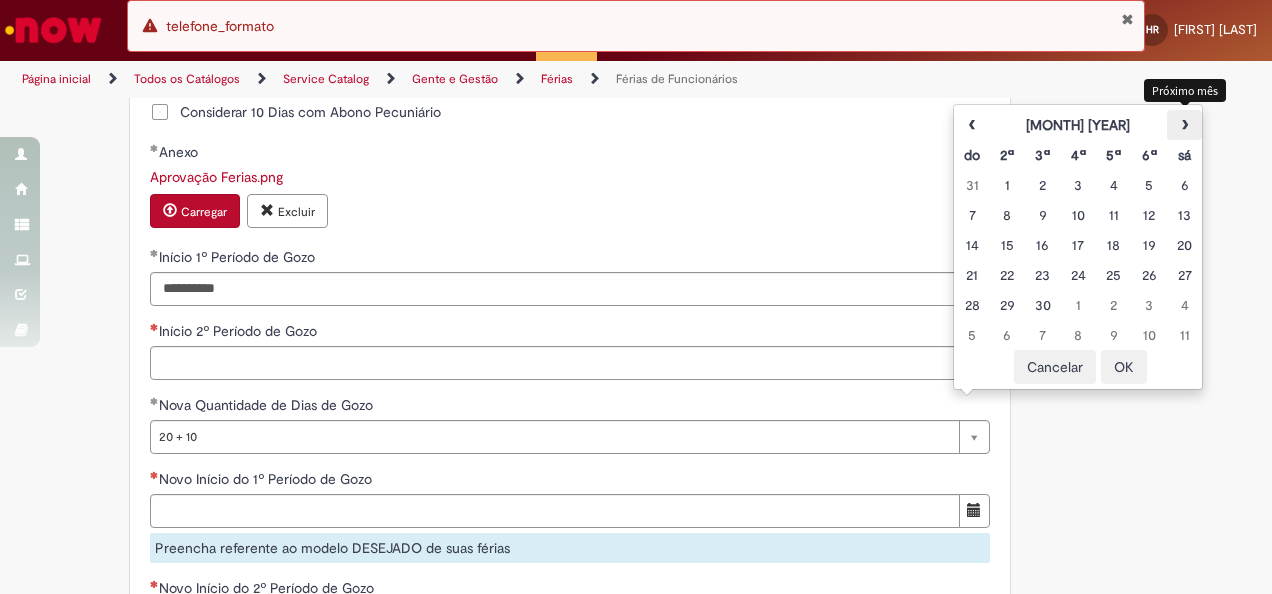 click on "›" at bounding box center [1184, 125] 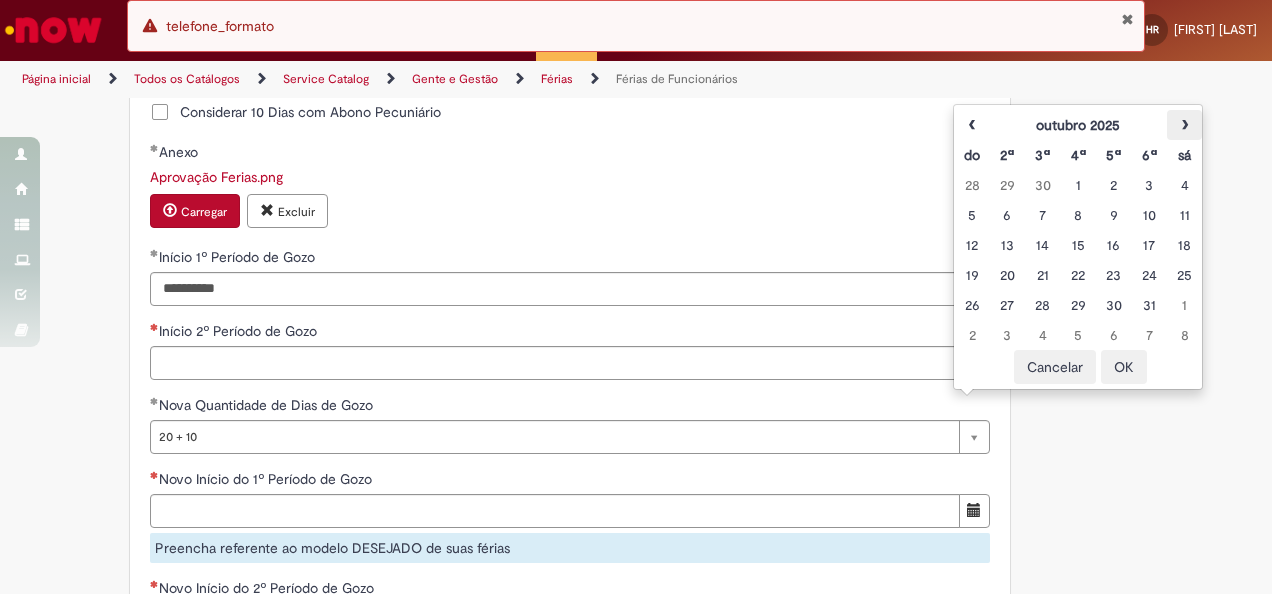 click on "›" at bounding box center (1184, 125) 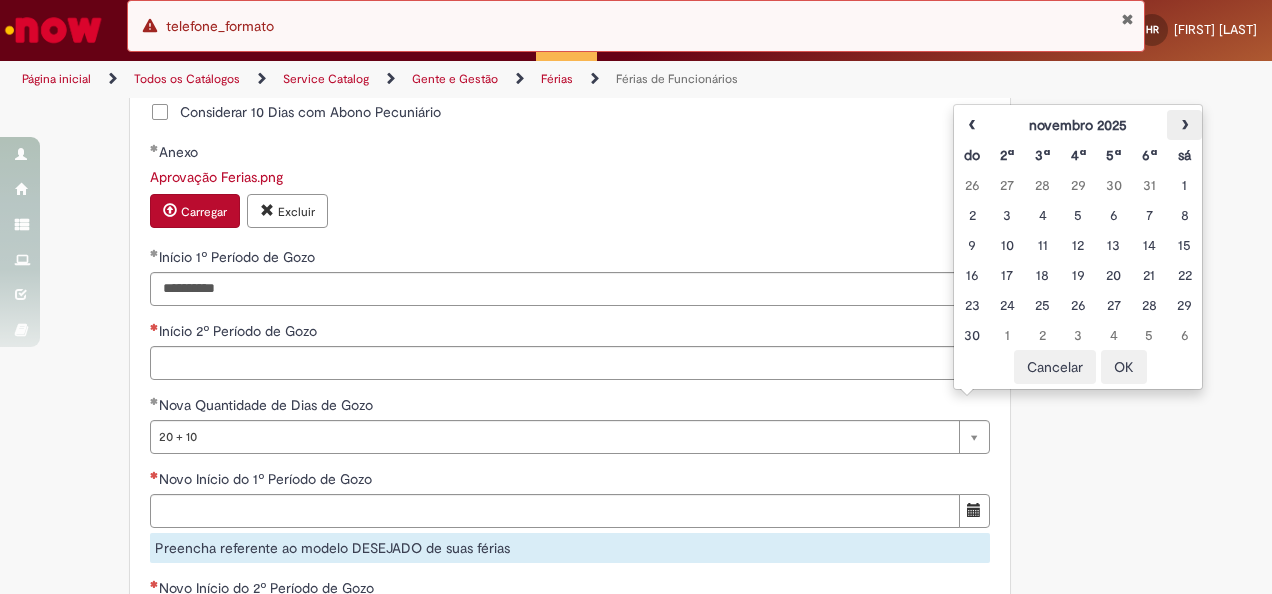 click on "›" at bounding box center (1184, 125) 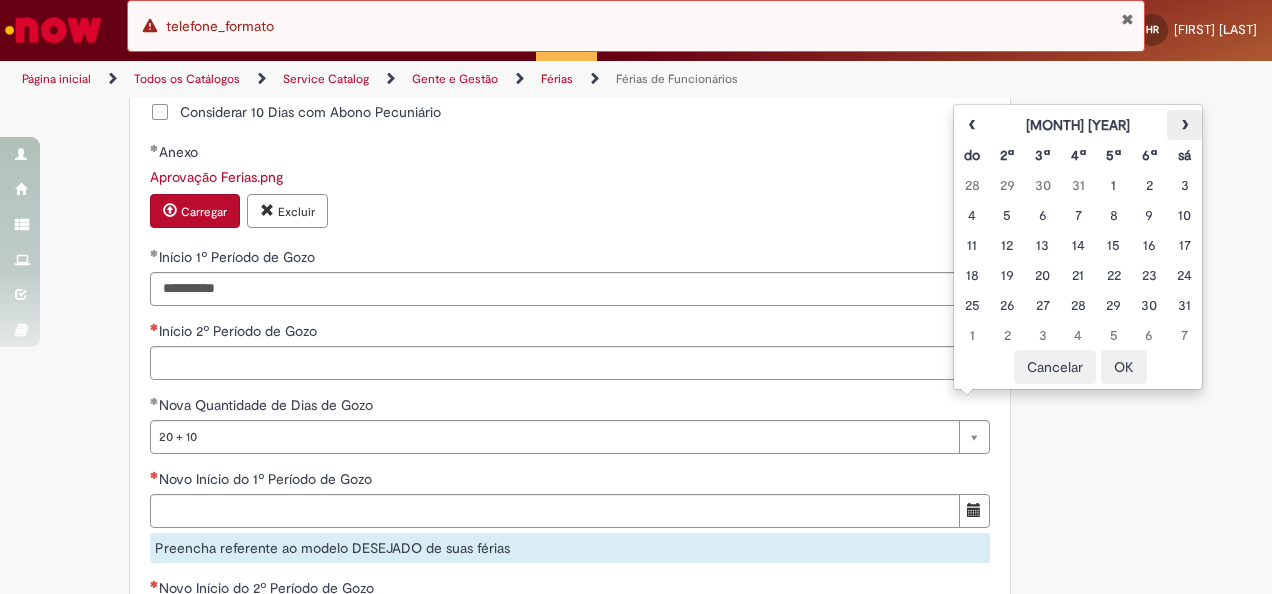 click on "›" at bounding box center (1184, 125) 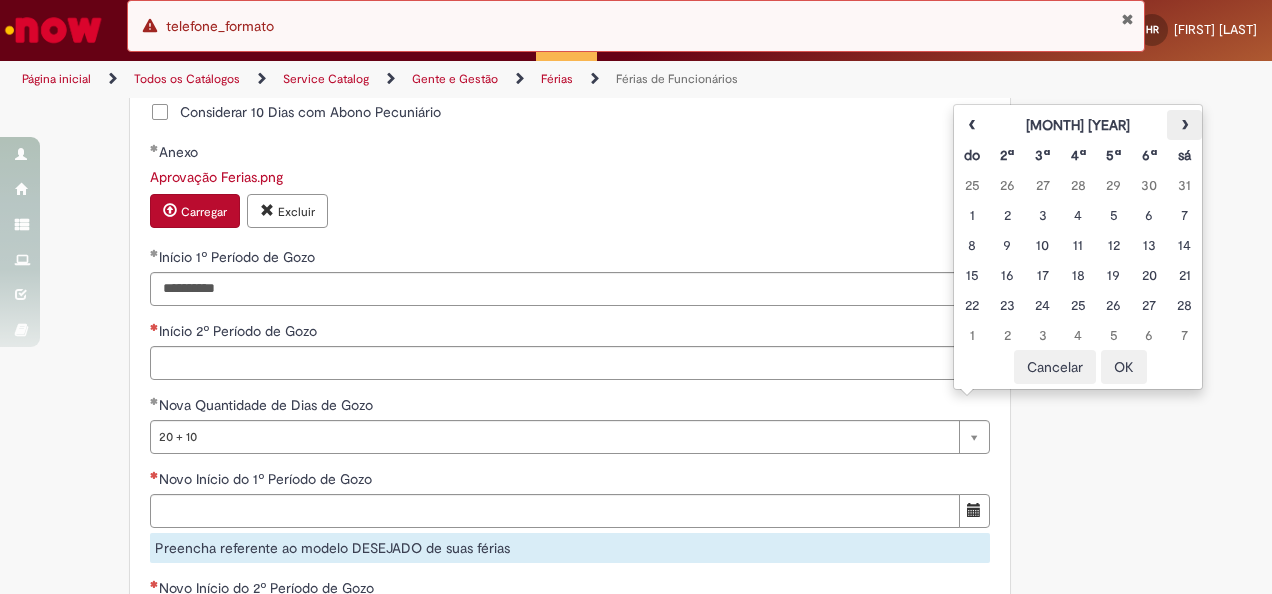 click on "›" at bounding box center [1184, 125] 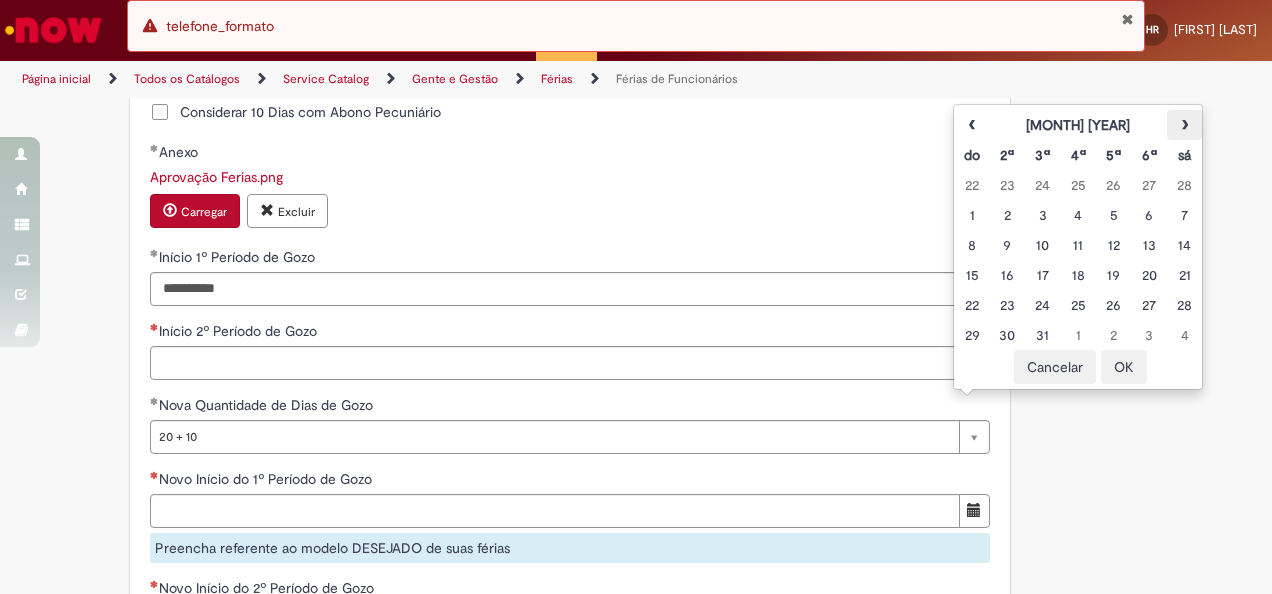 click on "›" at bounding box center [1184, 125] 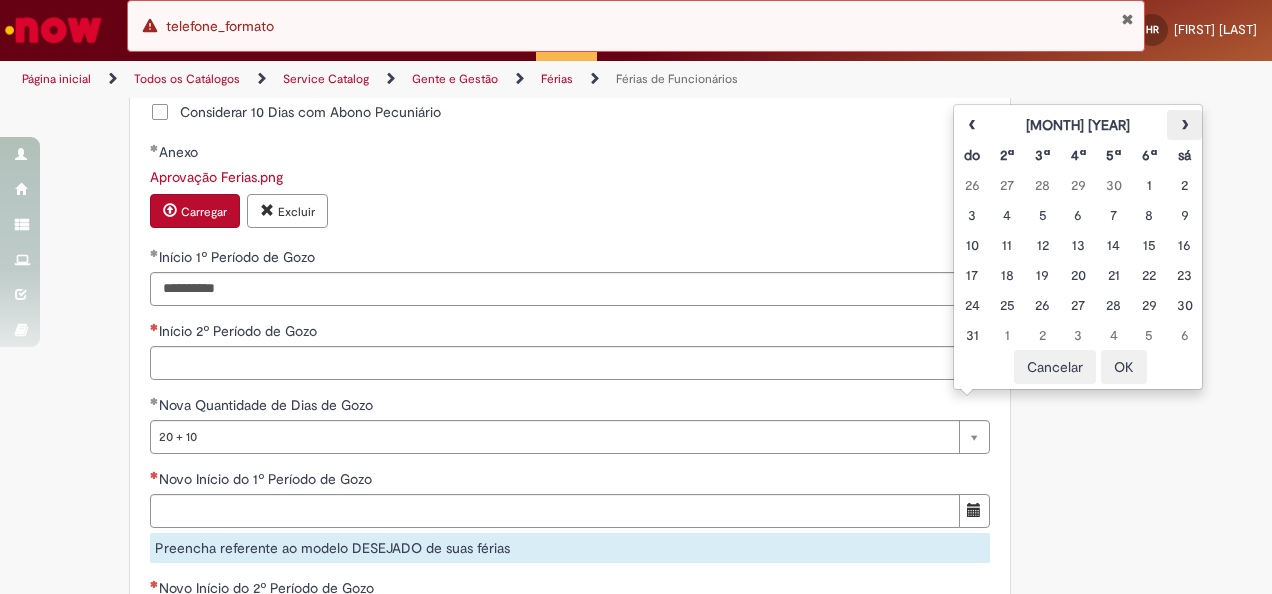 click on "›" at bounding box center [1184, 125] 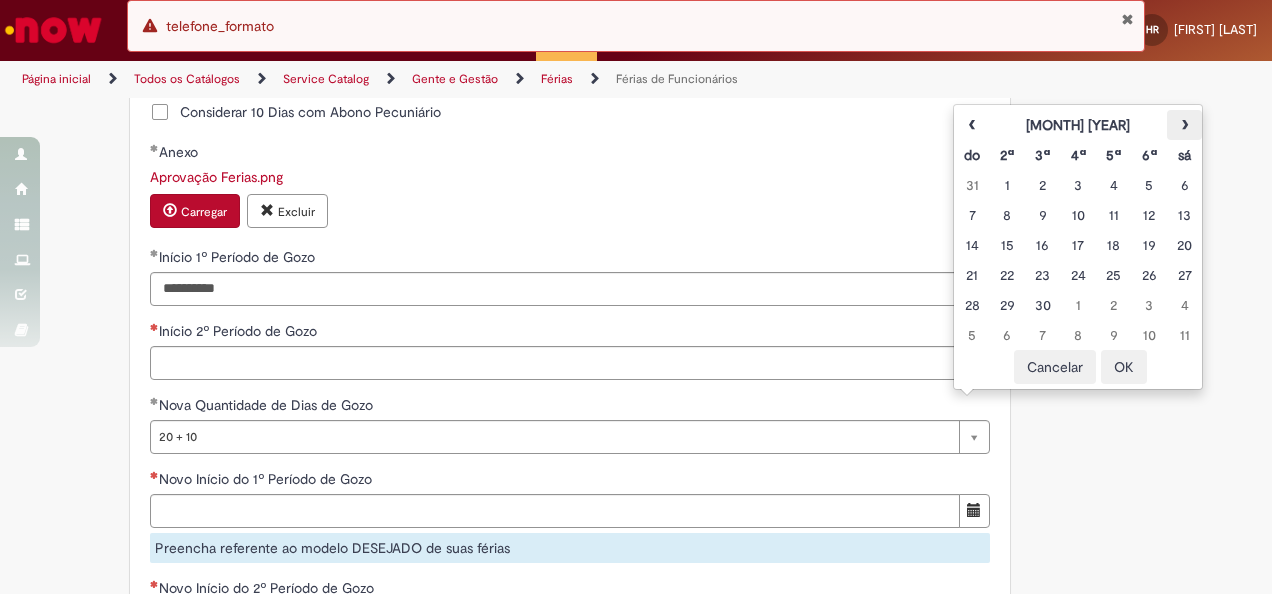 click on "›" at bounding box center [1184, 125] 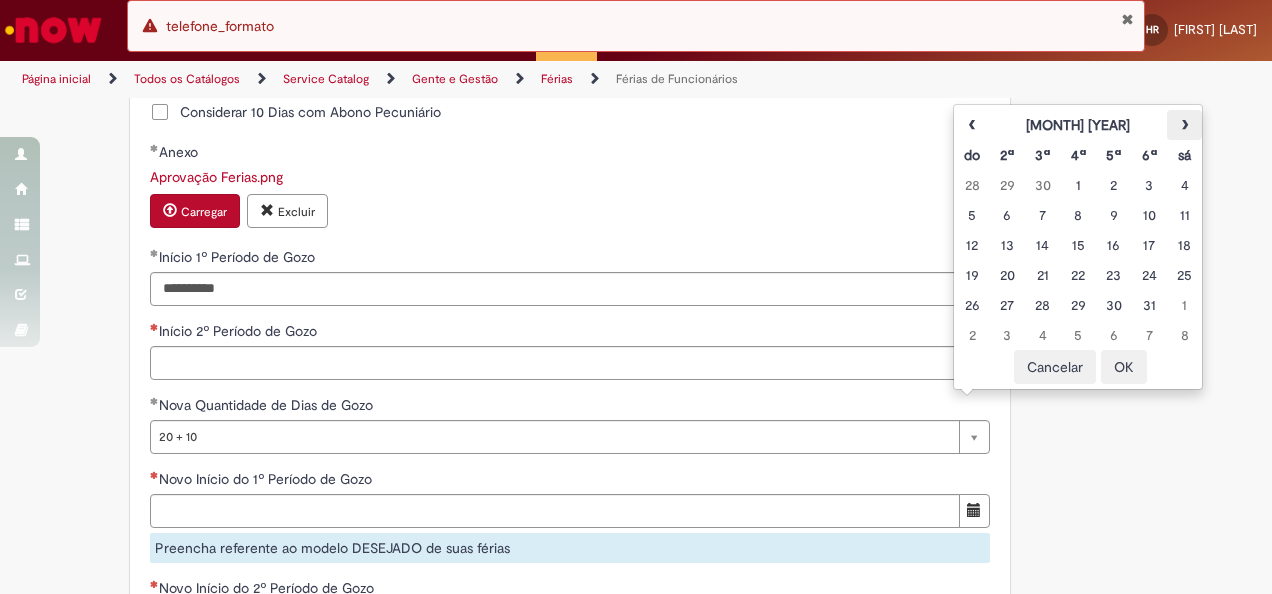 click on "›" at bounding box center [1184, 125] 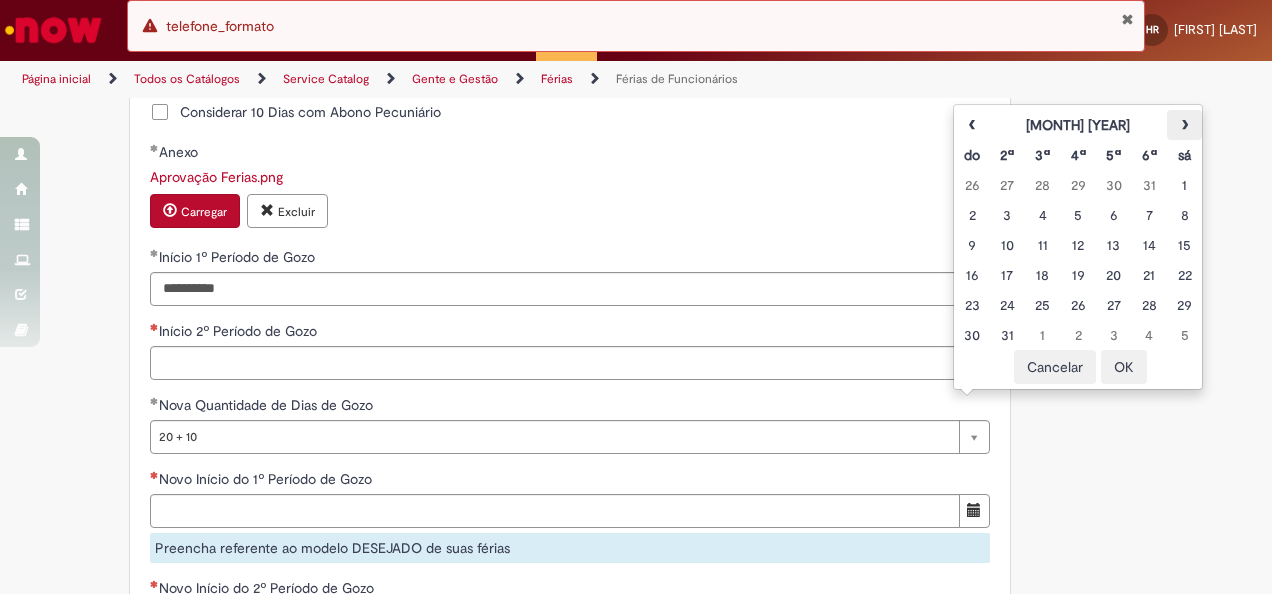 click on "›" at bounding box center [1184, 125] 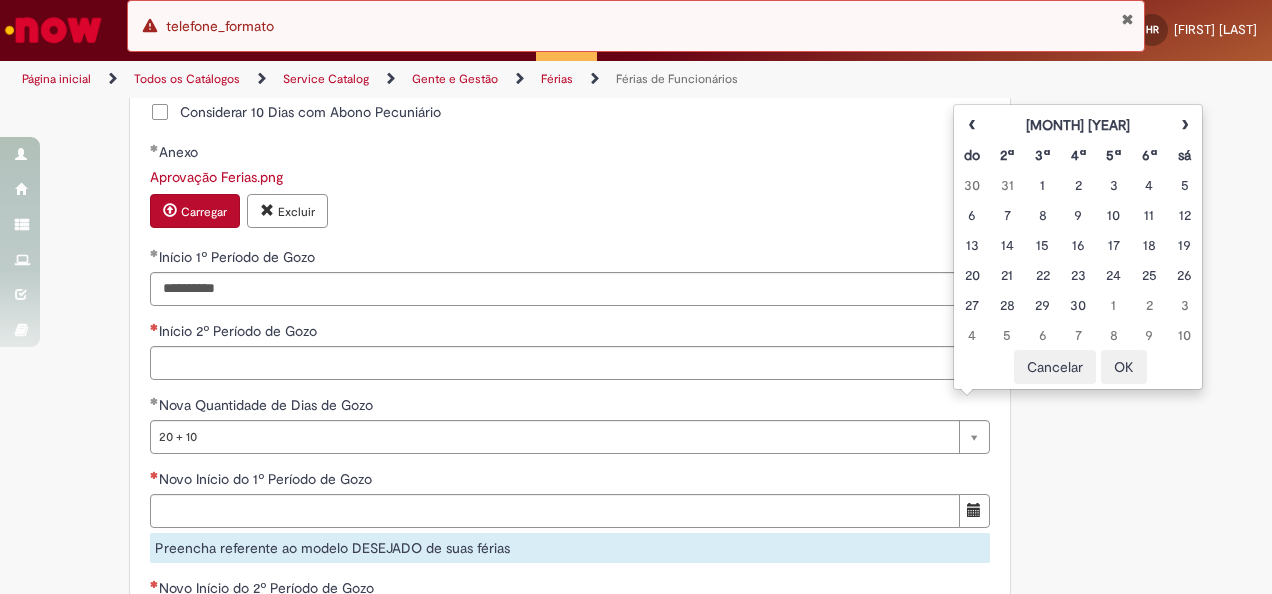 drag, startPoint x: 1014, startPoint y: 275, endPoint x: 550, endPoint y: 433, distance: 490.16324 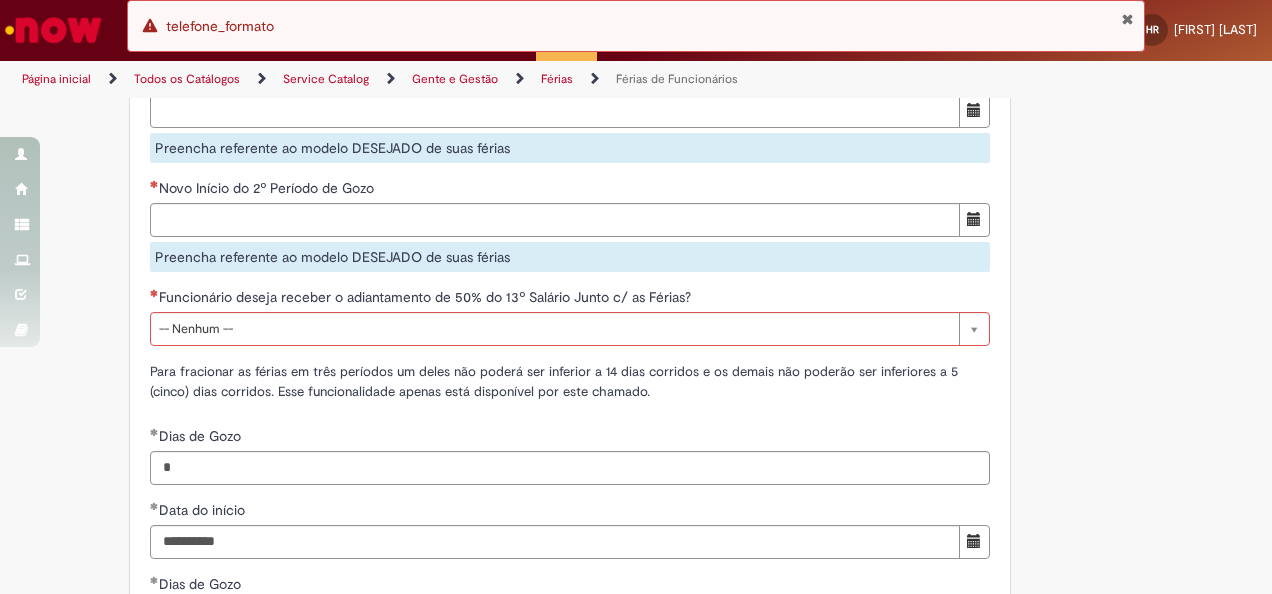 scroll, scrollTop: 2200, scrollLeft: 0, axis: vertical 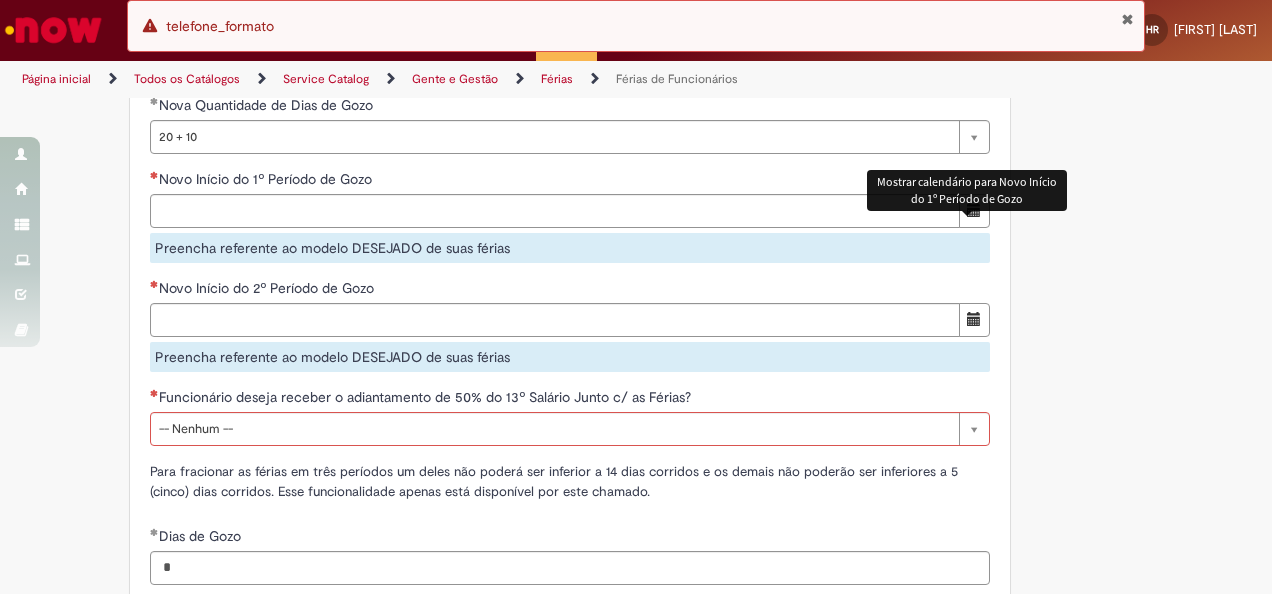 click at bounding box center [974, 211] 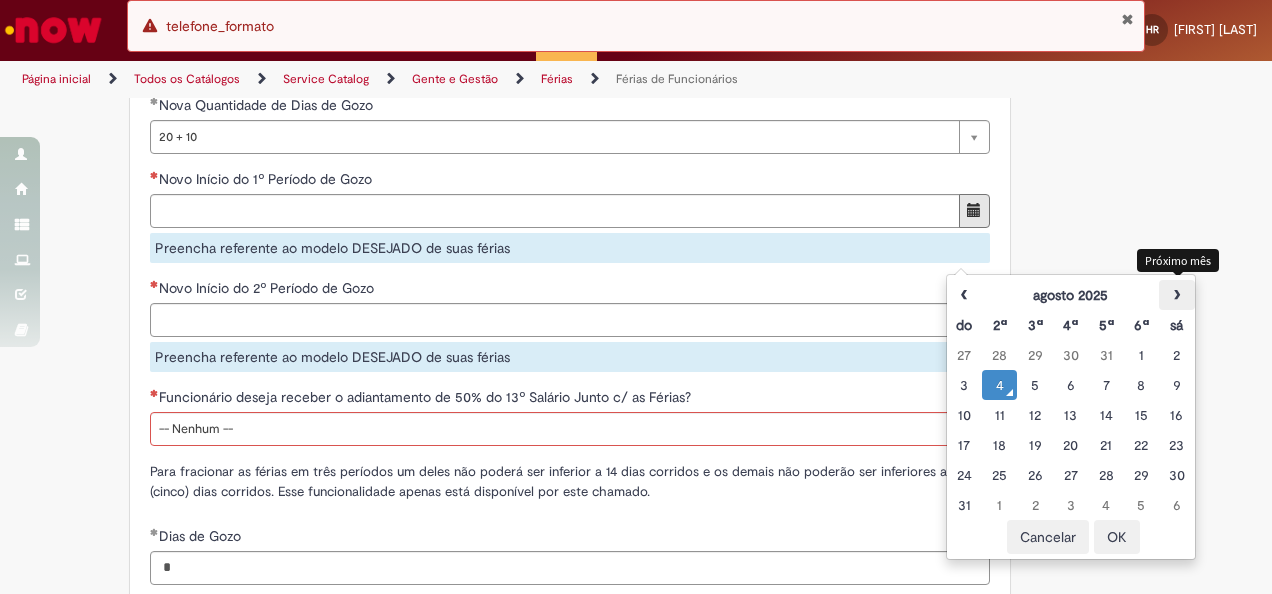 click on "›" at bounding box center (1176, 295) 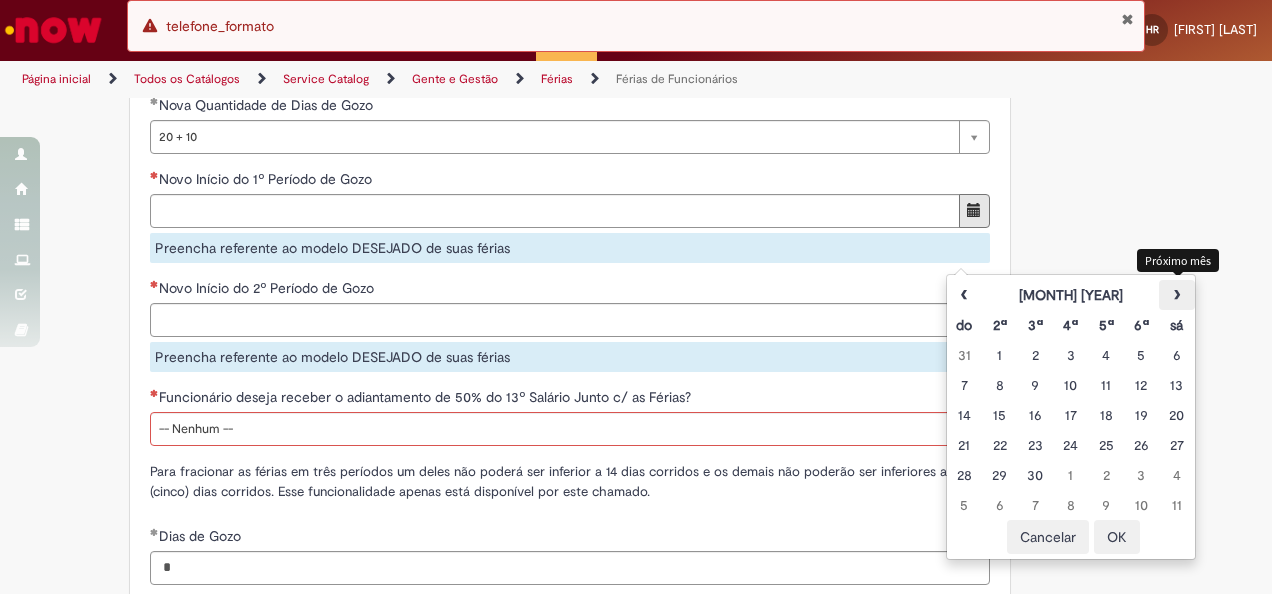 click on "›" at bounding box center [1176, 295] 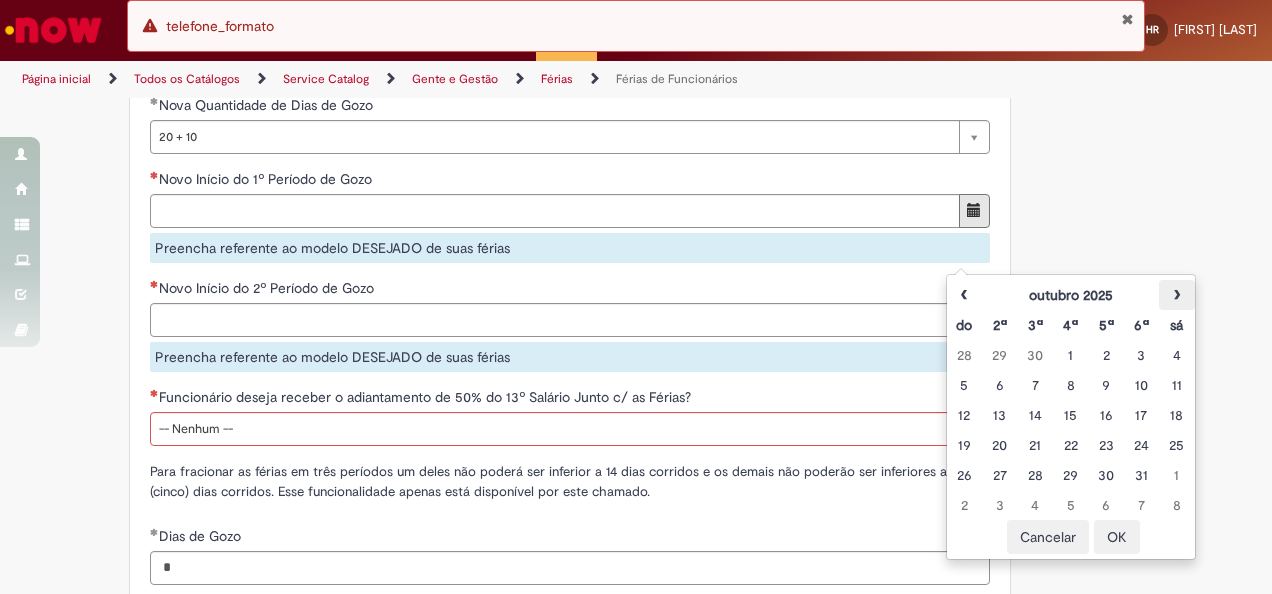 click on "›" at bounding box center [1176, 295] 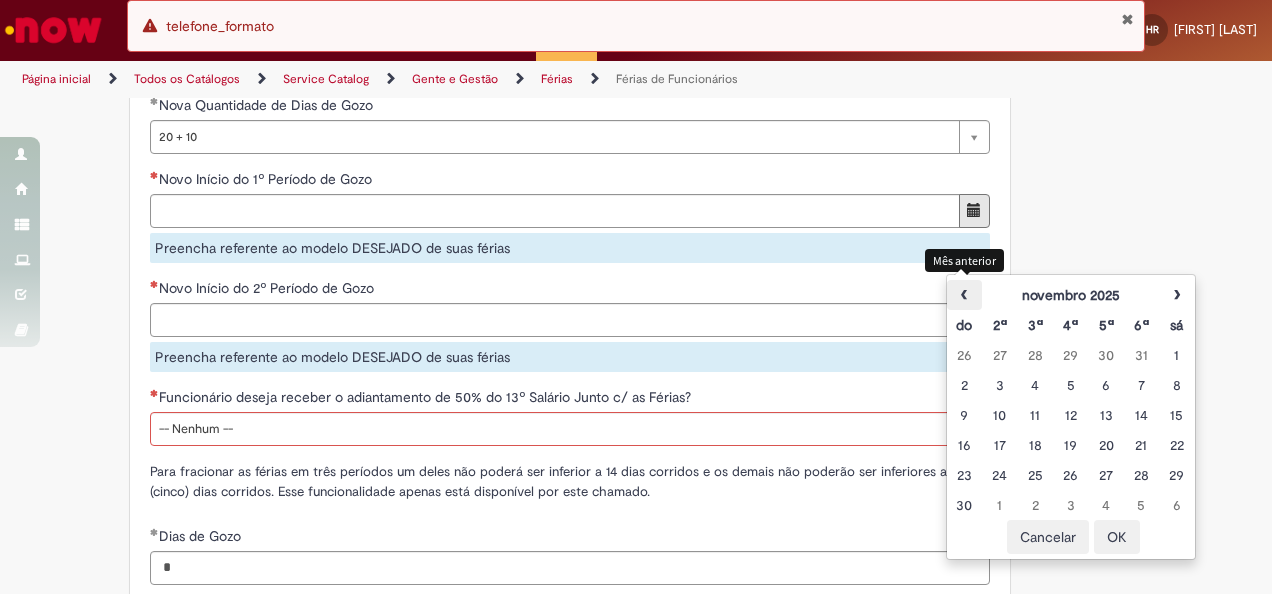click on "‹" at bounding box center (964, 295) 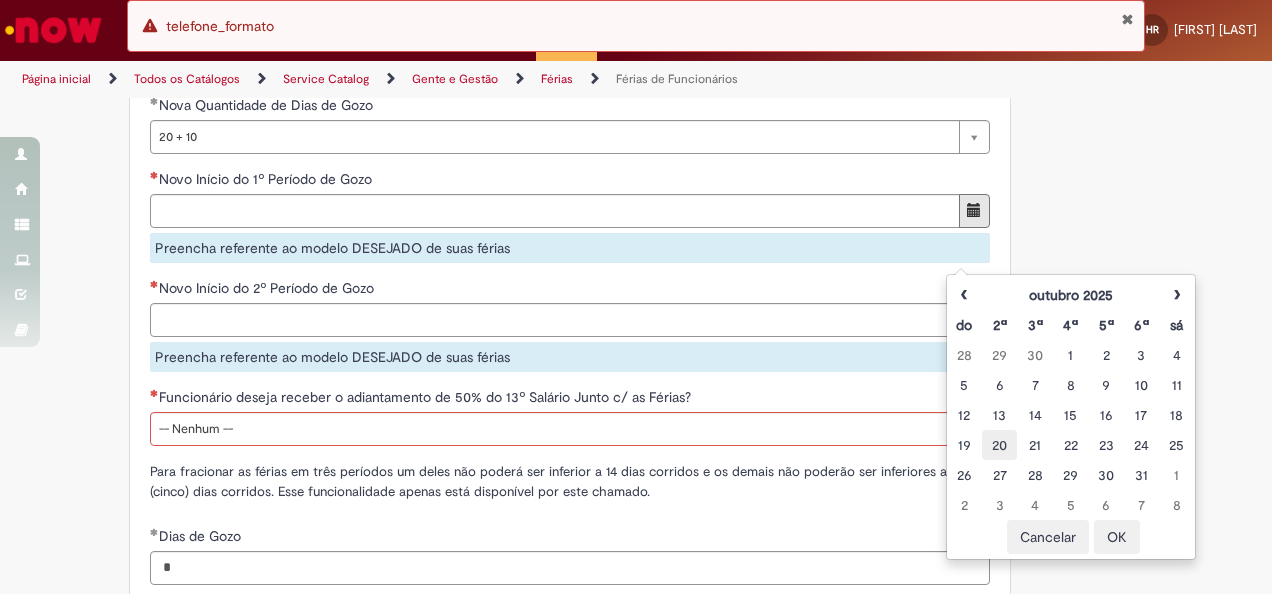 click on "20" at bounding box center [999, 445] 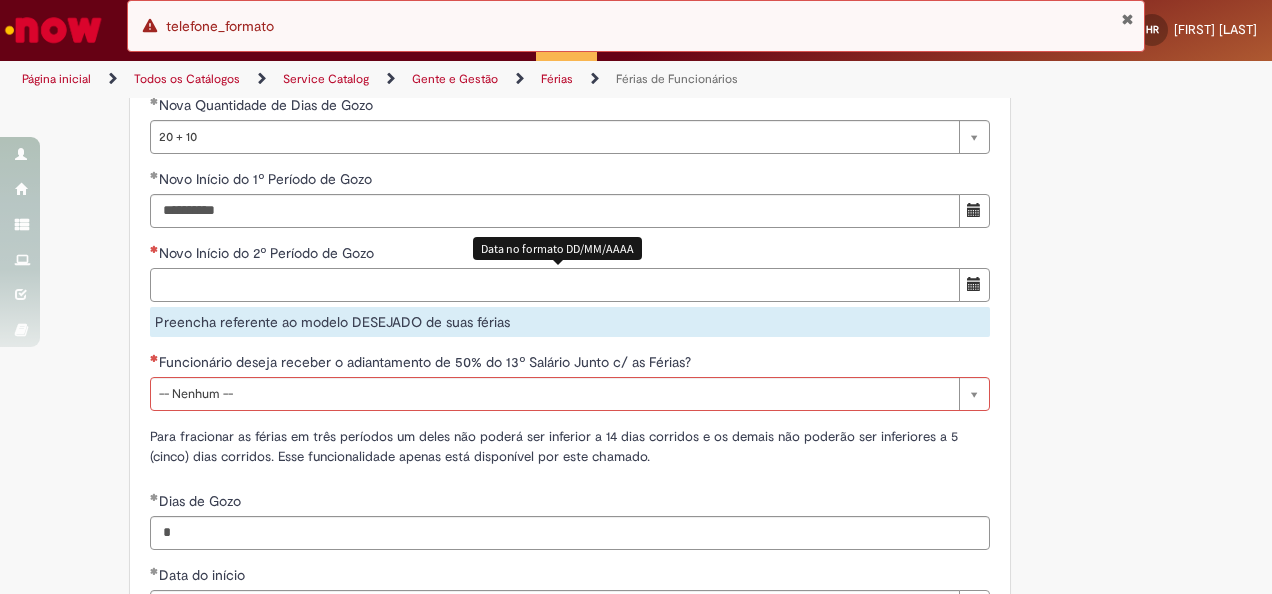 click on "Novo Início do 2º Período de Gozo  Data no formato DD/MM/AAAA Preencha referente ao modelo DESEJADO de suas férias" at bounding box center (570, 290) 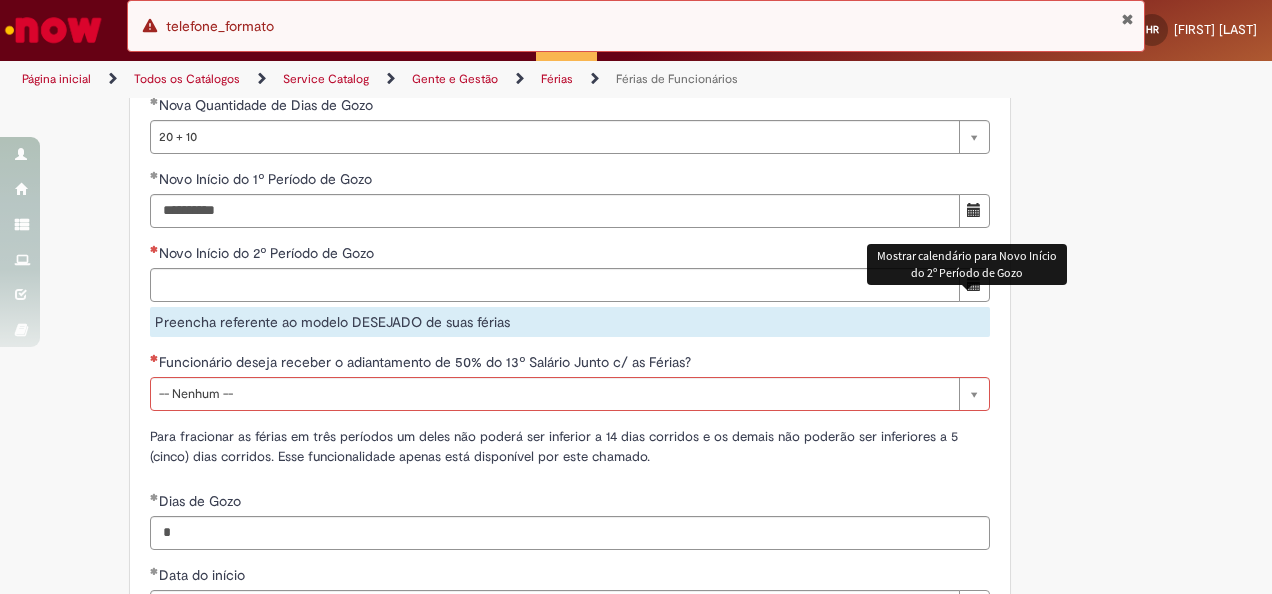 click at bounding box center (974, 284) 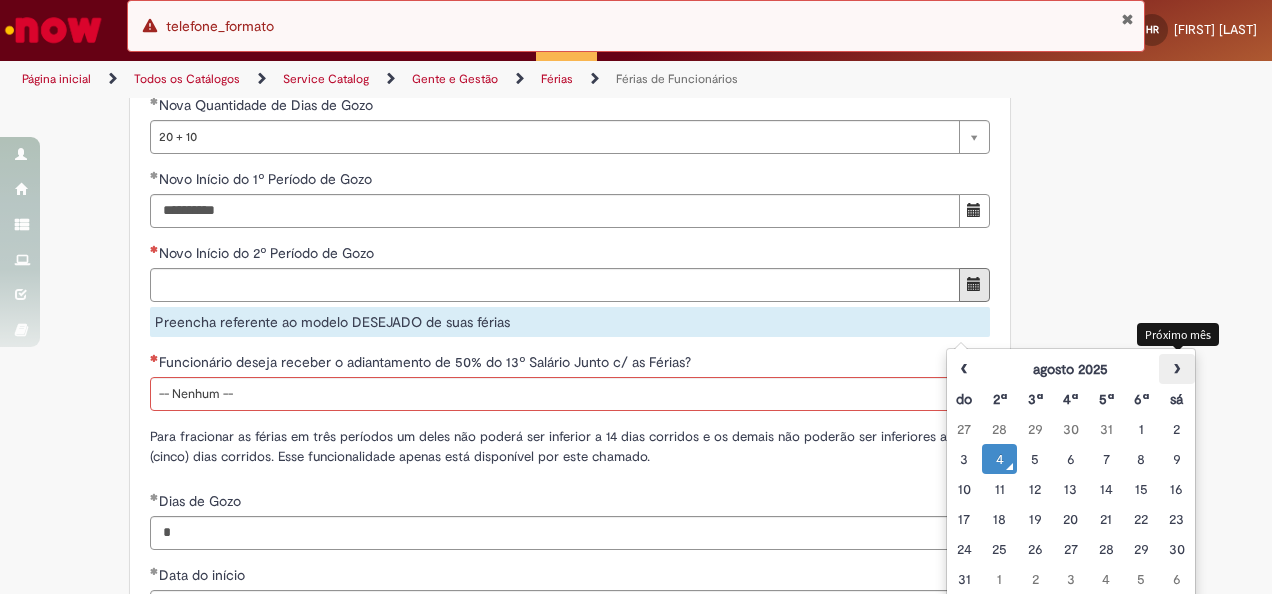 click on "›" at bounding box center (1176, 369) 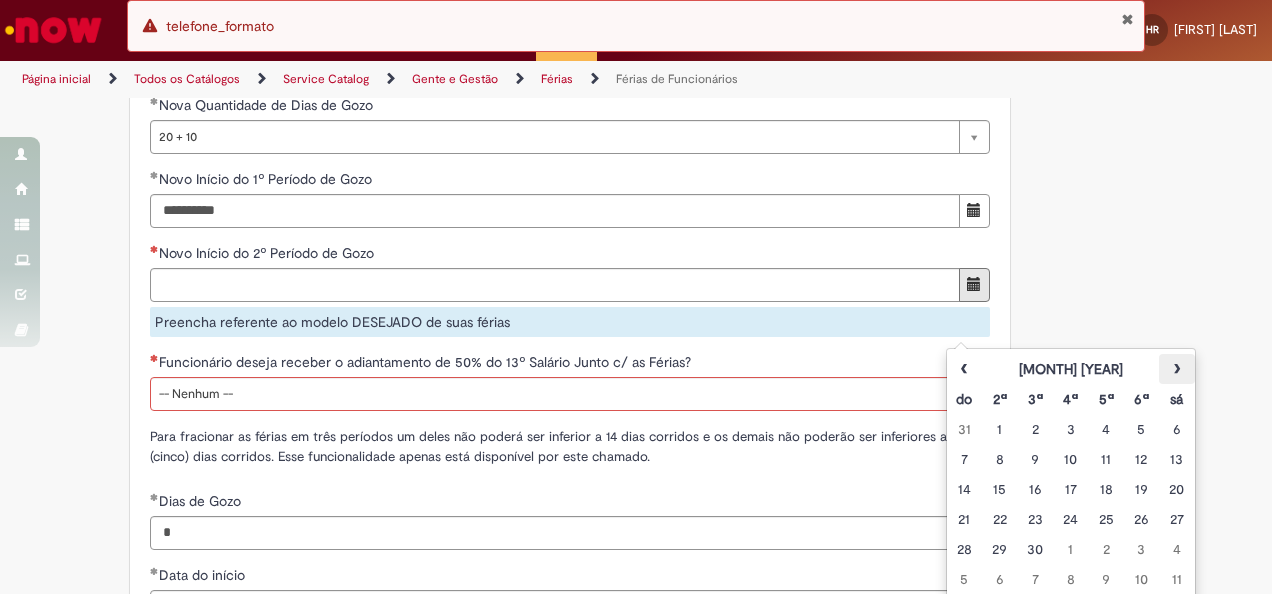click on "›" at bounding box center [1176, 369] 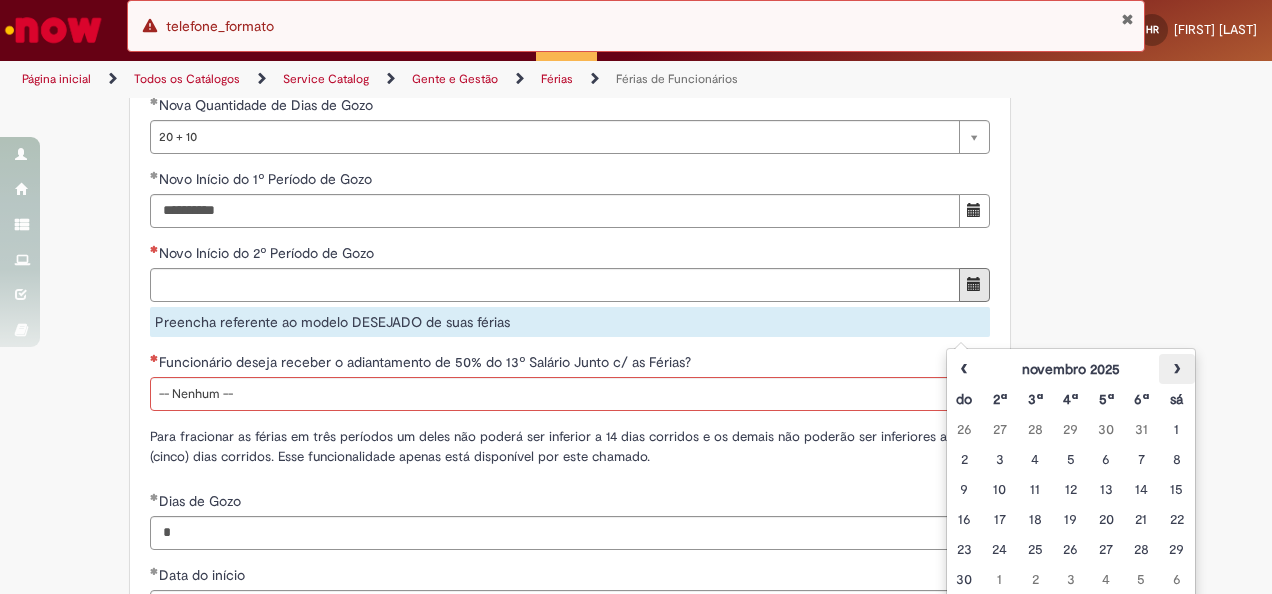 click on "›" at bounding box center [1176, 369] 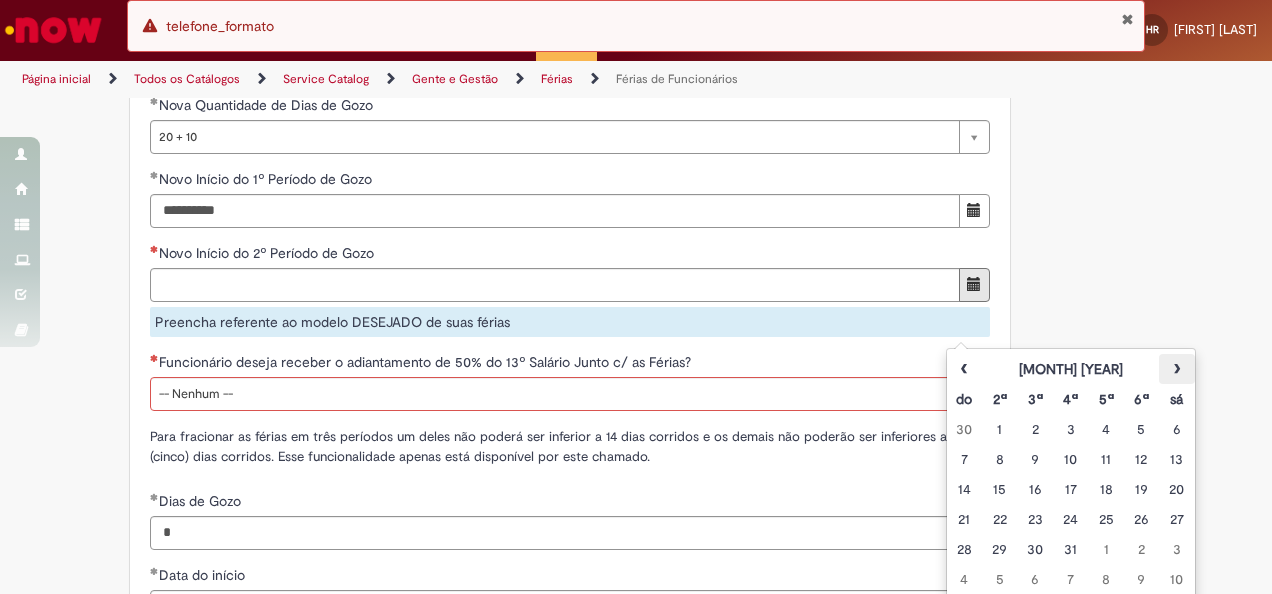 click on "›" at bounding box center (1176, 369) 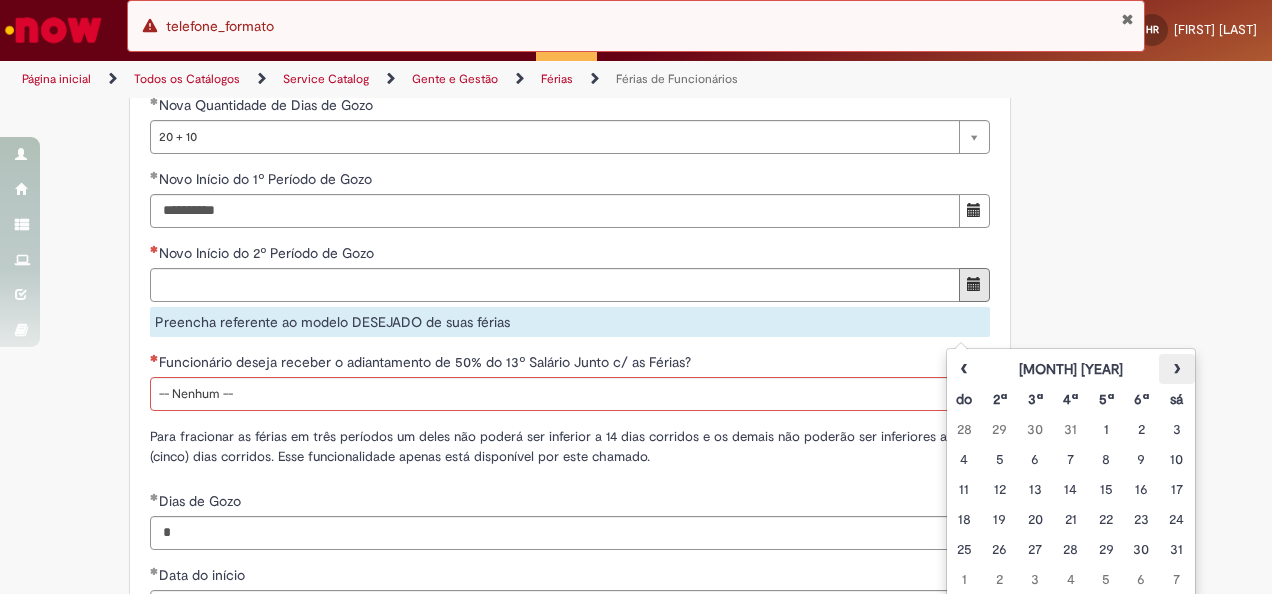click on "›" at bounding box center (1176, 369) 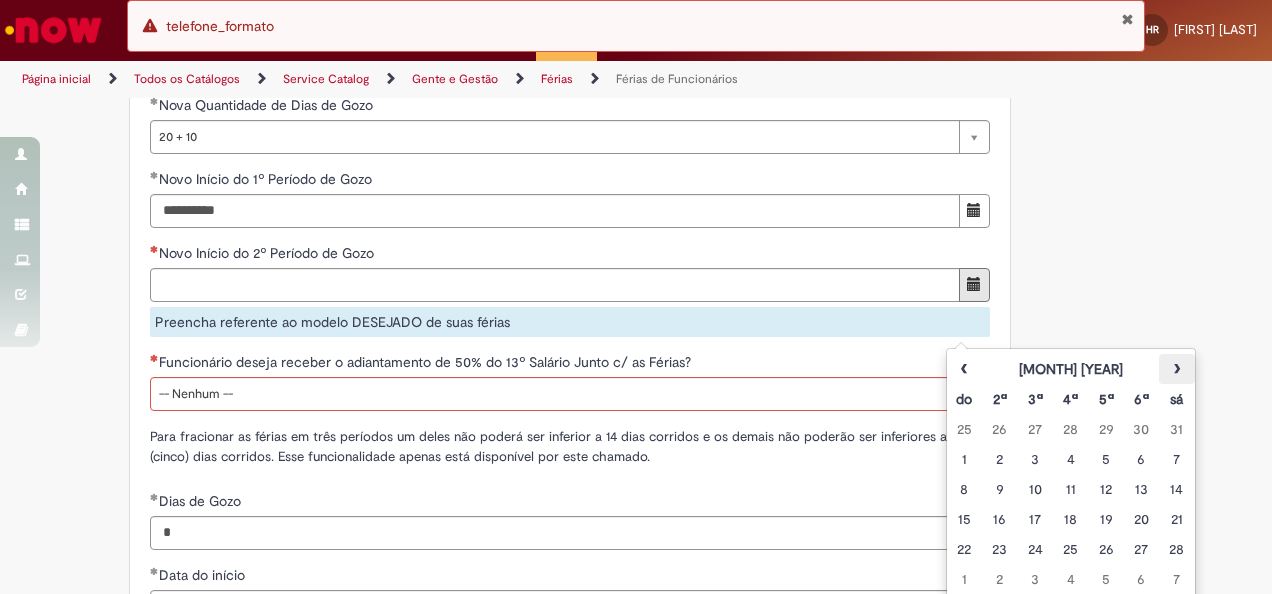 click on "›" at bounding box center [1176, 369] 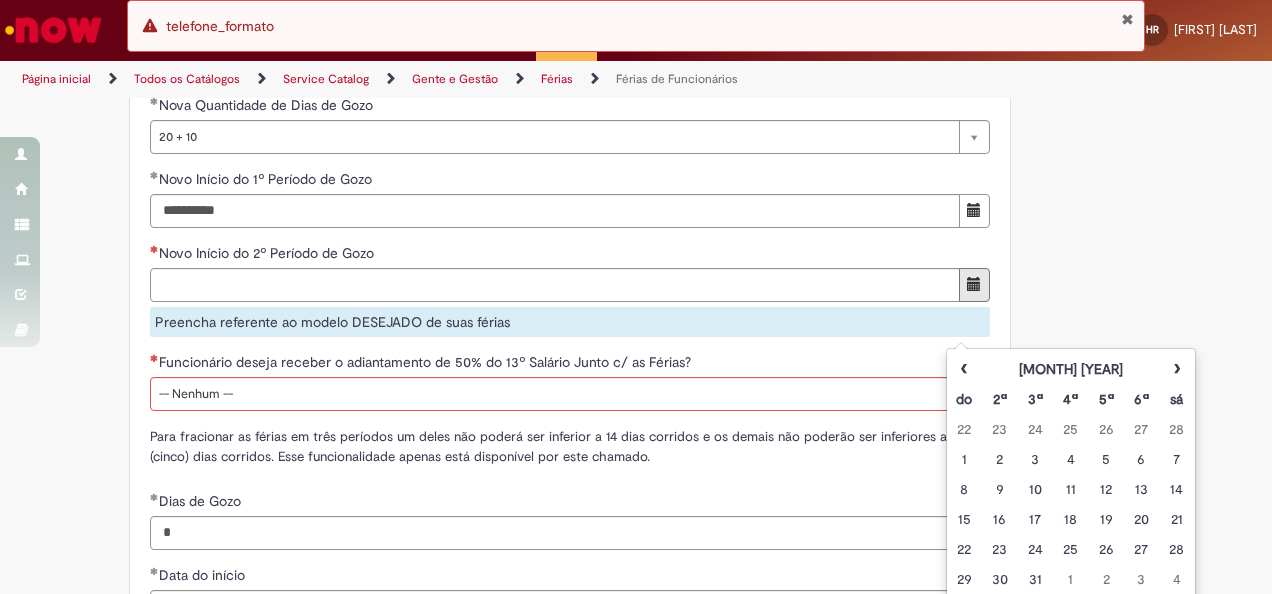 drag, startPoint x: 1000, startPoint y: 514, endPoint x: 870, endPoint y: 466, distance: 138.57849 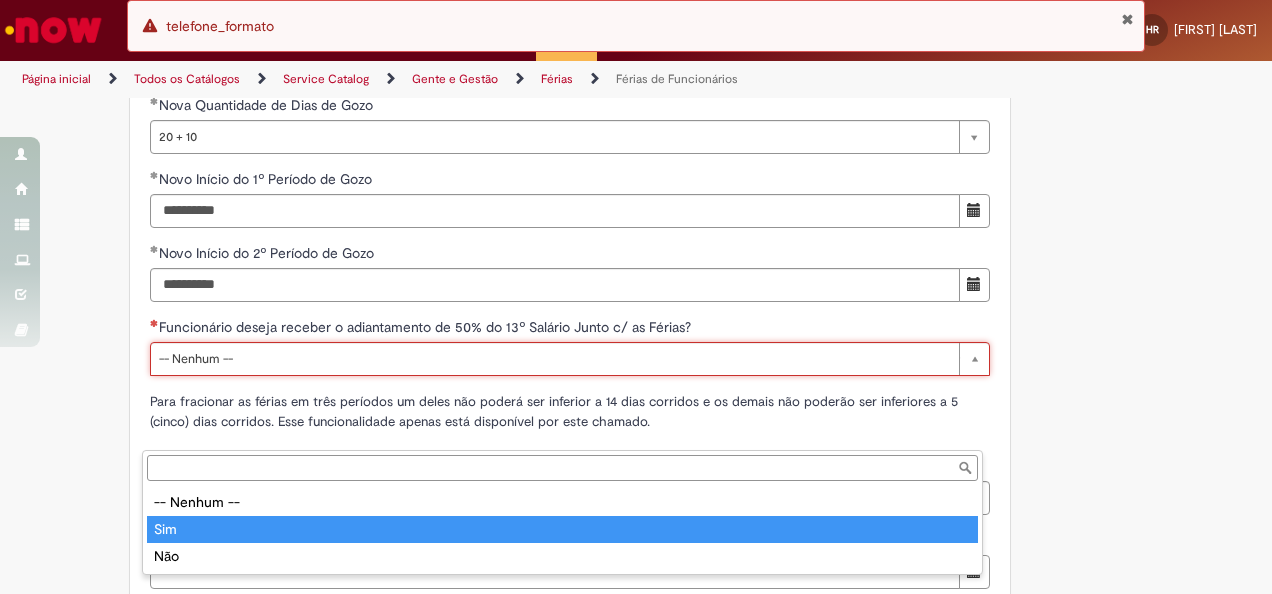 drag, startPoint x: 186, startPoint y: 523, endPoint x: 258, endPoint y: 469, distance: 90 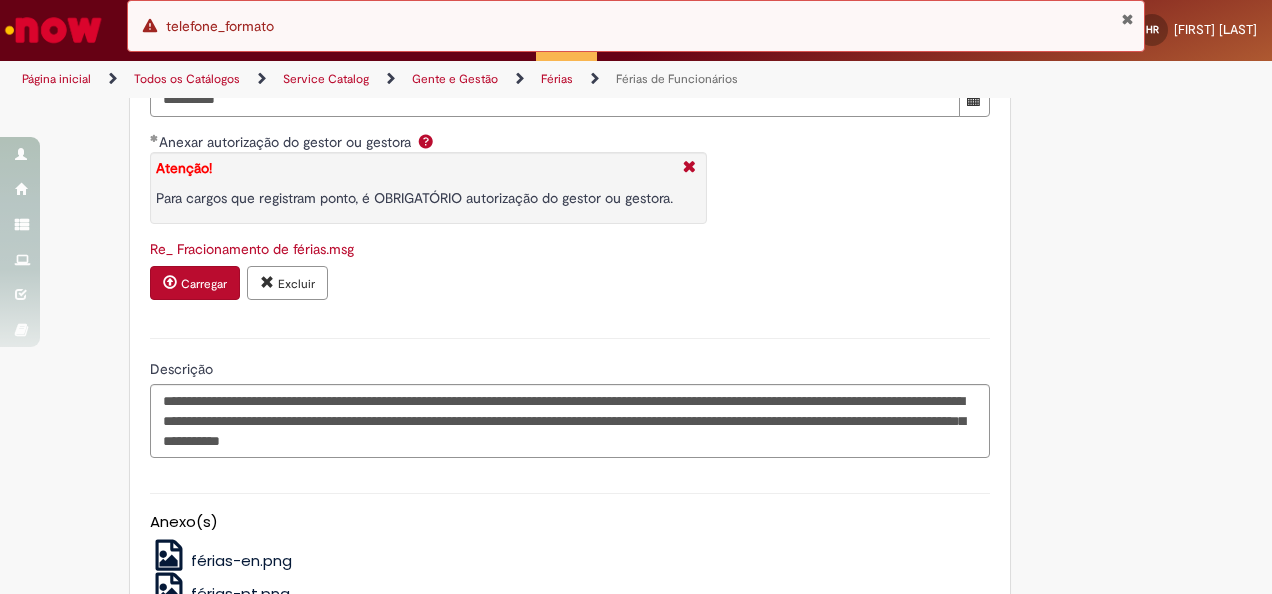 scroll, scrollTop: 3000, scrollLeft: 0, axis: vertical 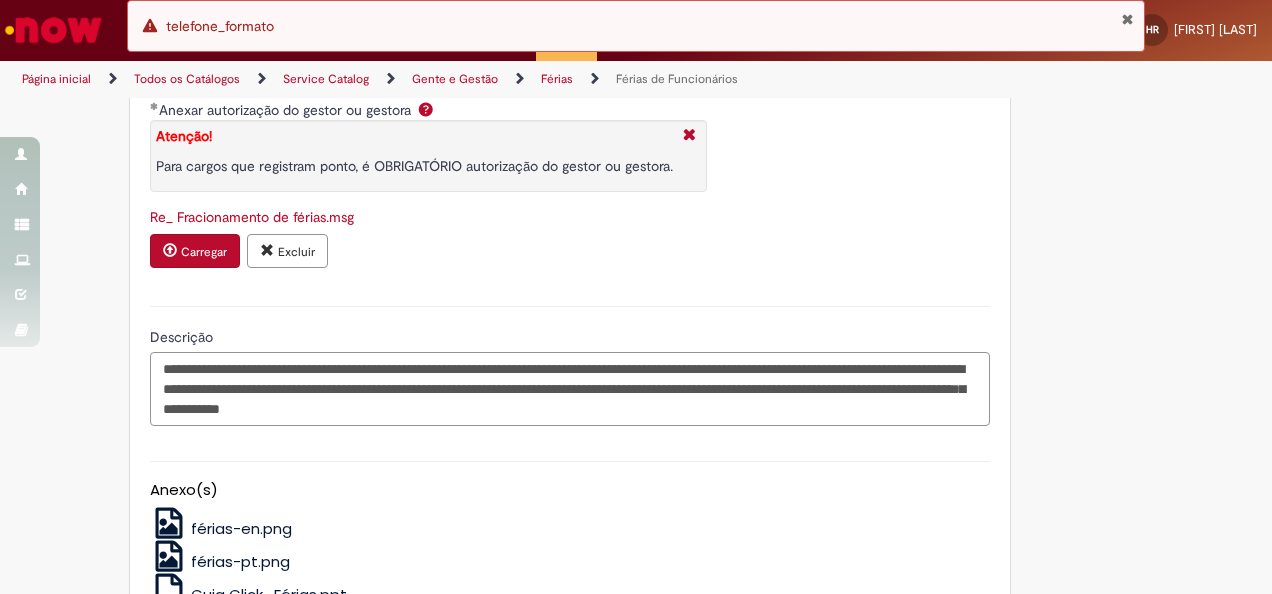 click on "**********" at bounding box center [570, 388] 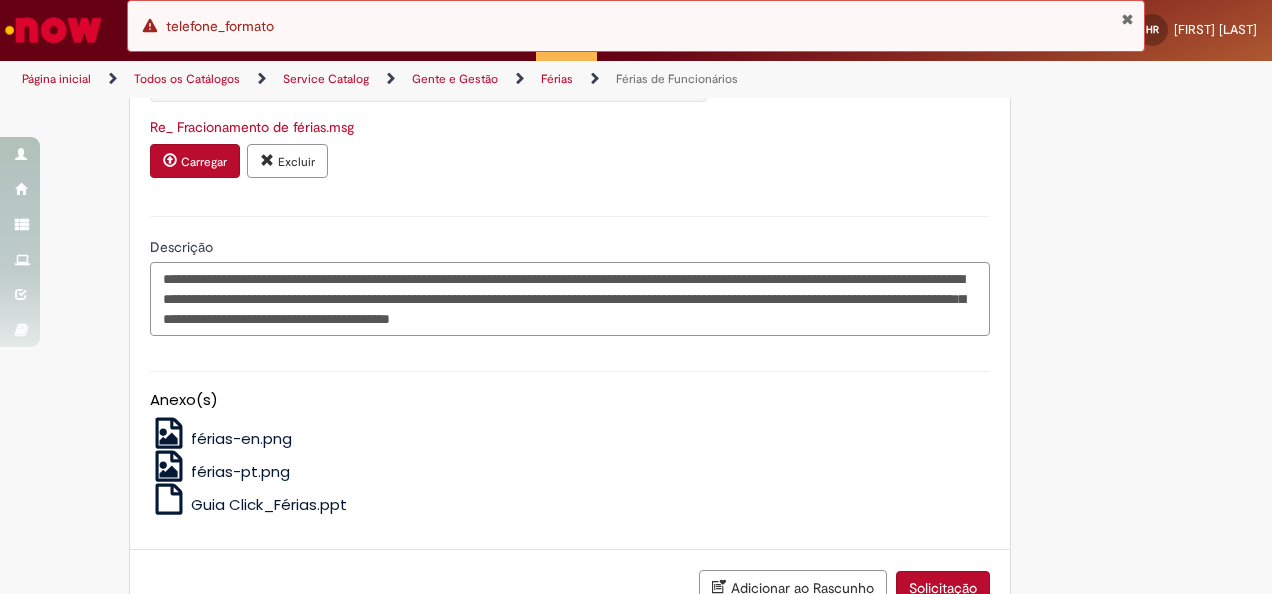 scroll, scrollTop: 3200, scrollLeft: 0, axis: vertical 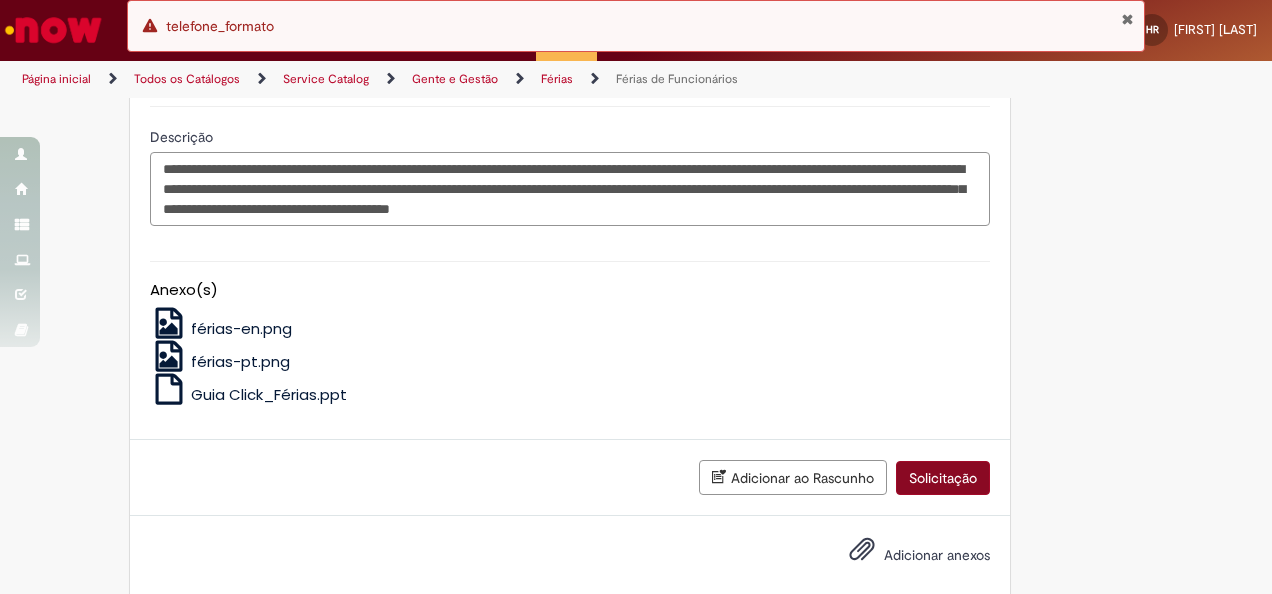 type on "**********" 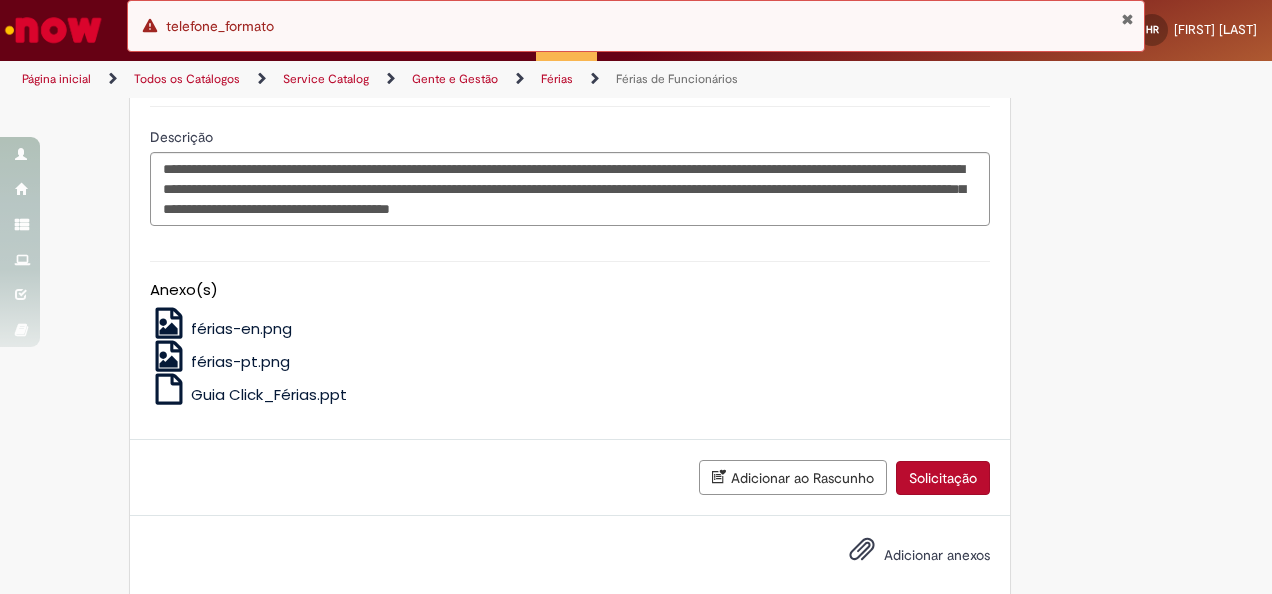 drag, startPoint x: 920, startPoint y: 521, endPoint x: 894, endPoint y: 500, distance: 33.42155 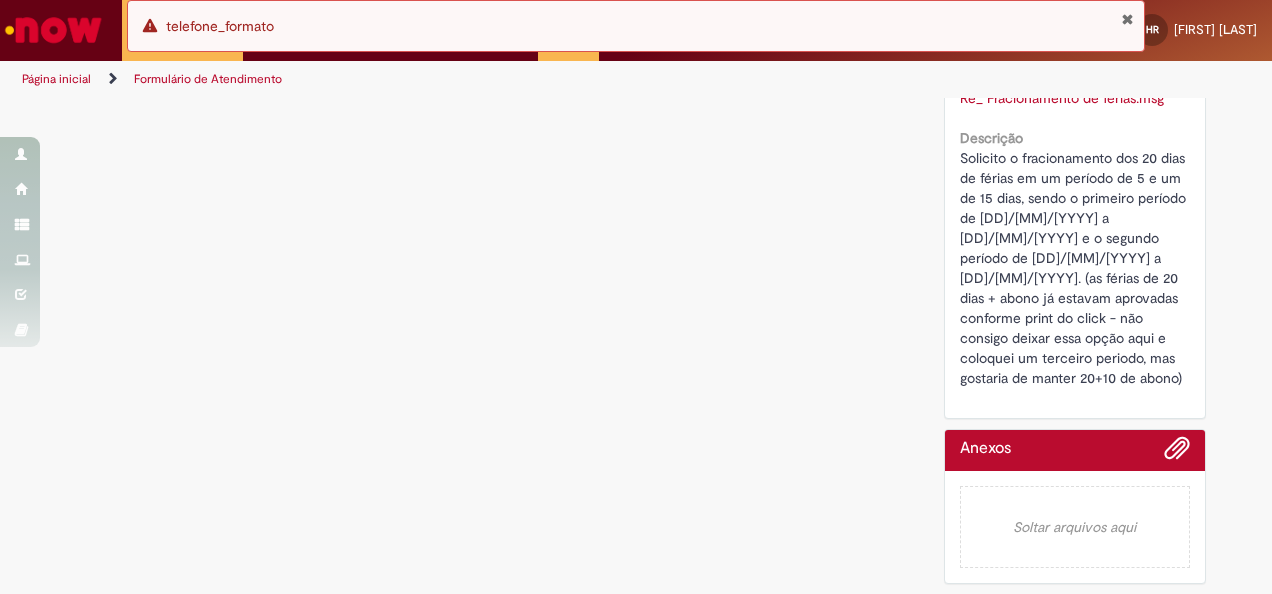 scroll, scrollTop: 0, scrollLeft: 0, axis: both 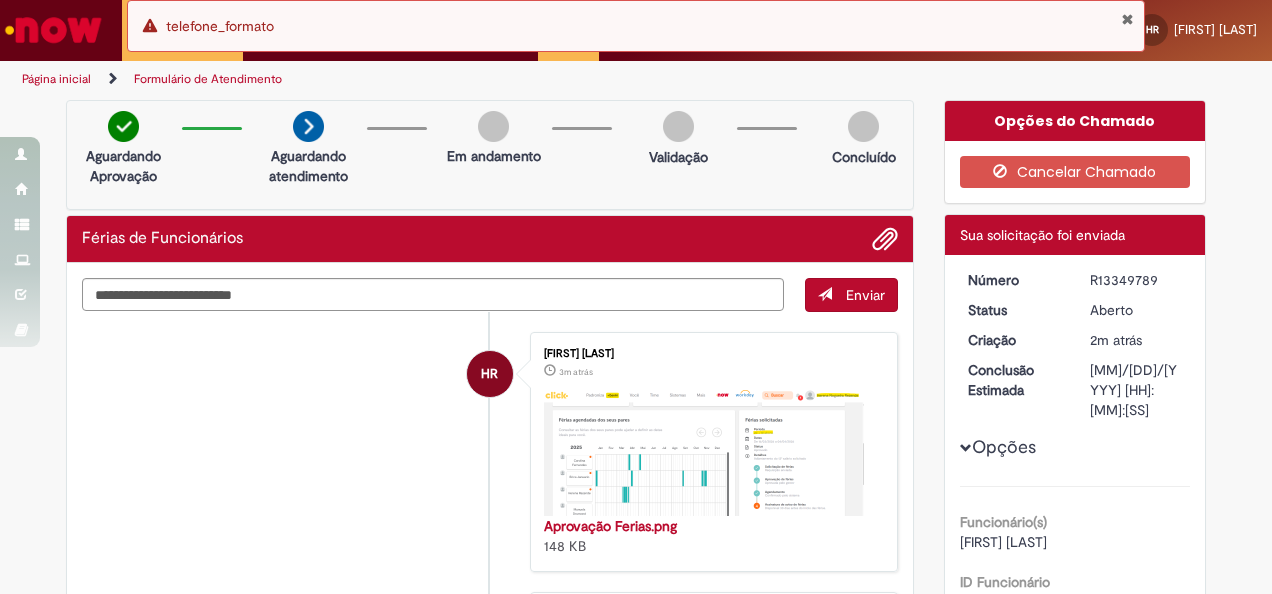 click at bounding box center [1127, 19] 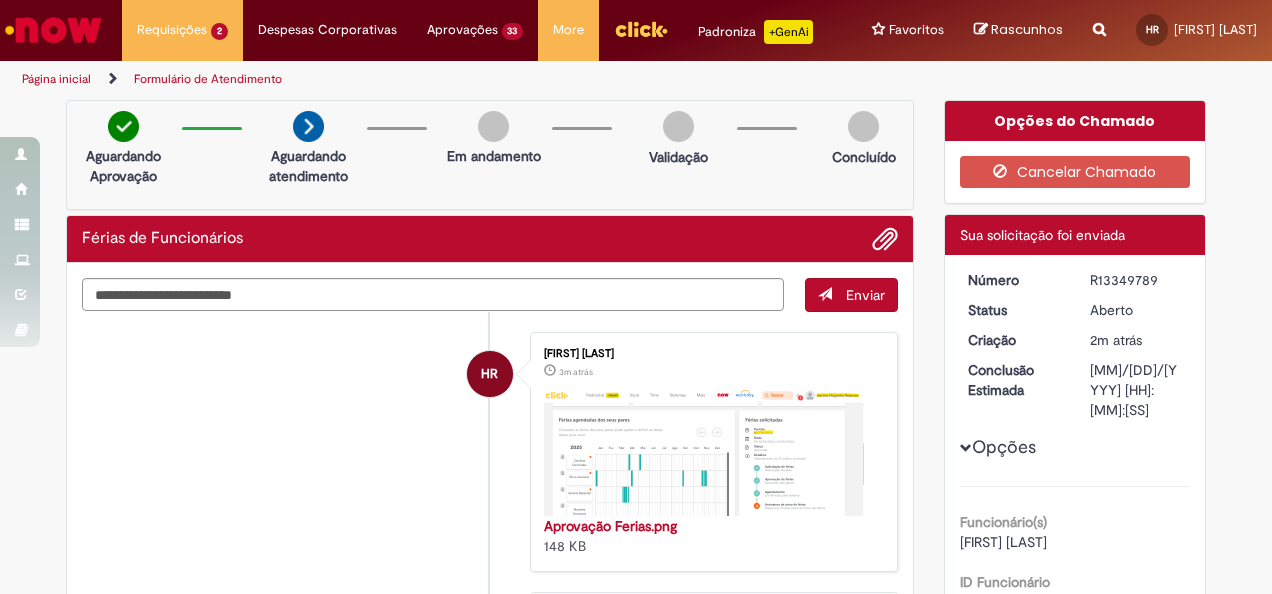 click on "Opções" at bounding box center [0, 0] 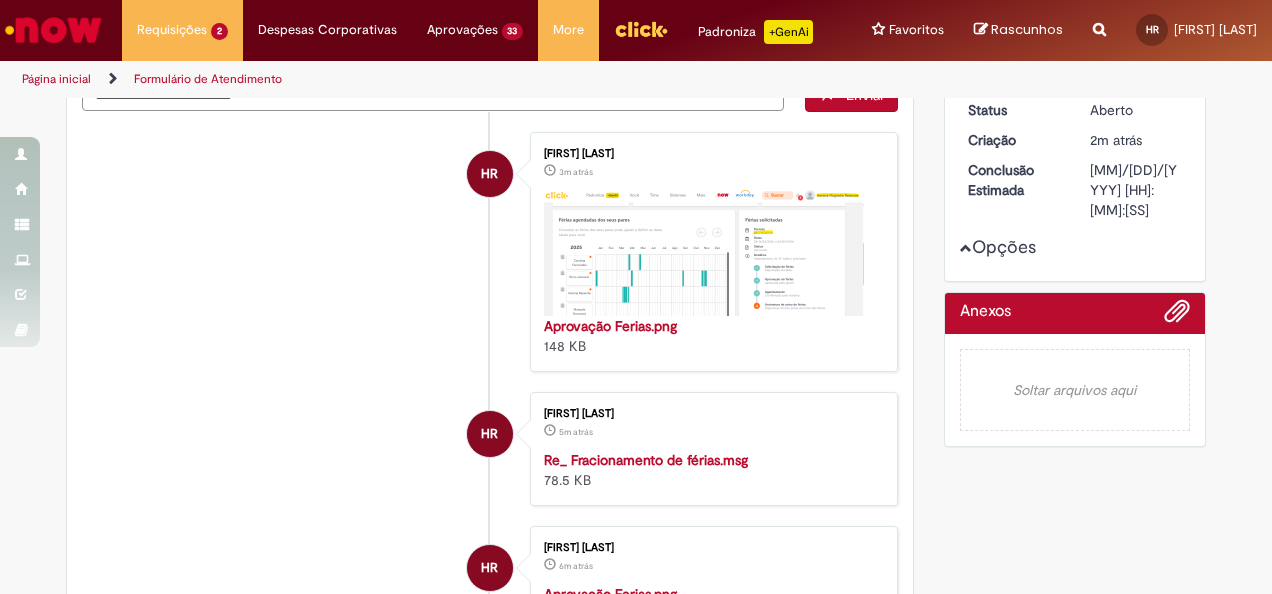 scroll, scrollTop: 0, scrollLeft: 0, axis: both 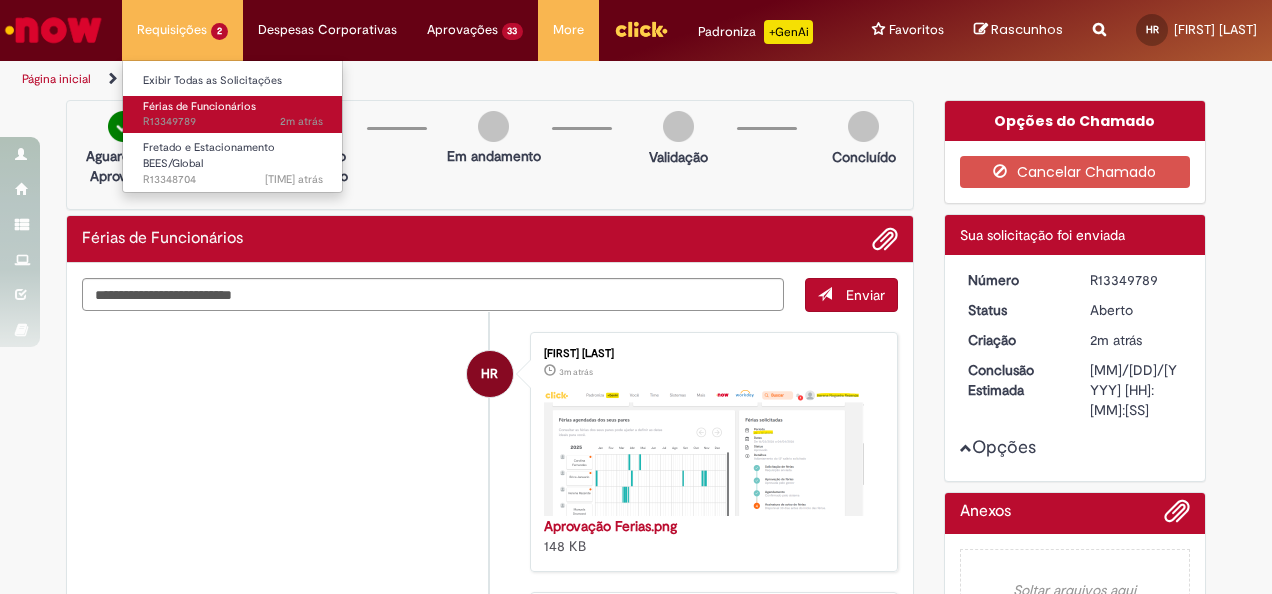 click on "[TIME] [TIME]  R13349789" at bounding box center [233, 122] 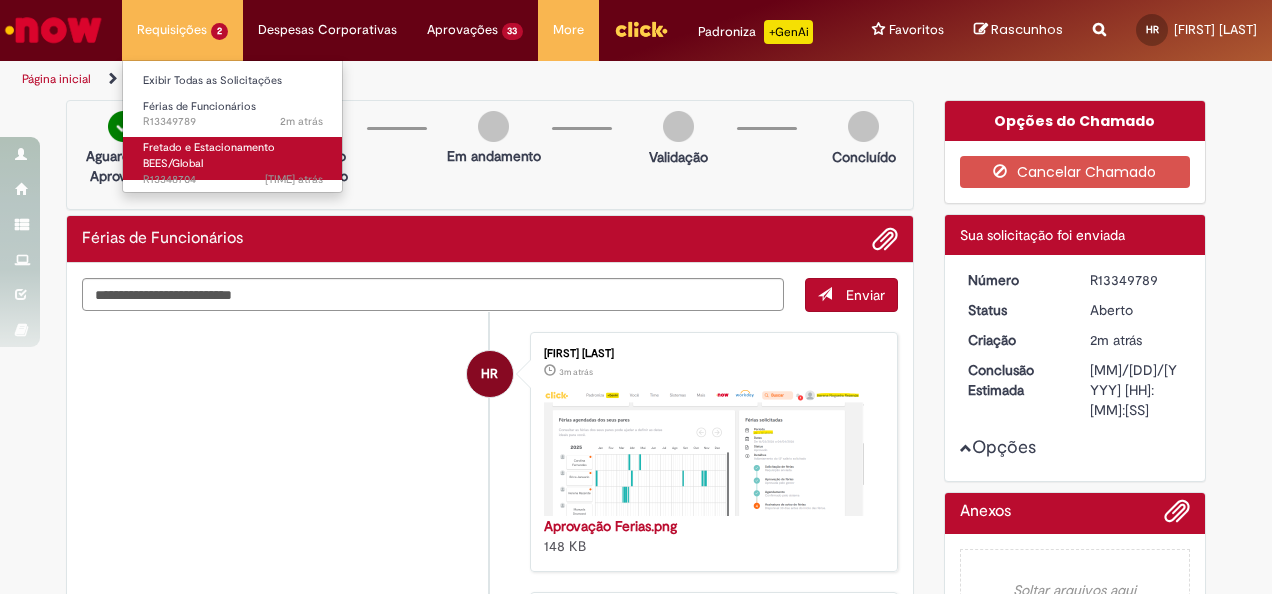 click on "Fretado e Estacionamento BEES/Global" at bounding box center (209, 155) 